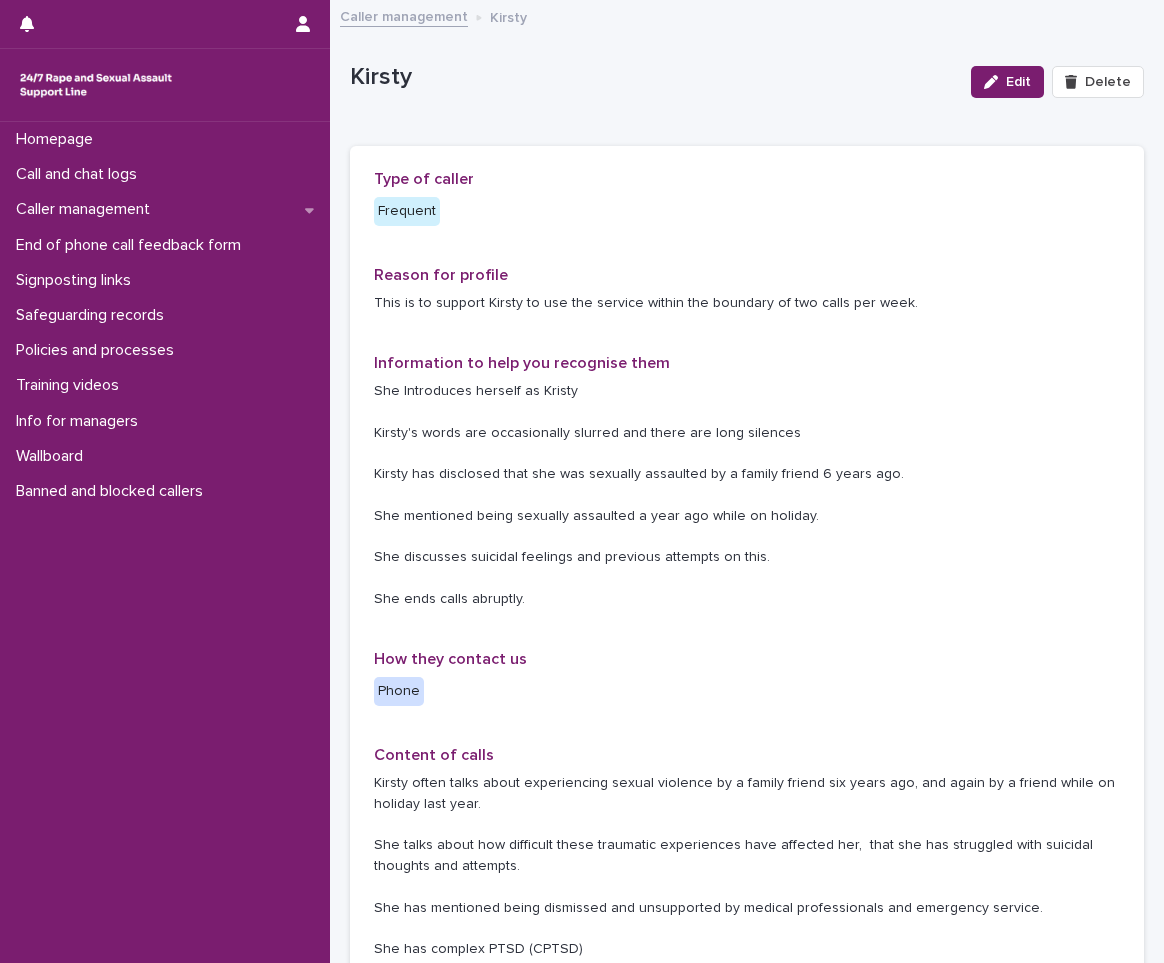 scroll, scrollTop: 0, scrollLeft: 0, axis: both 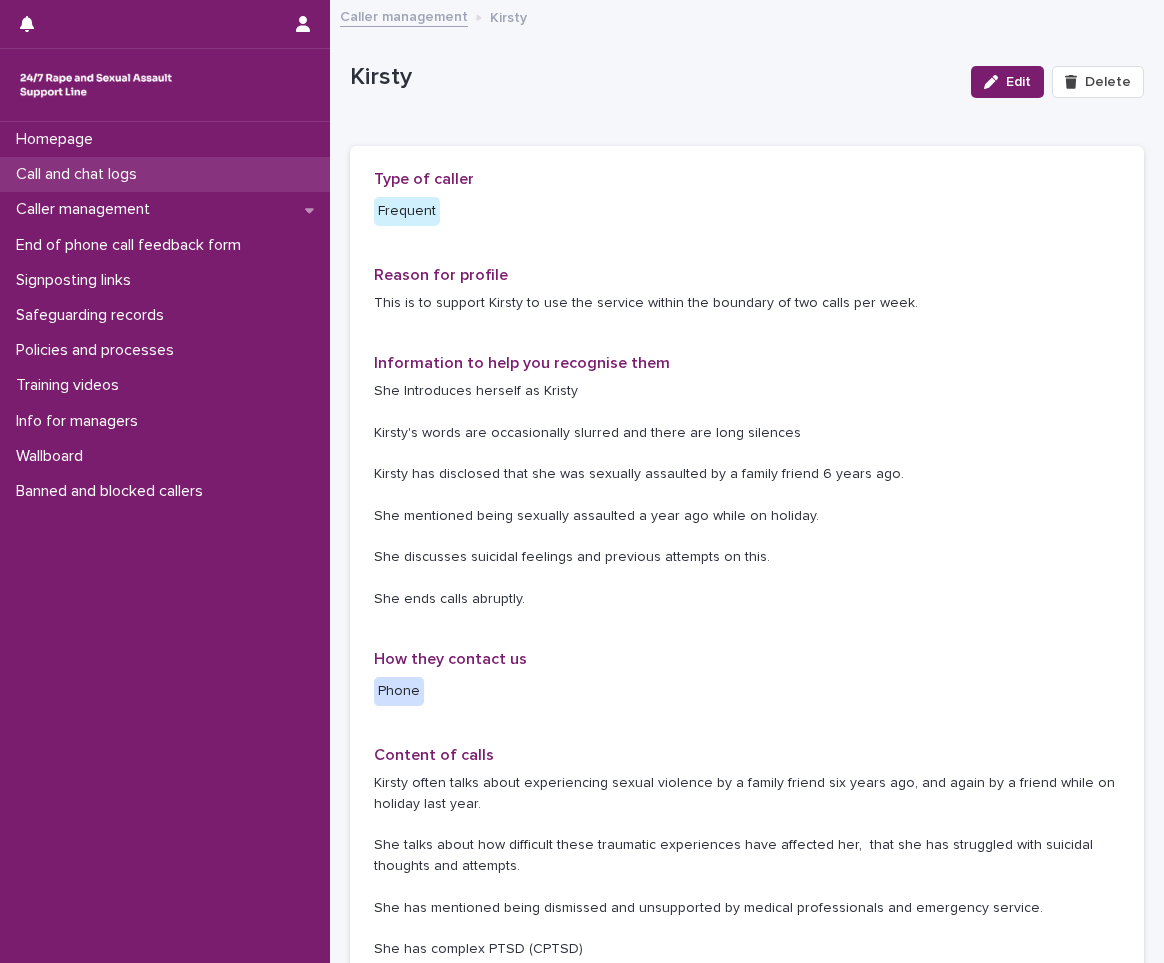 click on "Call and chat logs" at bounding box center (165, 174) 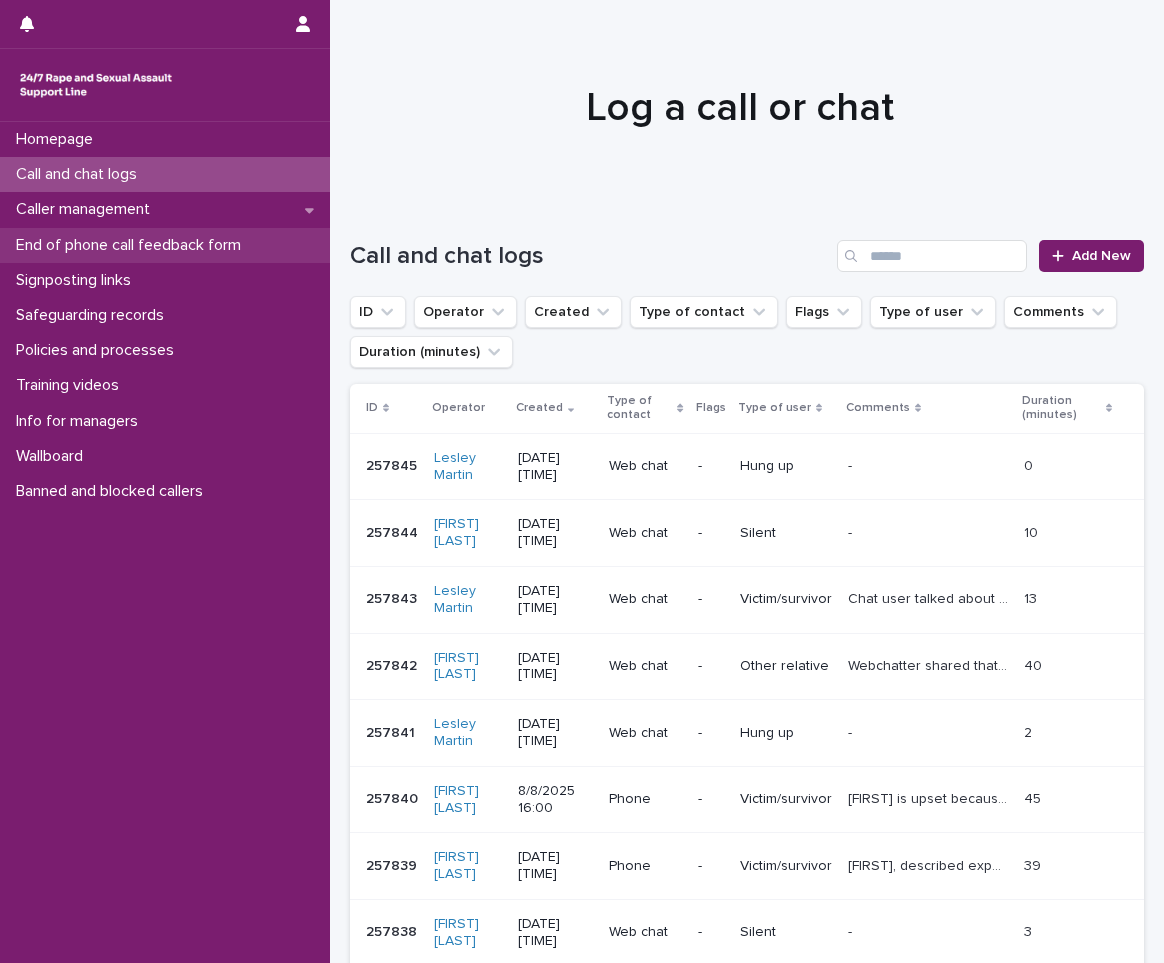 click on "End of phone call feedback form" at bounding box center (132, 245) 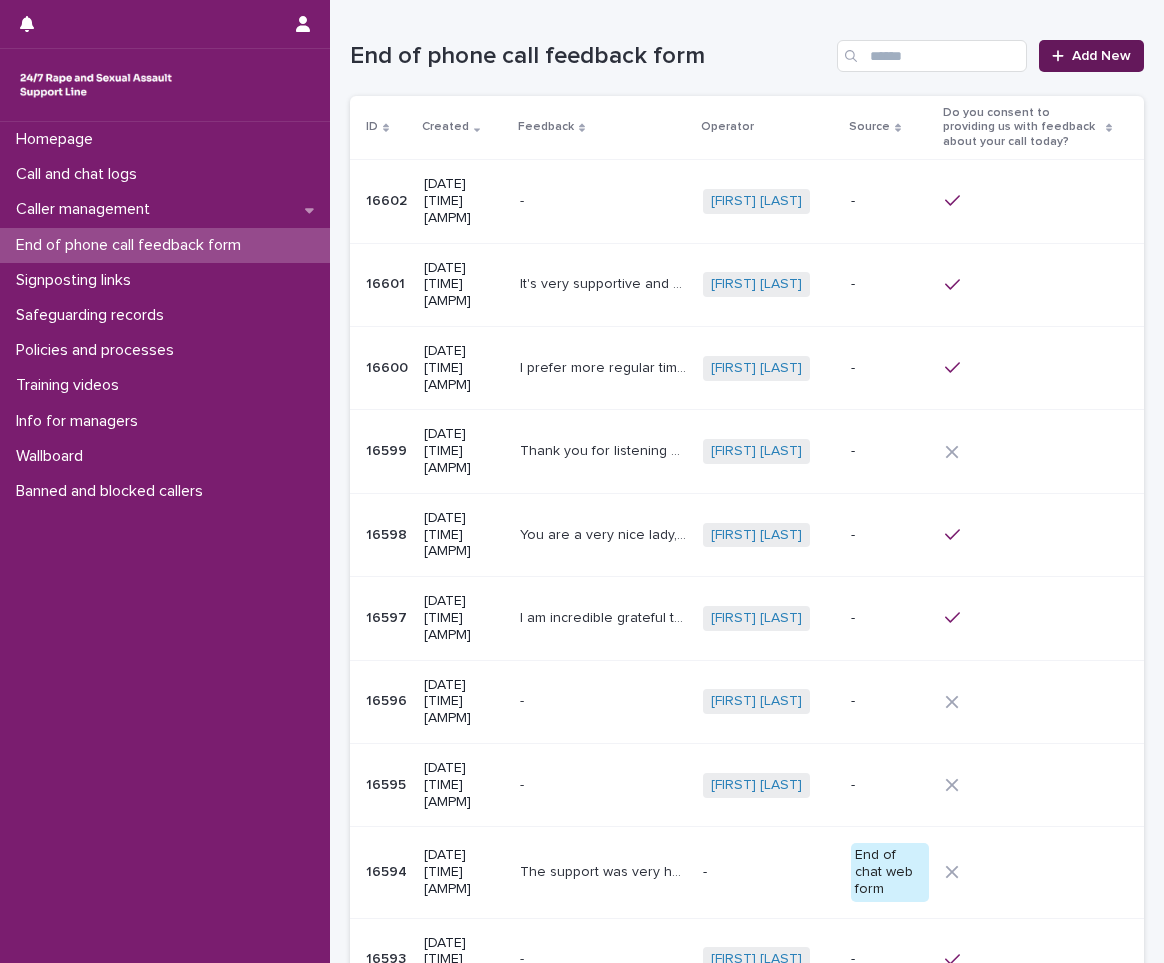 click on "Add New" at bounding box center (1091, 56) 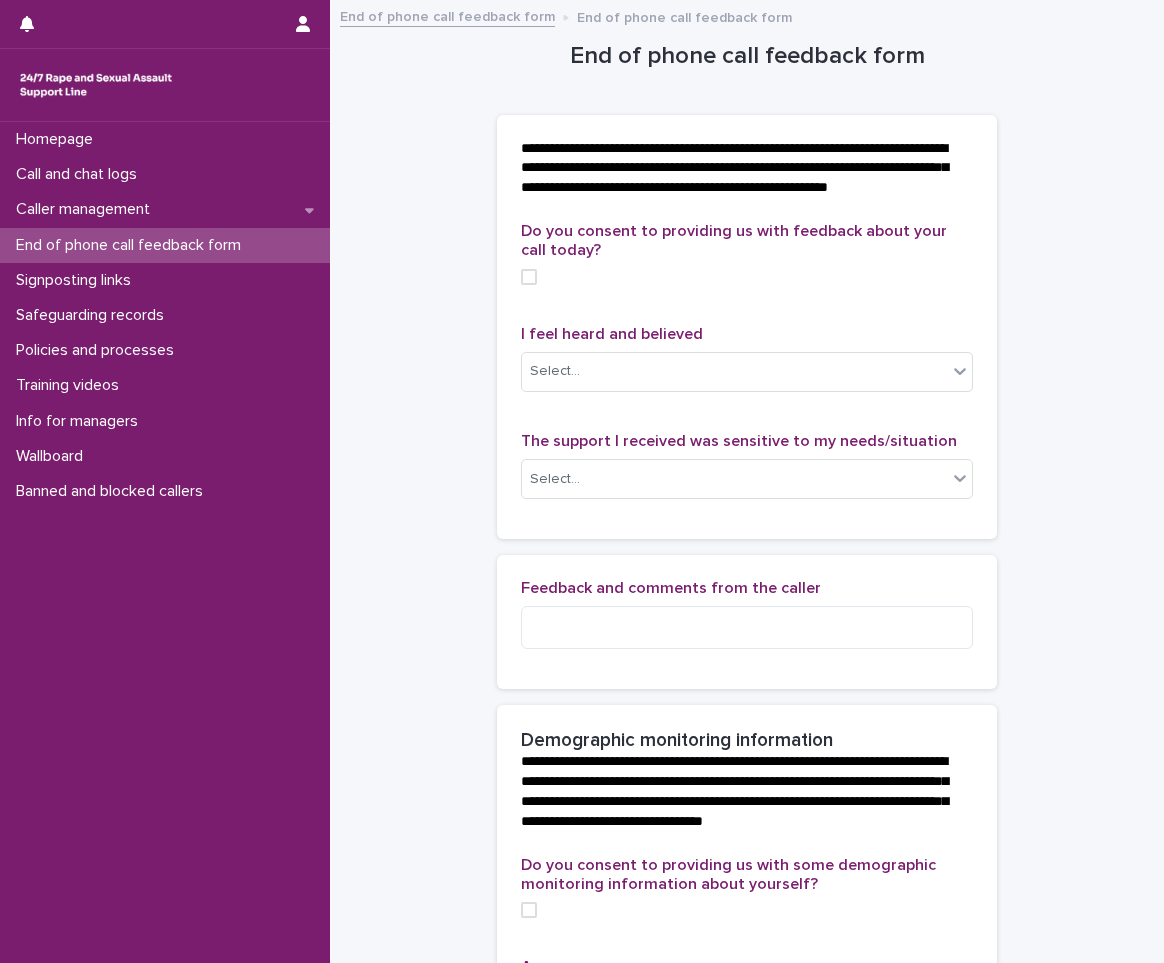 click at bounding box center (529, 277) 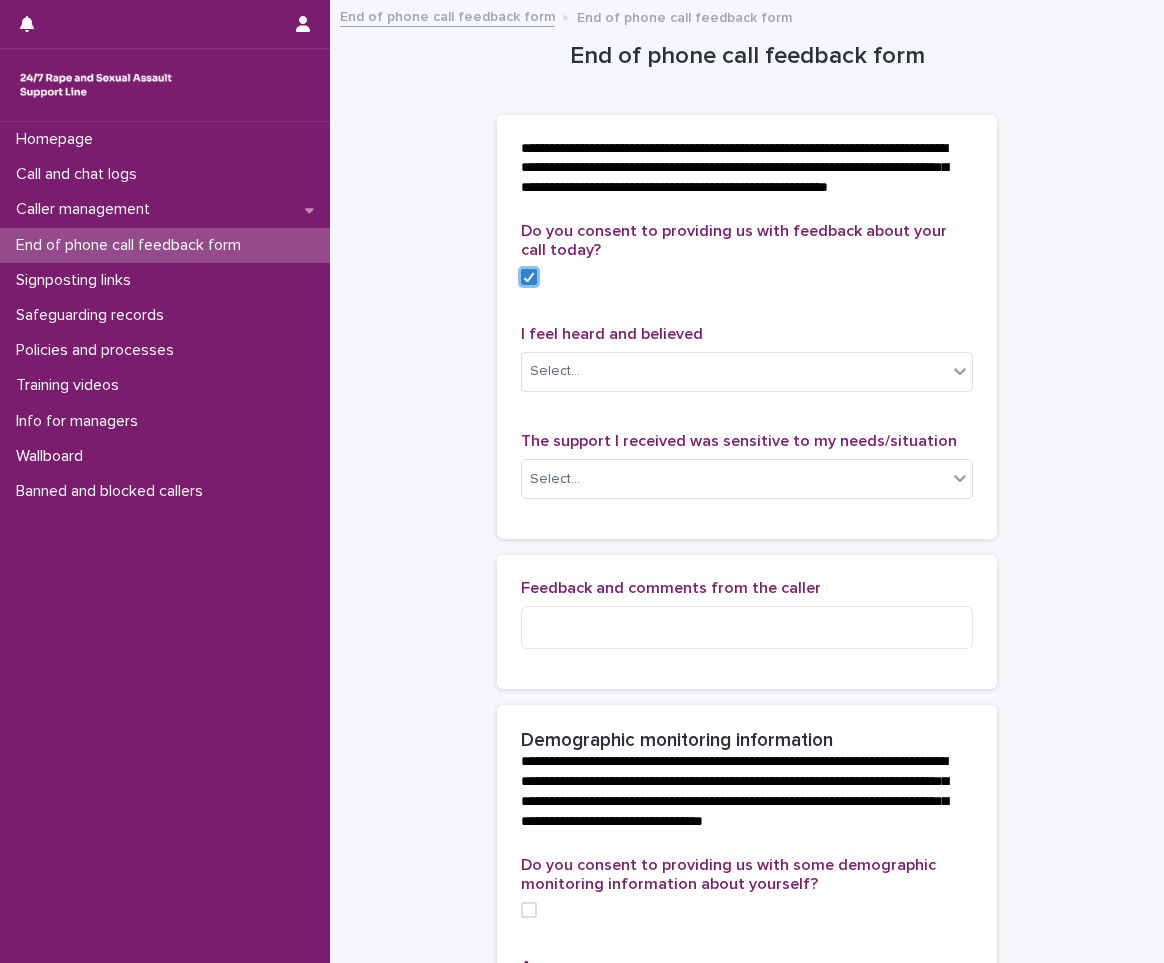 click on "I feel heard and believed Select..." at bounding box center (747, 366) 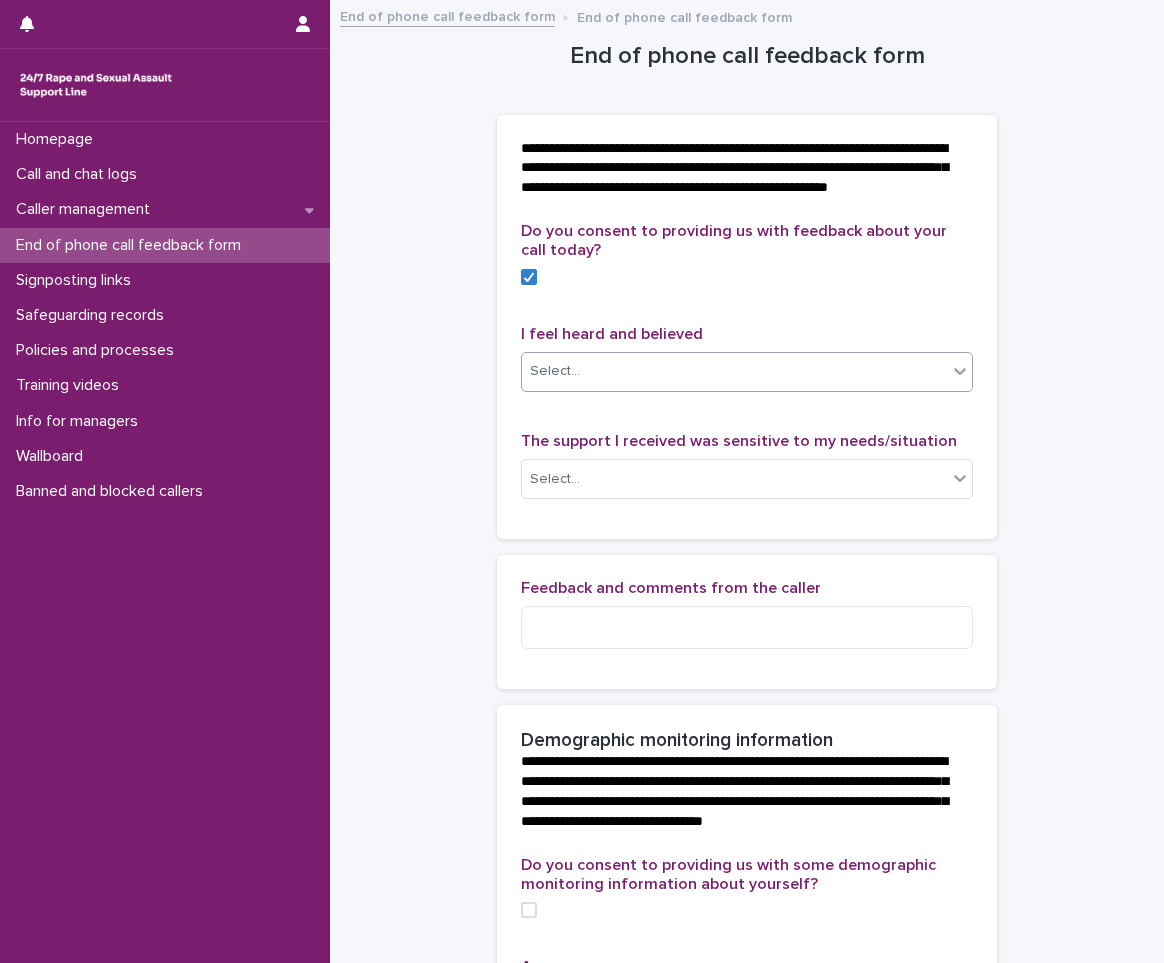 click on "Select..." at bounding box center (555, 371) 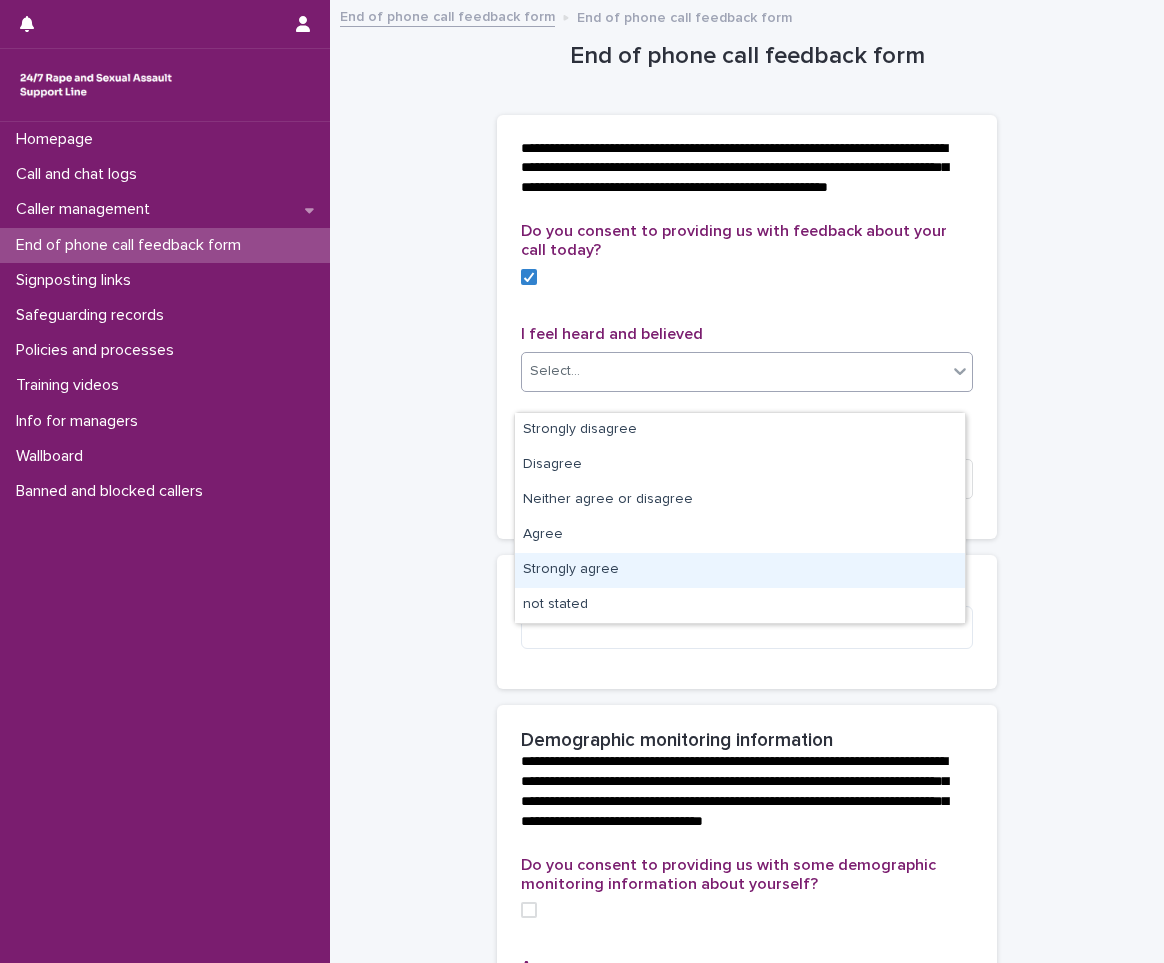 click on "Strongly agree" at bounding box center [740, 570] 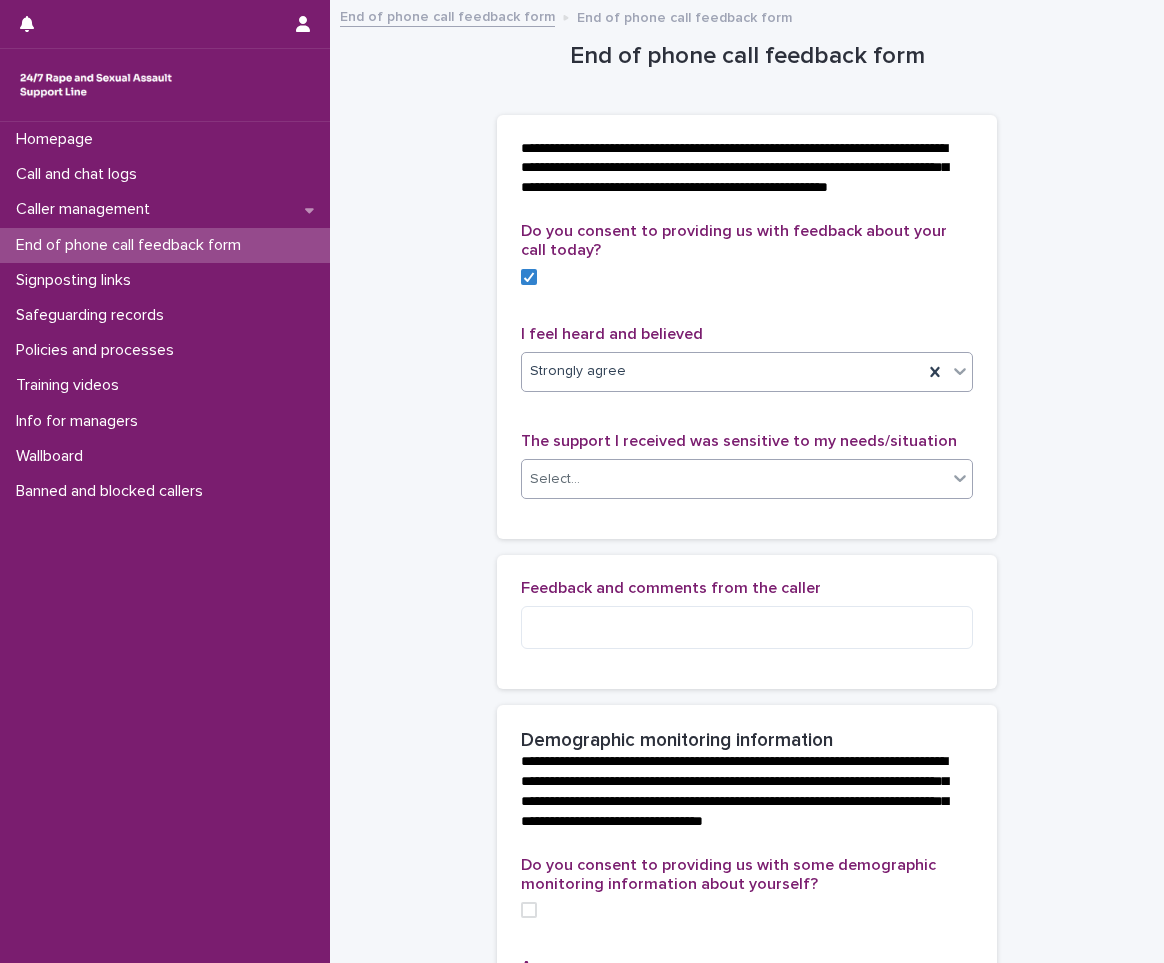 click on "Select..." at bounding box center (734, 479) 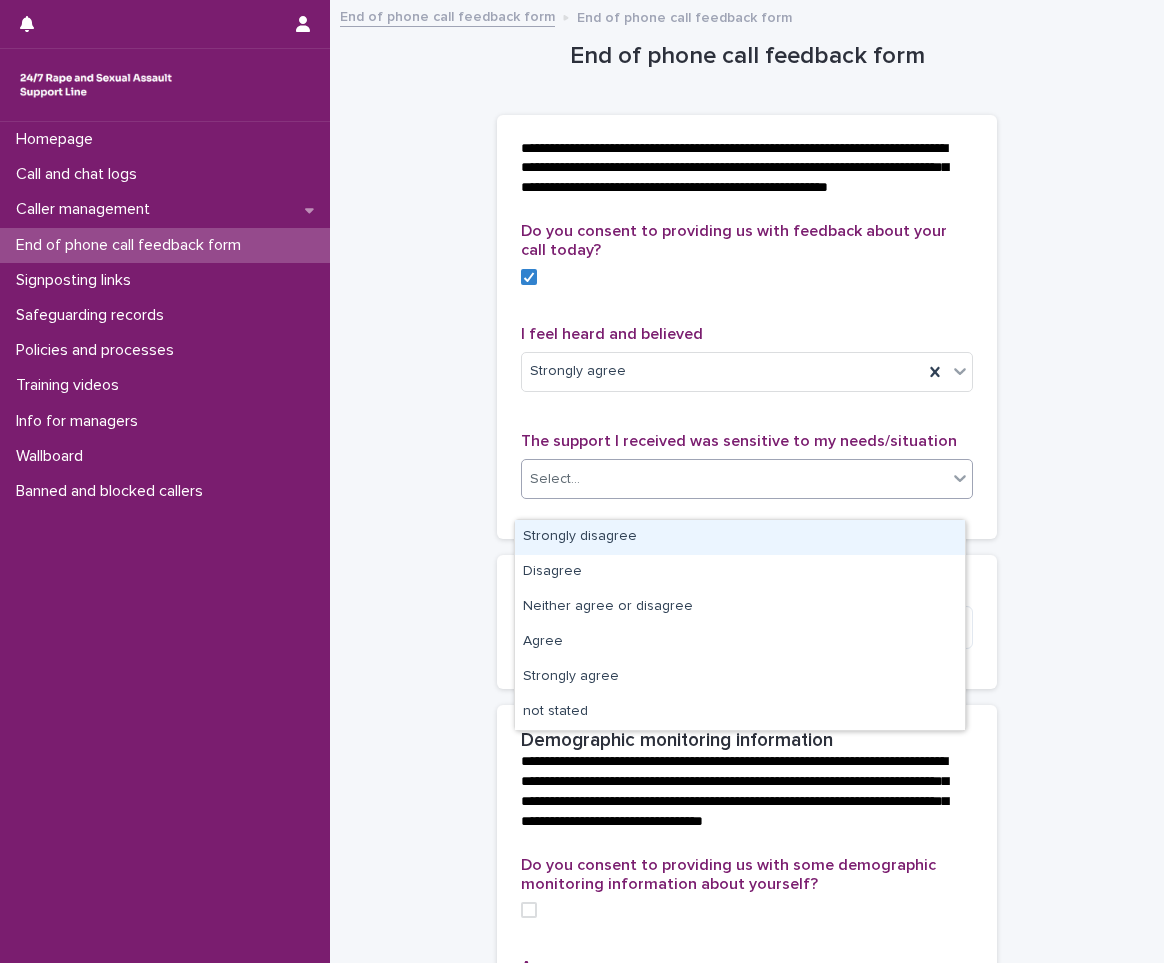 click on "Strongly disagree" at bounding box center [740, 537] 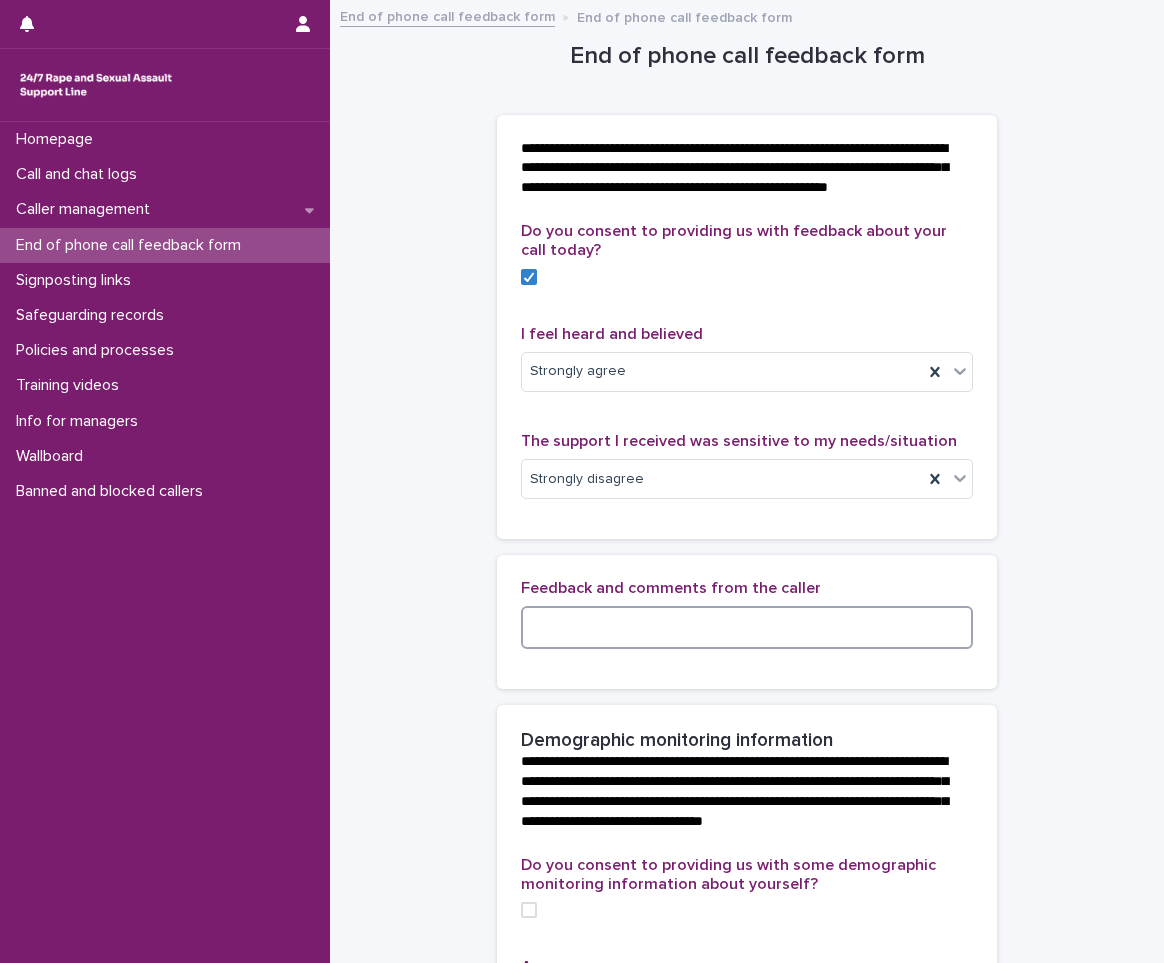 click at bounding box center [747, 627] 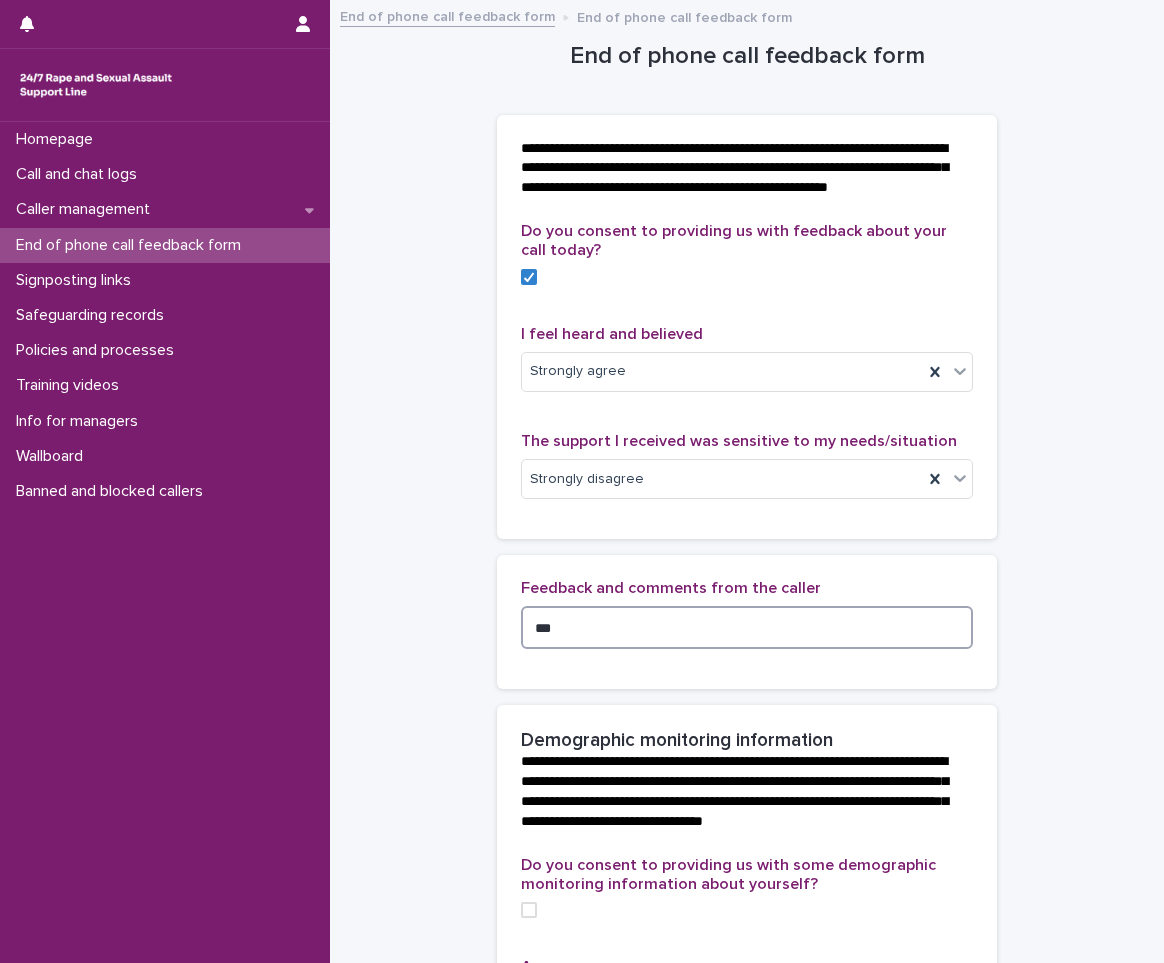 scroll, scrollTop: 700, scrollLeft: 0, axis: vertical 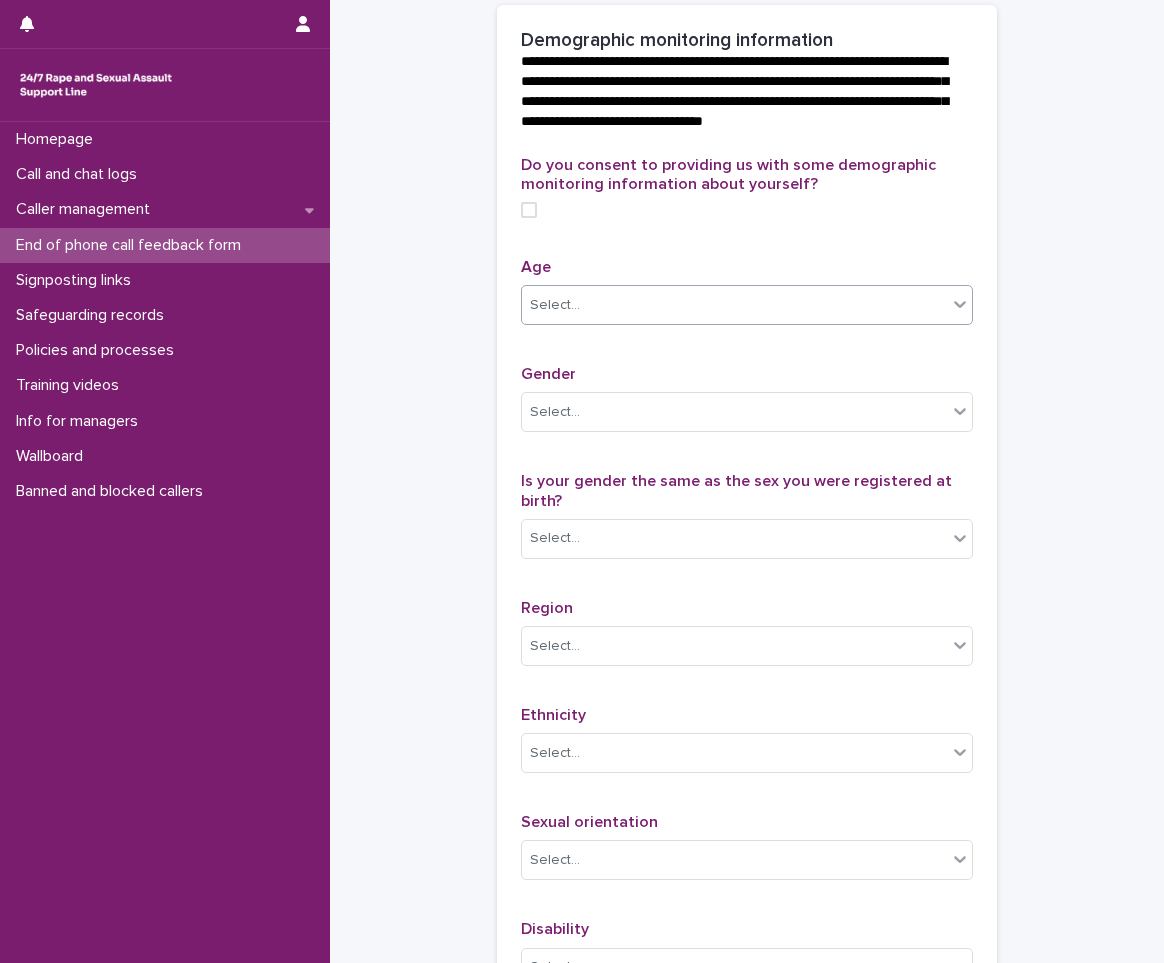 type on "***" 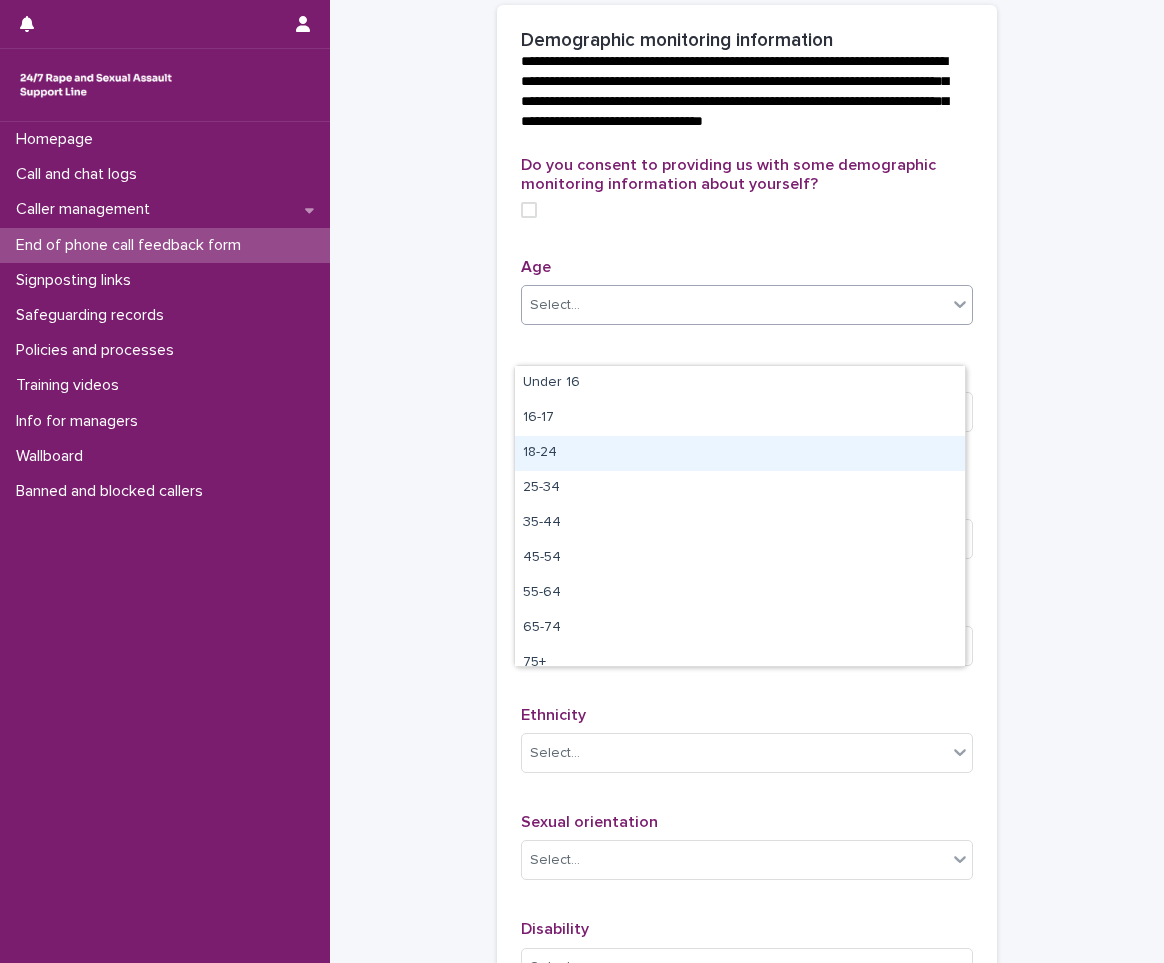 click on "18-24" at bounding box center [740, 453] 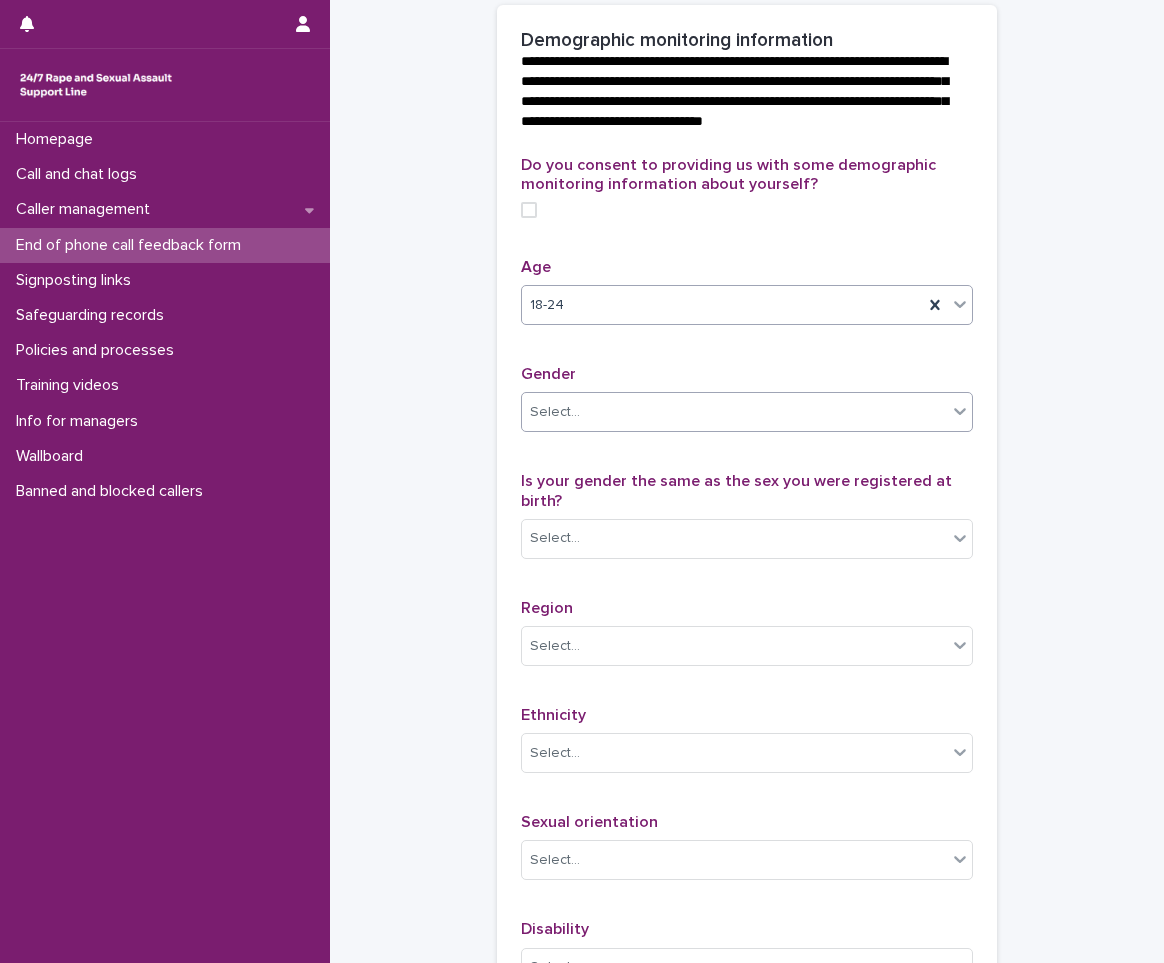 click on "Select..." at bounding box center (734, 412) 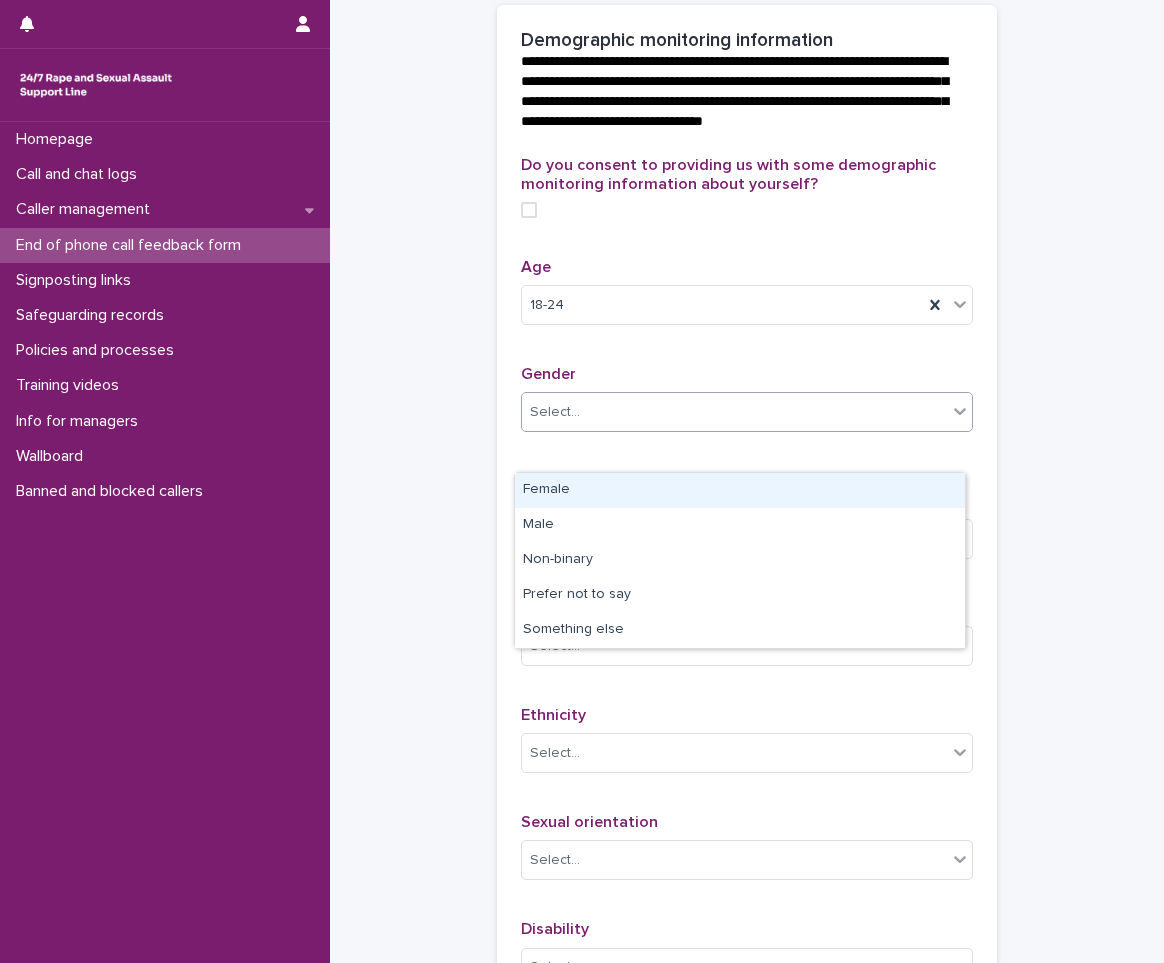 drag, startPoint x: 550, startPoint y: 513, endPoint x: 550, endPoint y: 492, distance: 21 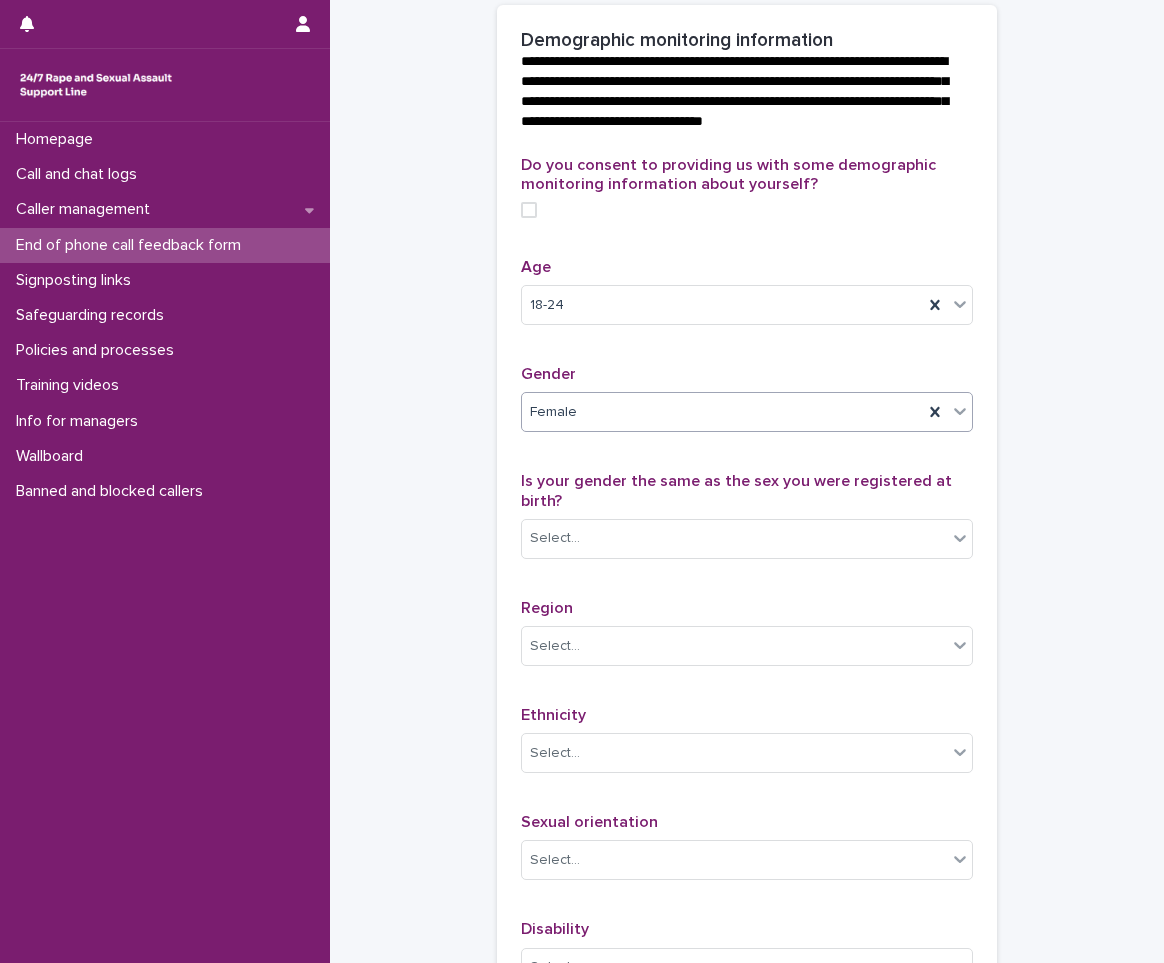 scroll, scrollTop: 1000, scrollLeft: 0, axis: vertical 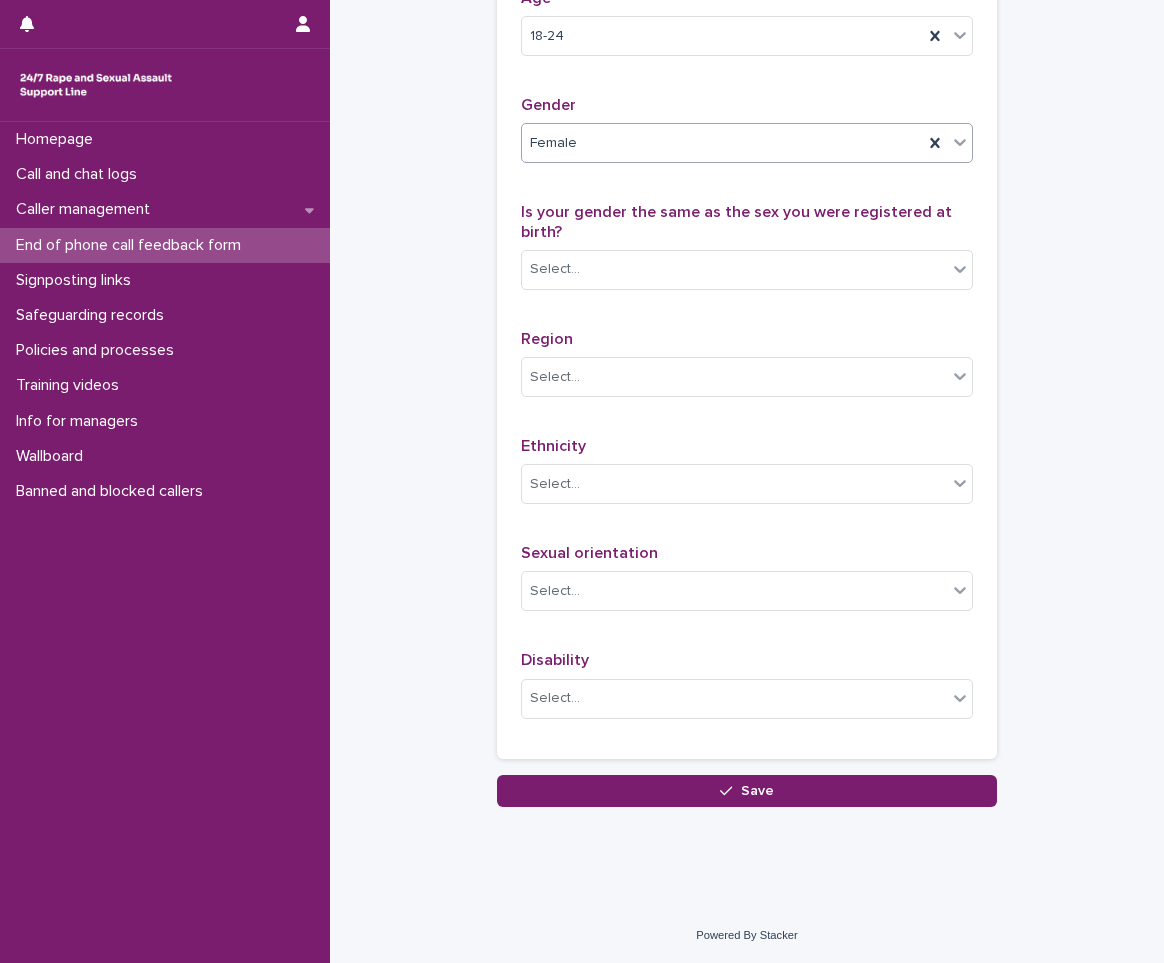 click on "Is your gender the same as the sex you were registered at birth? Select..." at bounding box center [747, 254] 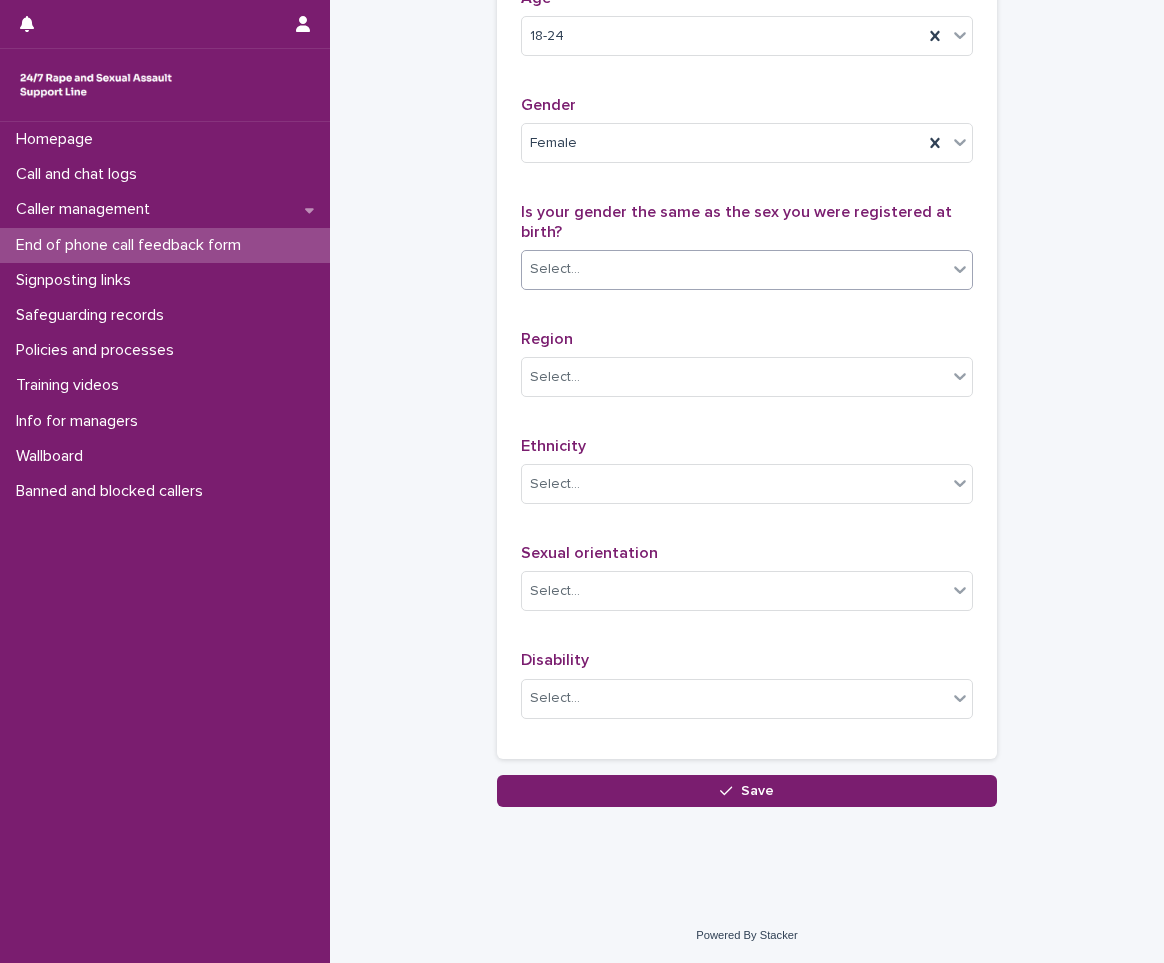 click on "Select..." at bounding box center [734, 269] 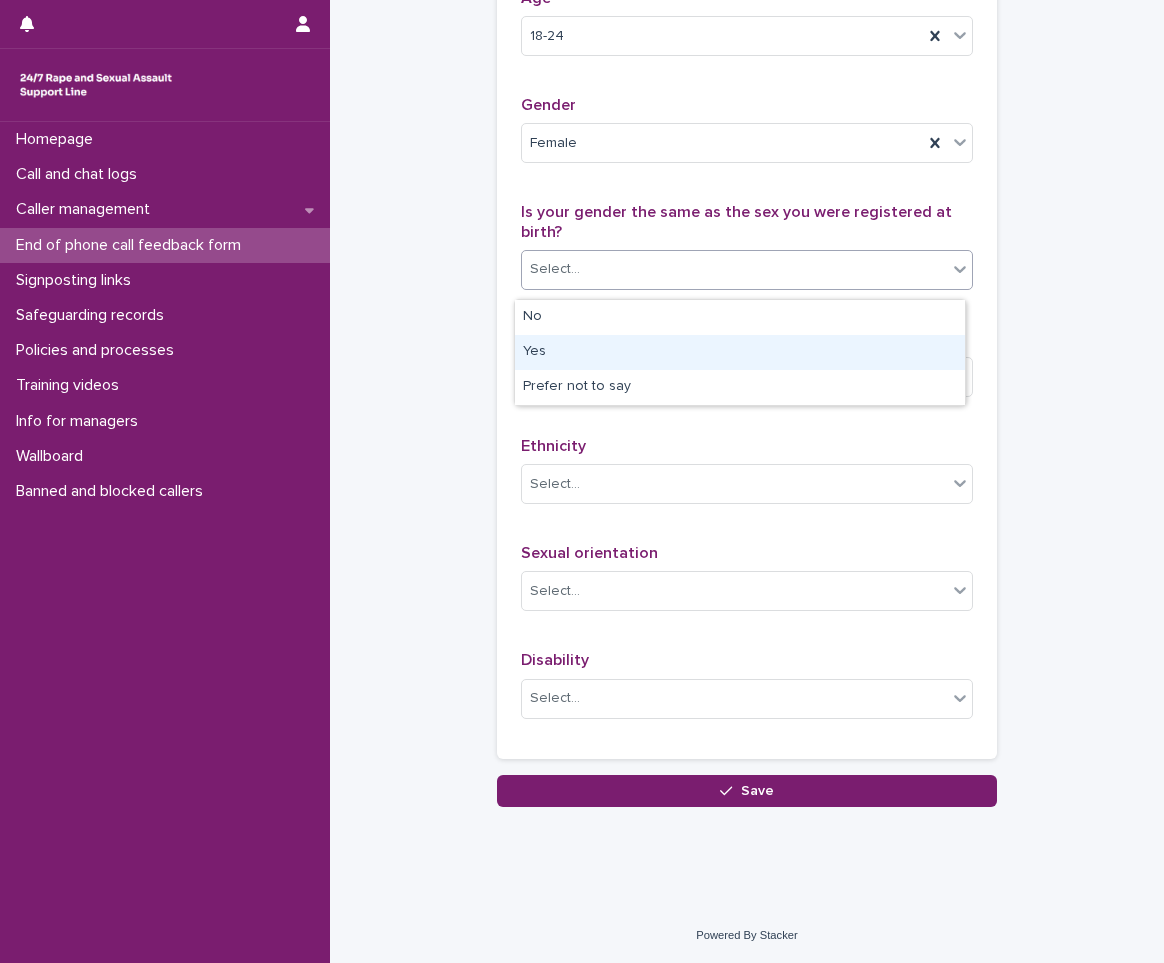 click on "Yes" at bounding box center (740, 352) 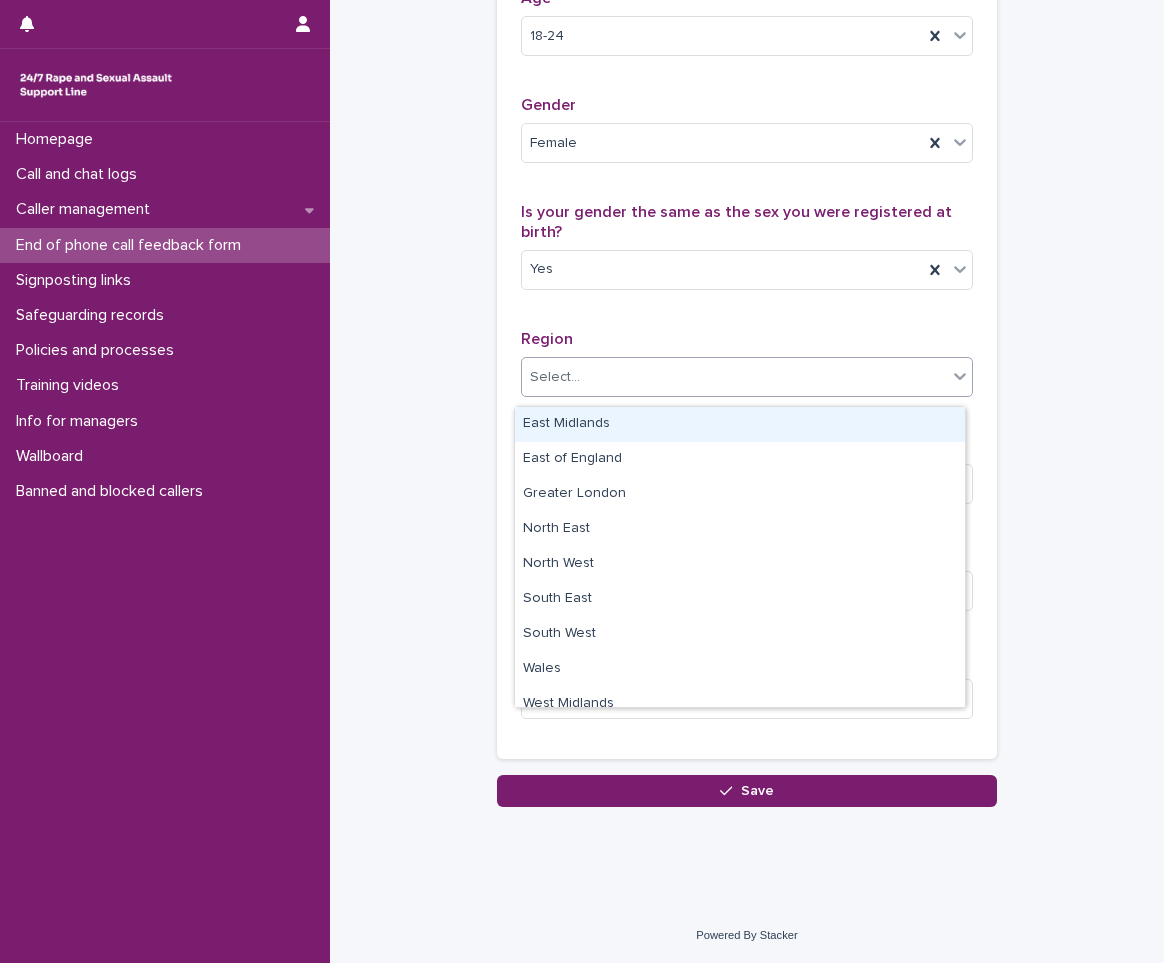click on "Select..." at bounding box center [555, 377] 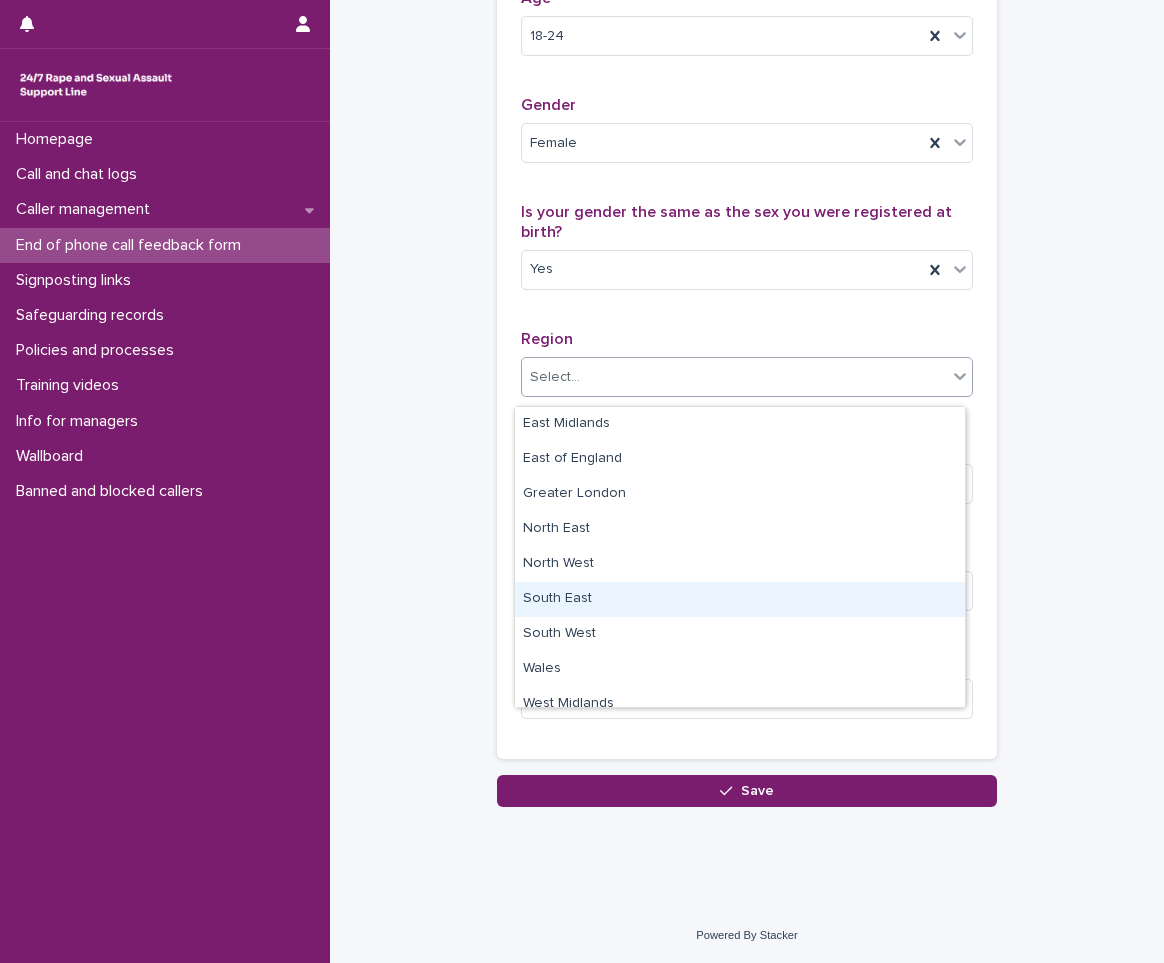 scroll, scrollTop: 120, scrollLeft: 0, axis: vertical 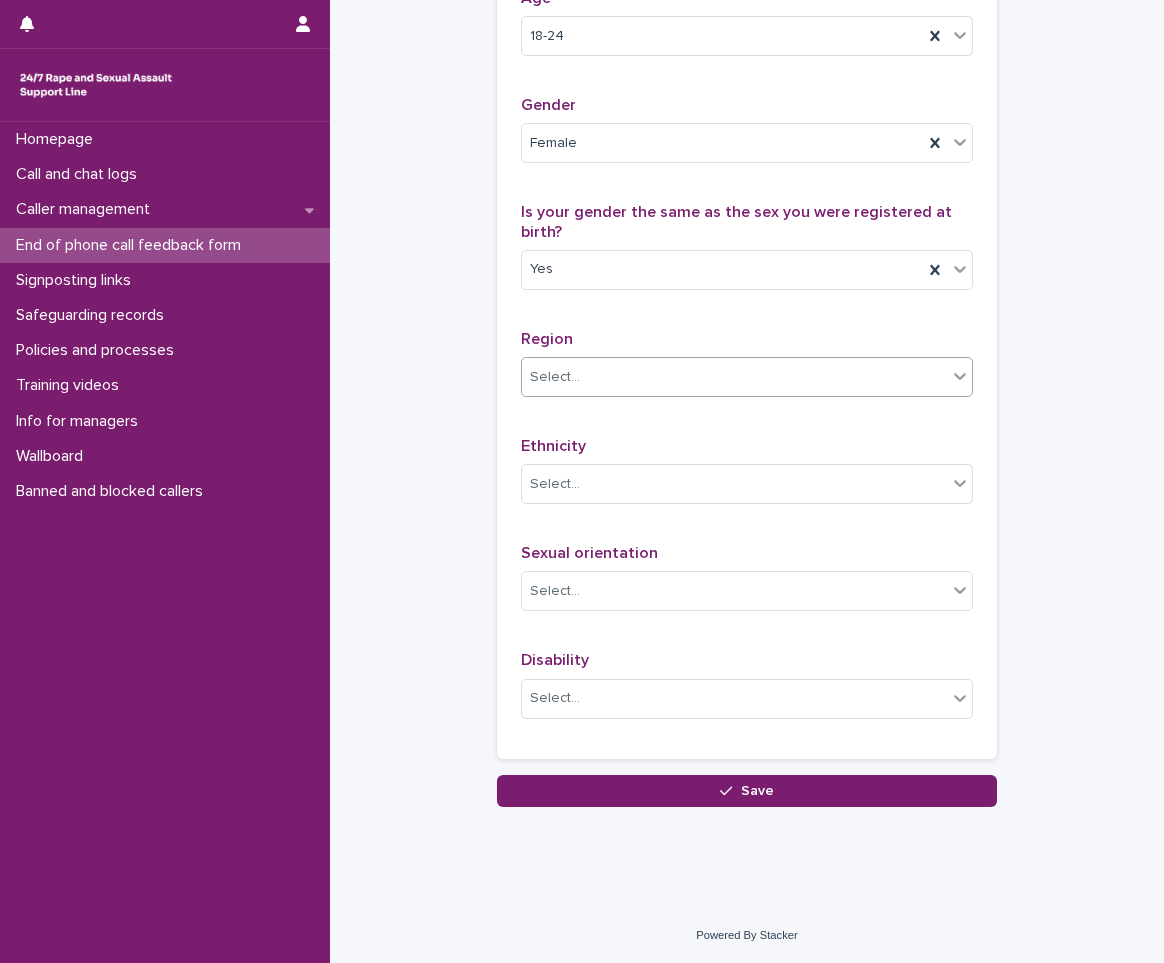 click on "Select..." at bounding box center (734, 377) 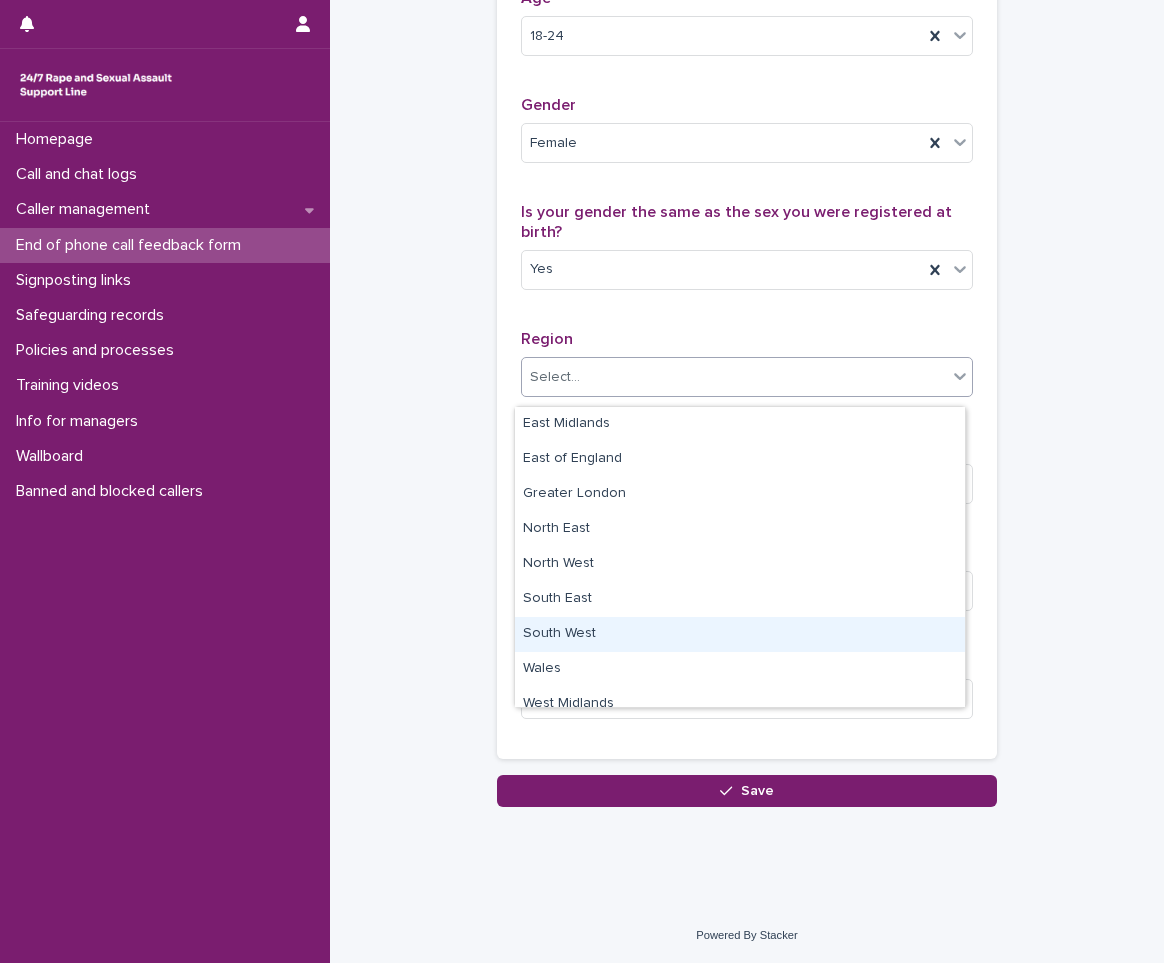 click on "South West" at bounding box center [740, 634] 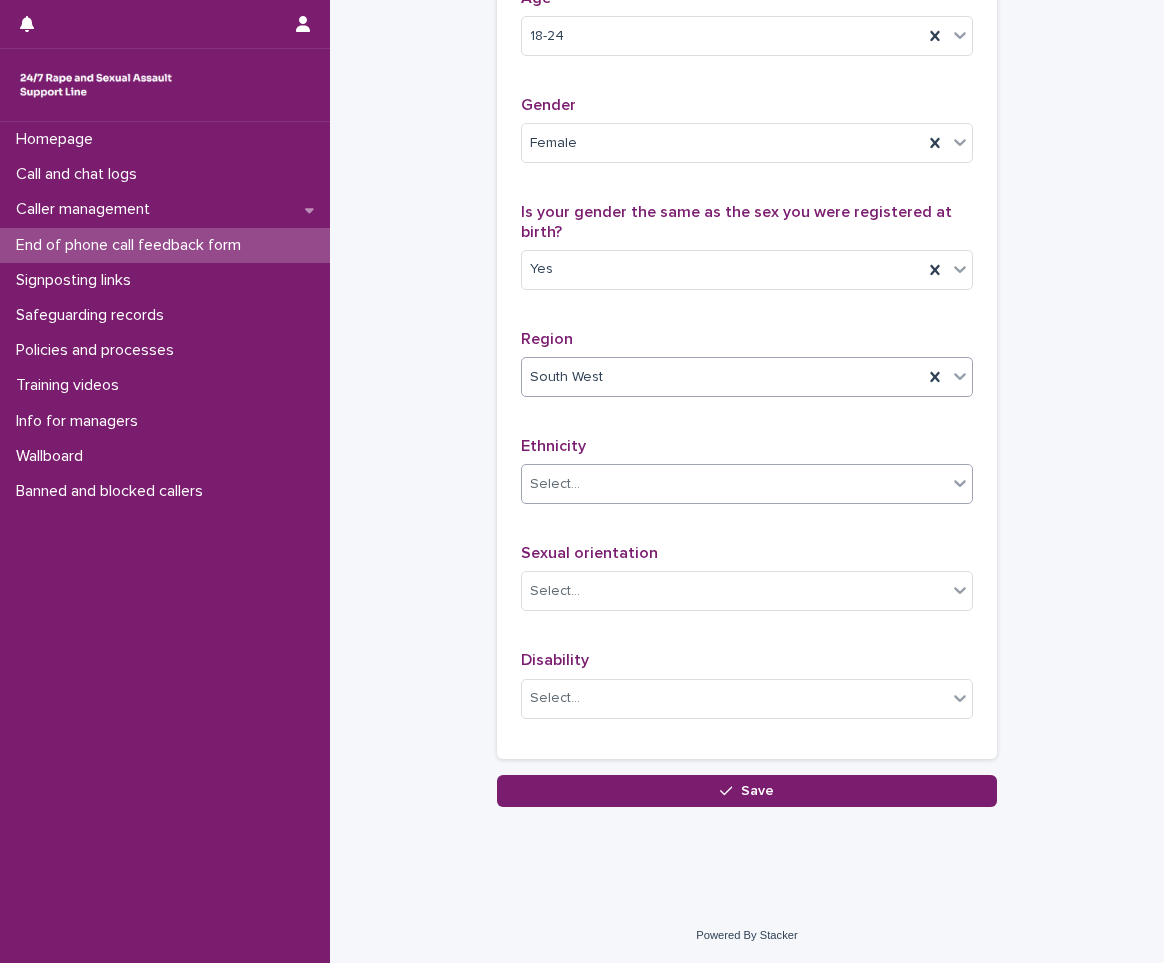 click on "Select..." at bounding box center [734, 484] 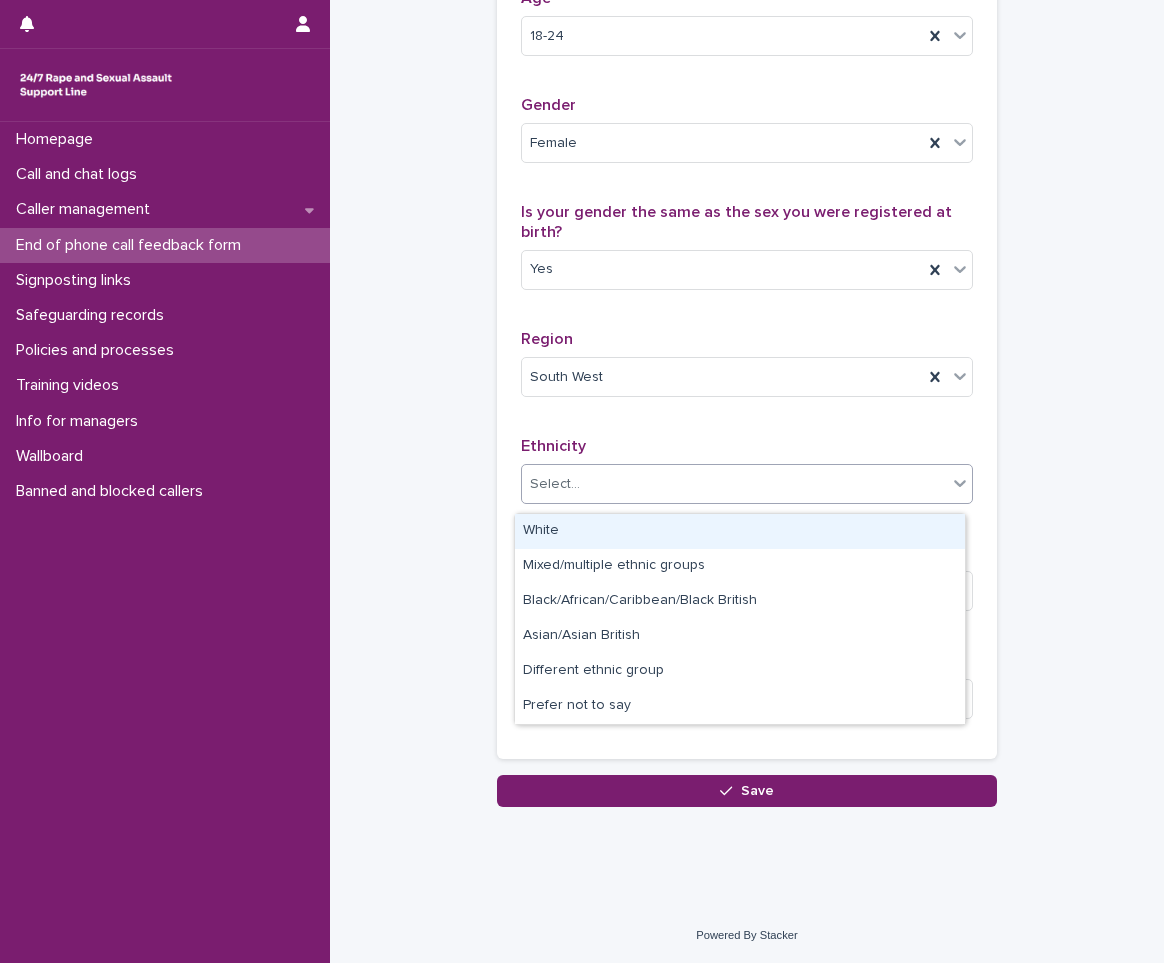 click on "White" at bounding box center (740, 531) 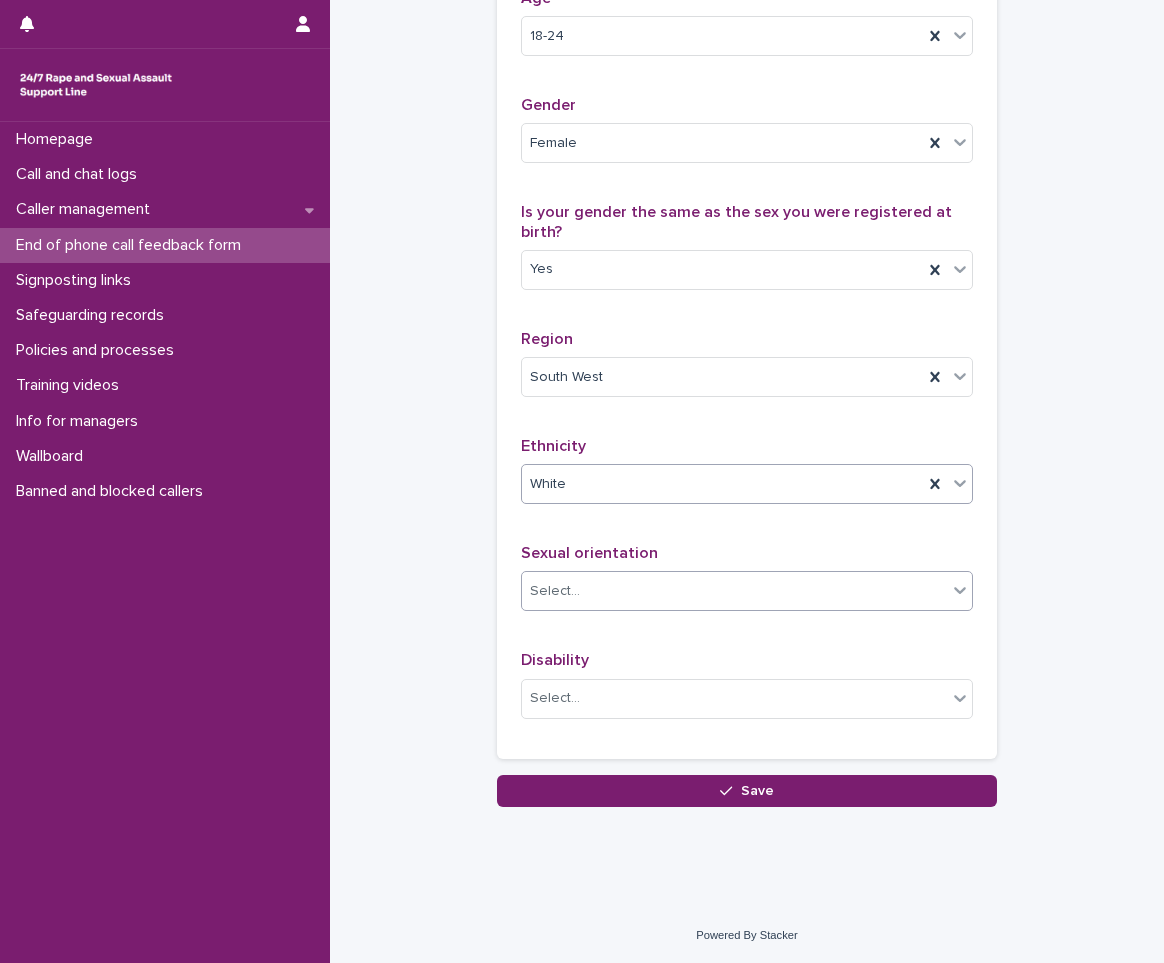click on "Select..." at bounding box center [734, 591] 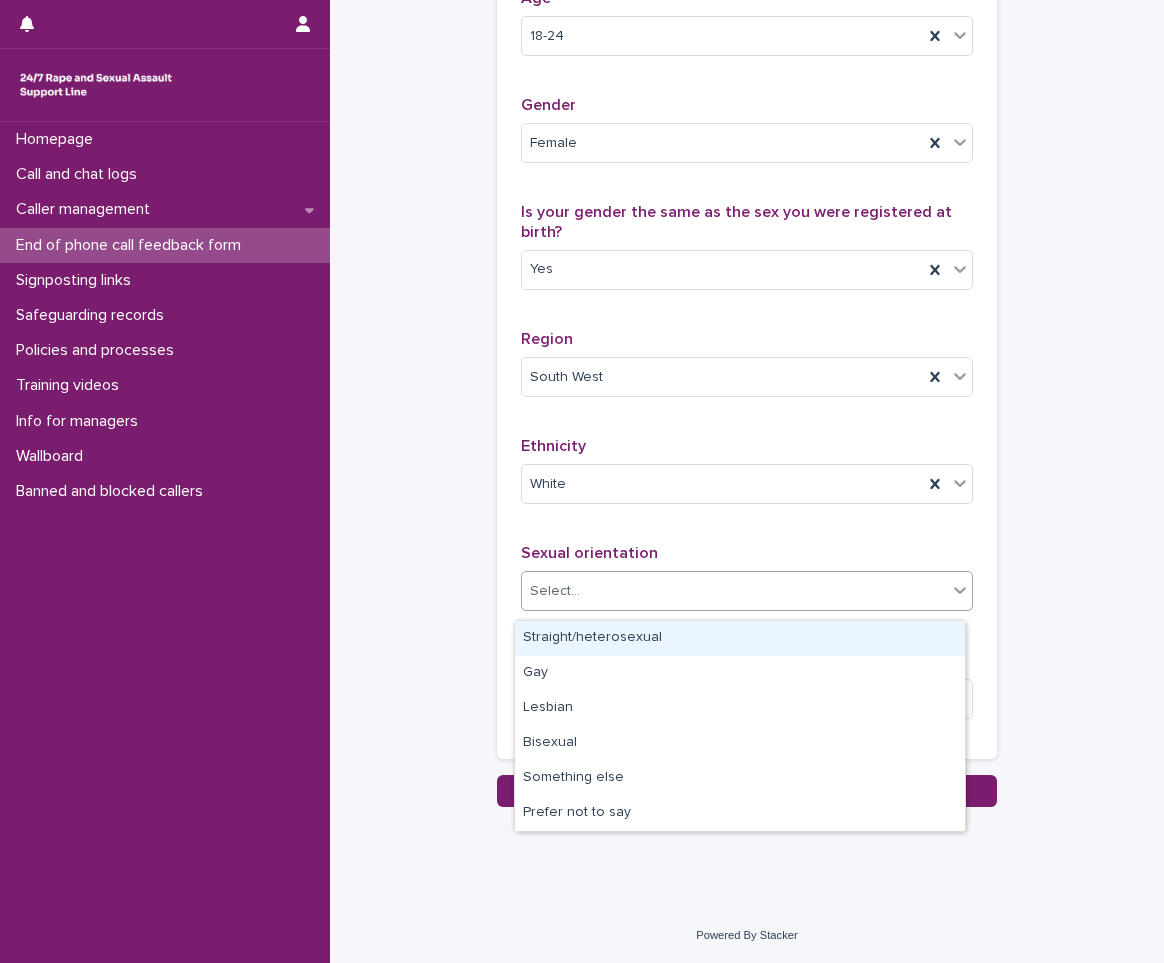 click on "Straight/heterosexual" at bounding box center (740, 638) 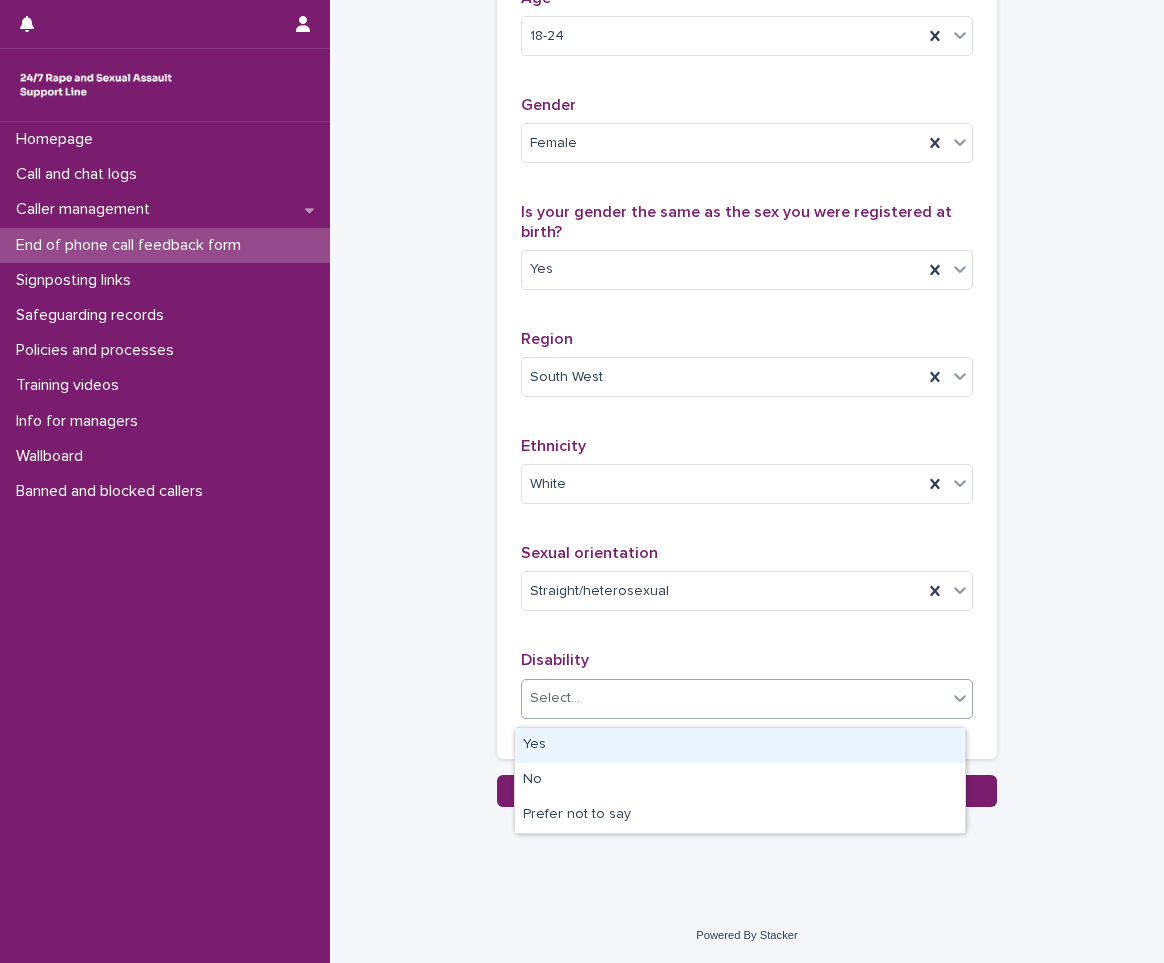 click on "Select..." at bounding box center [734, 698] 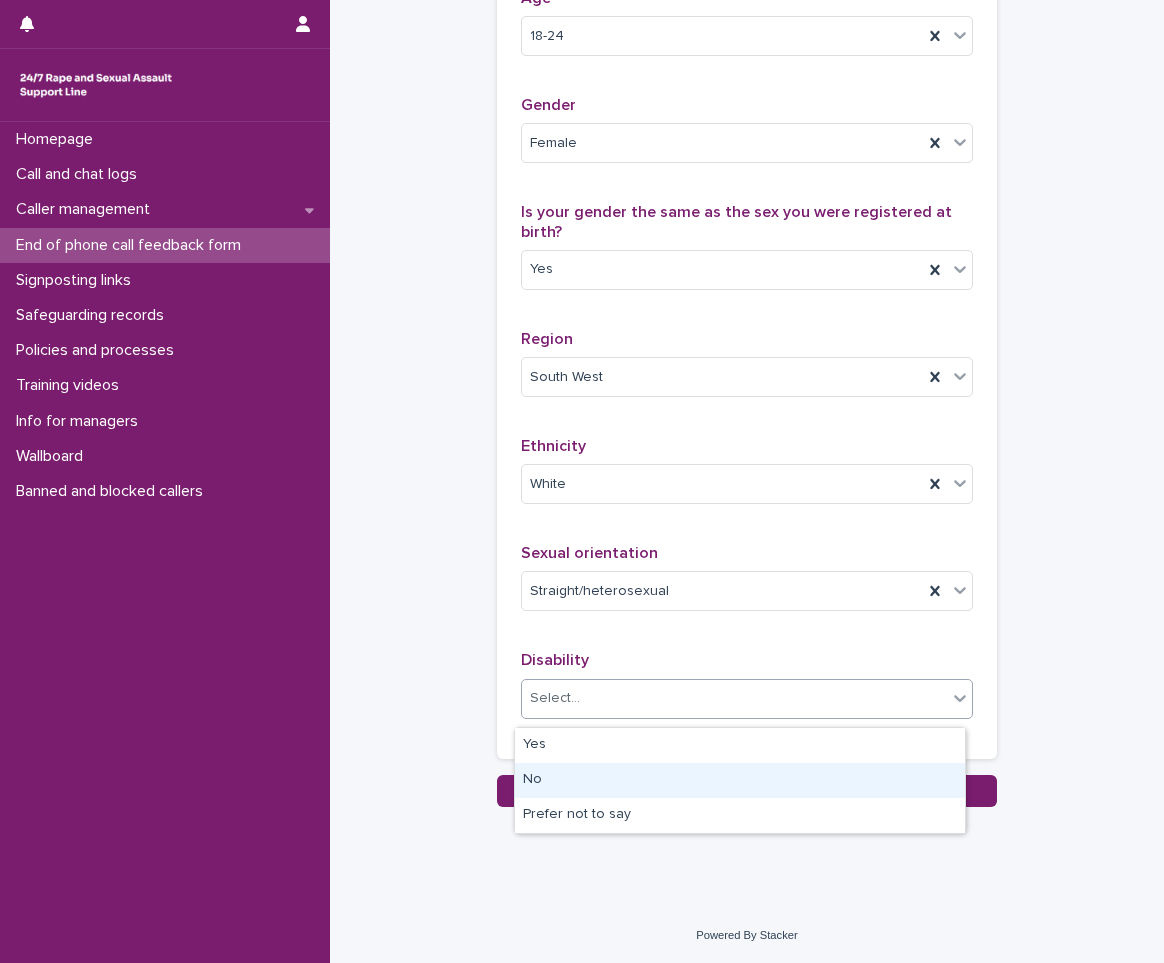 click on "No" at bounding box center [740, 780] 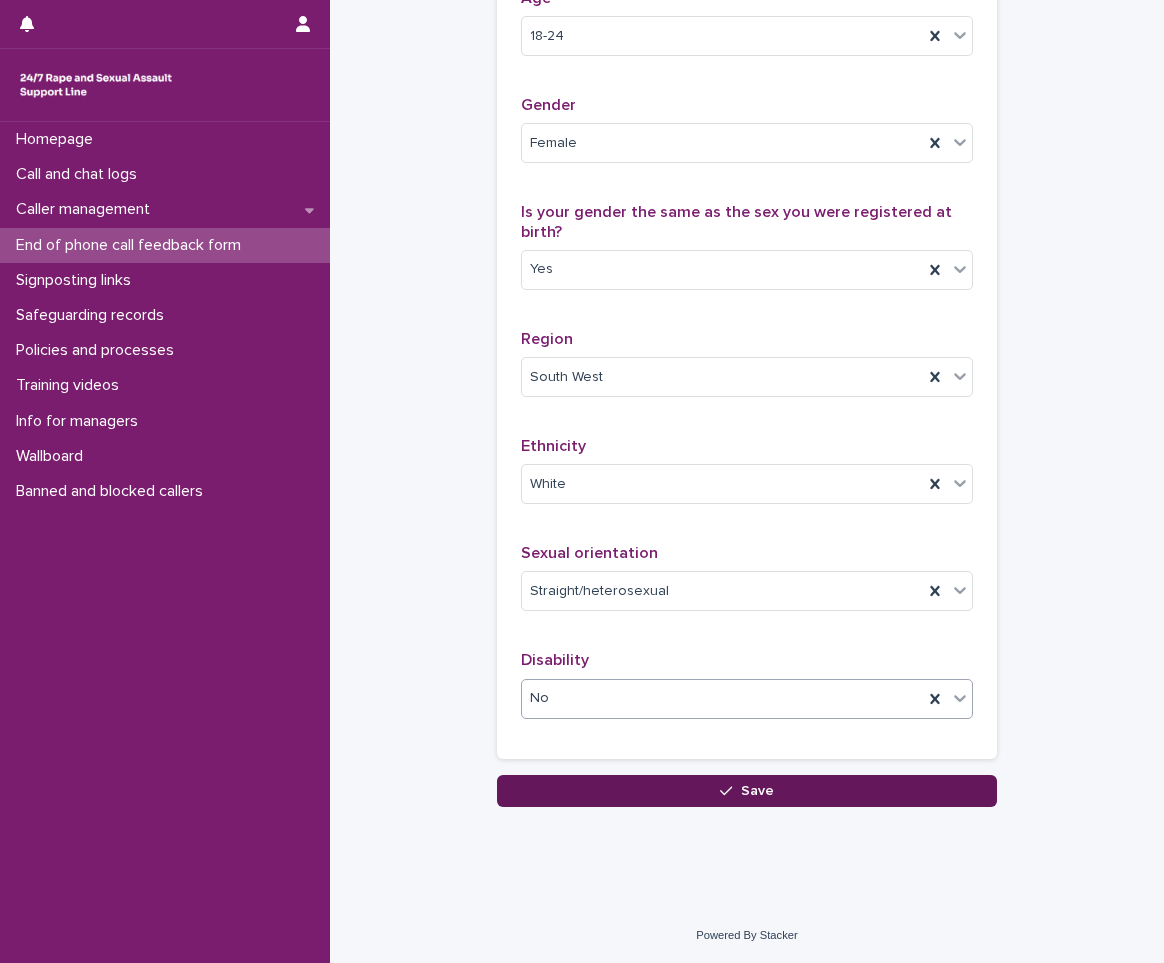 click on "Save" at bounding box center (747, 791) 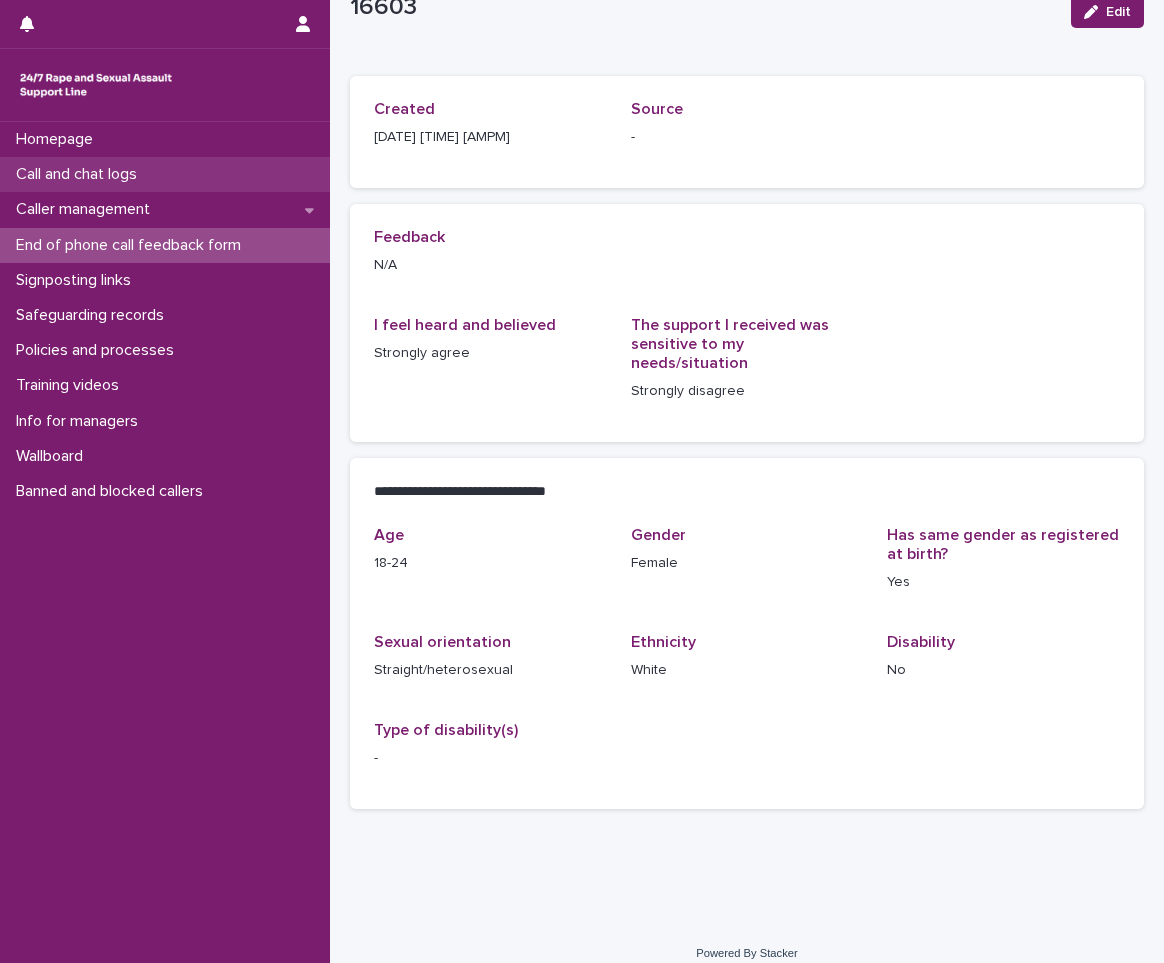 scroll, scrollTop: 0, scrollLeft: 0, axis: both 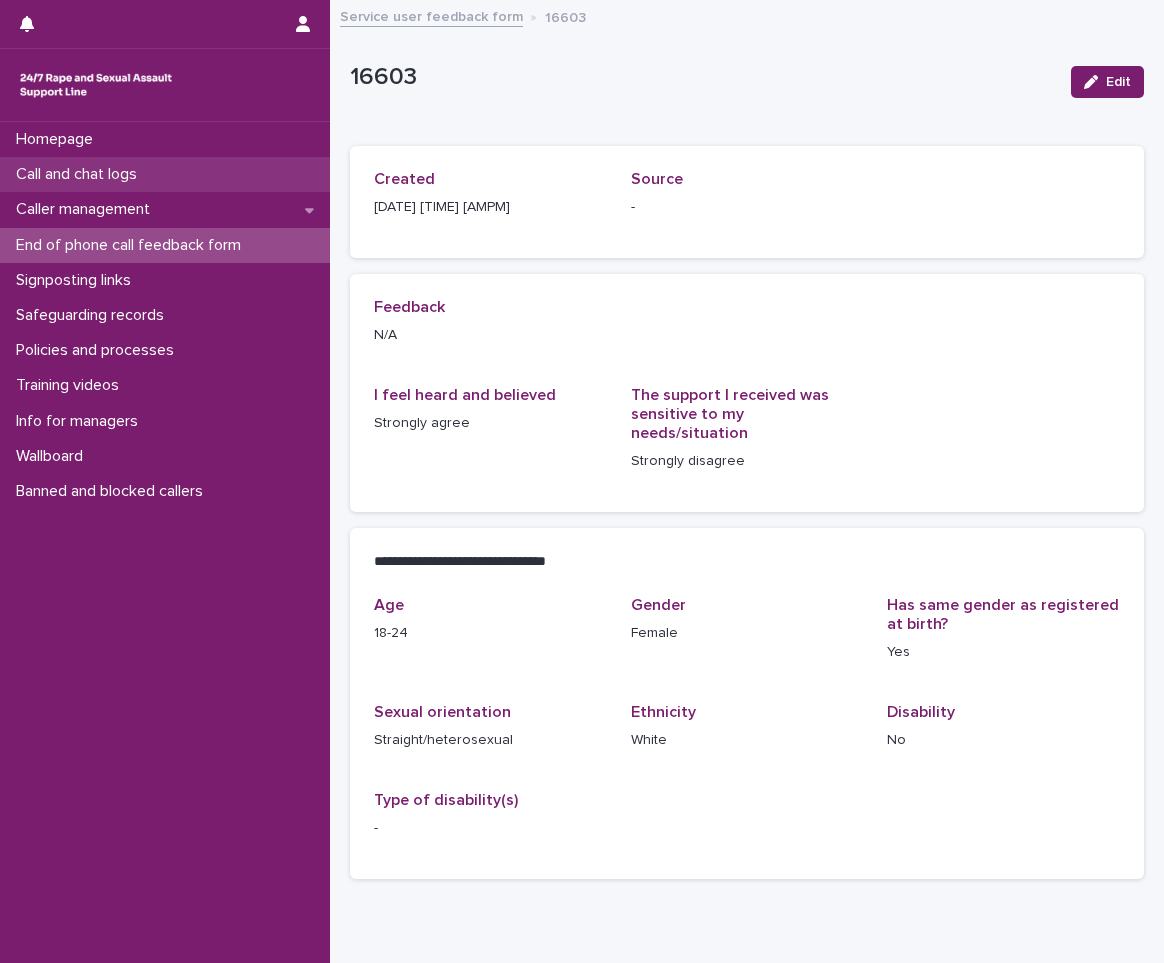 click on "Call and chat logs" at bounding box center [80, 174] 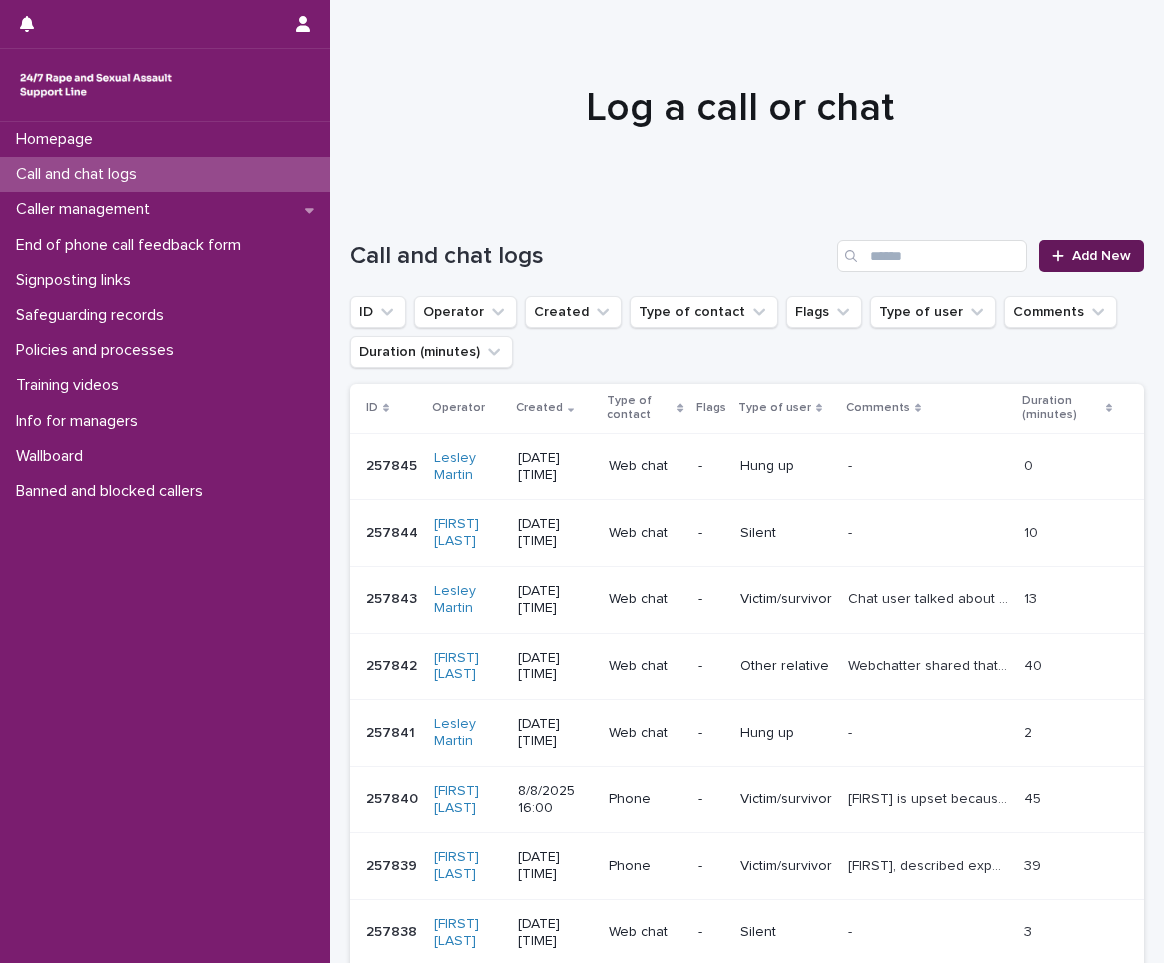click on "Add New" at bounding box center (1101, 256) 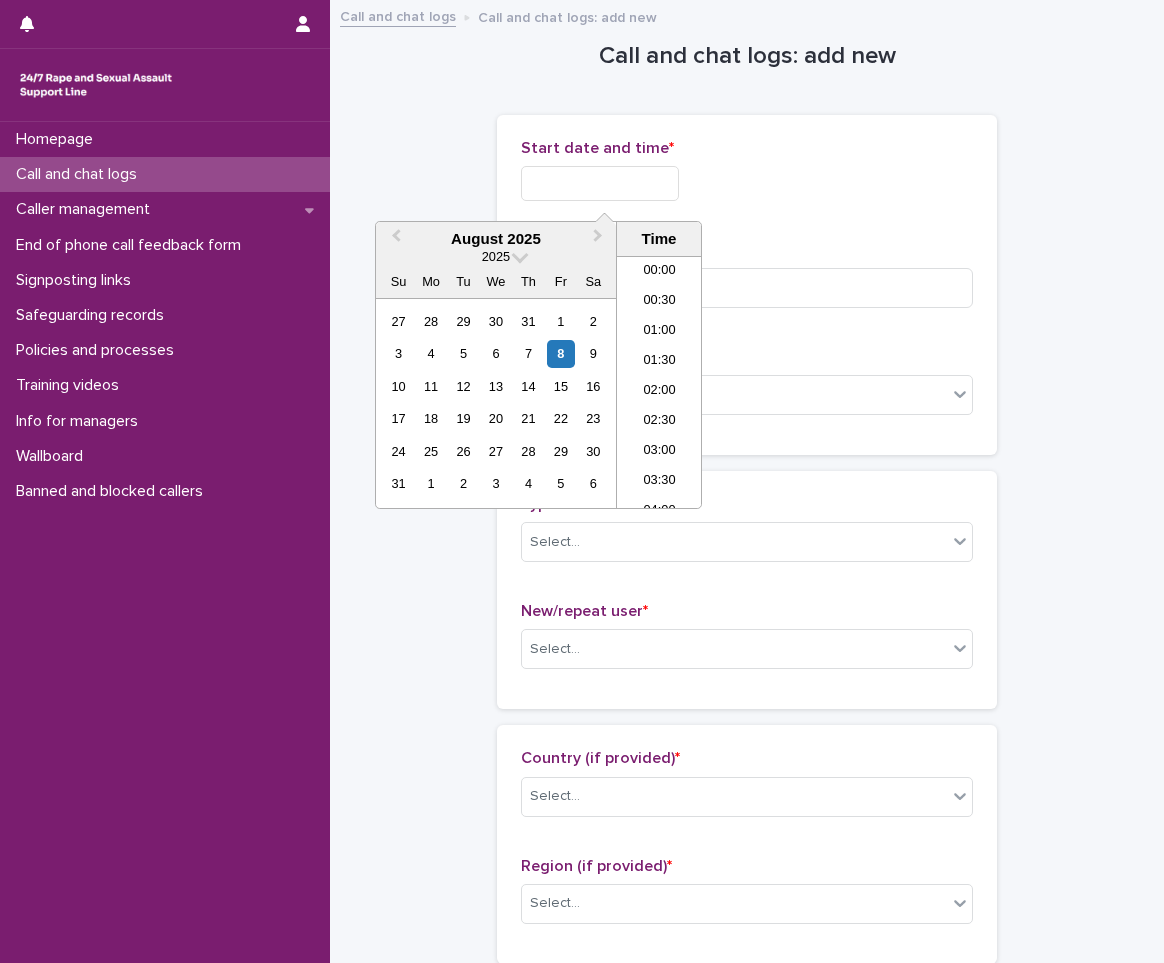 click at bounding box center (600, 183) 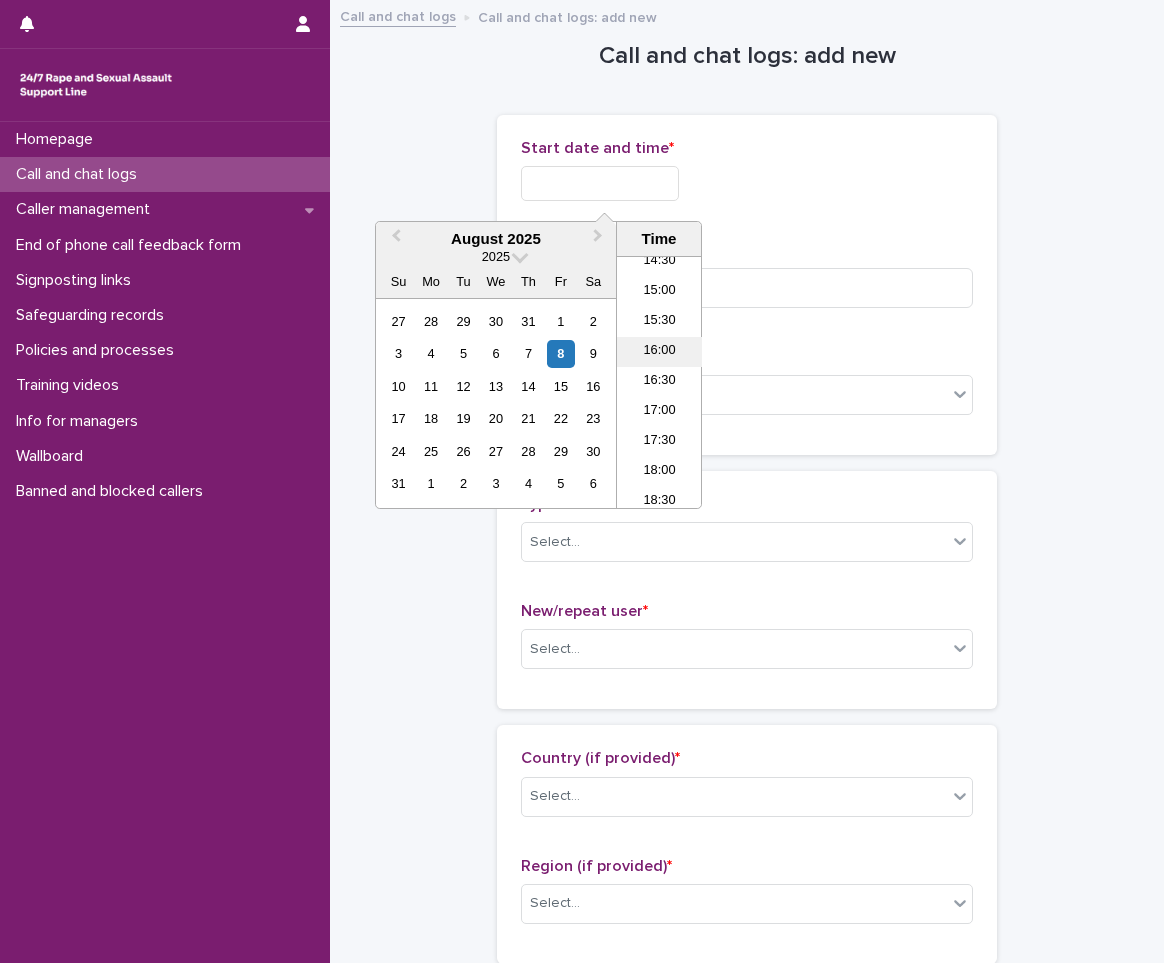 click on "16:00" at bounding box center [659, 352] 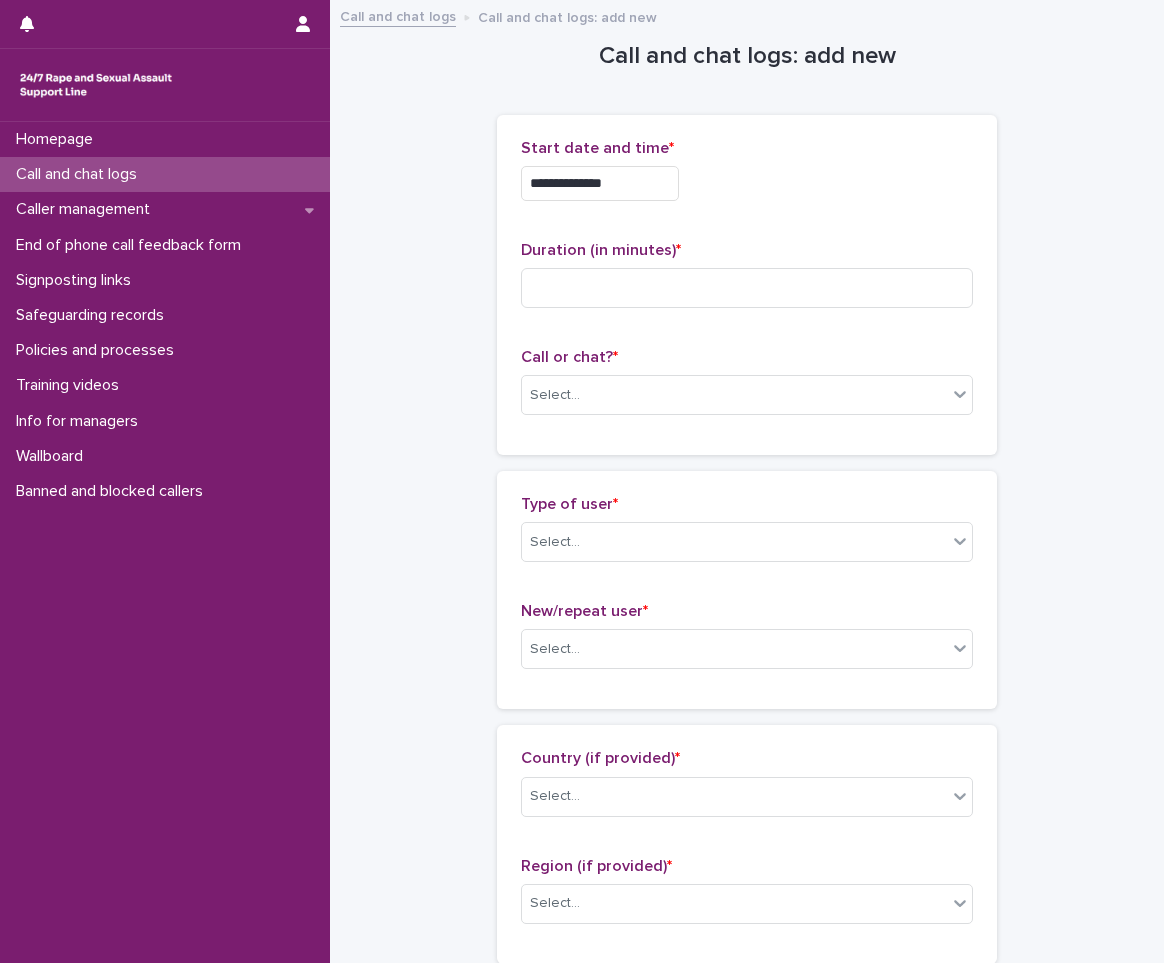 click on "**********" at bounding box center [600, 183] 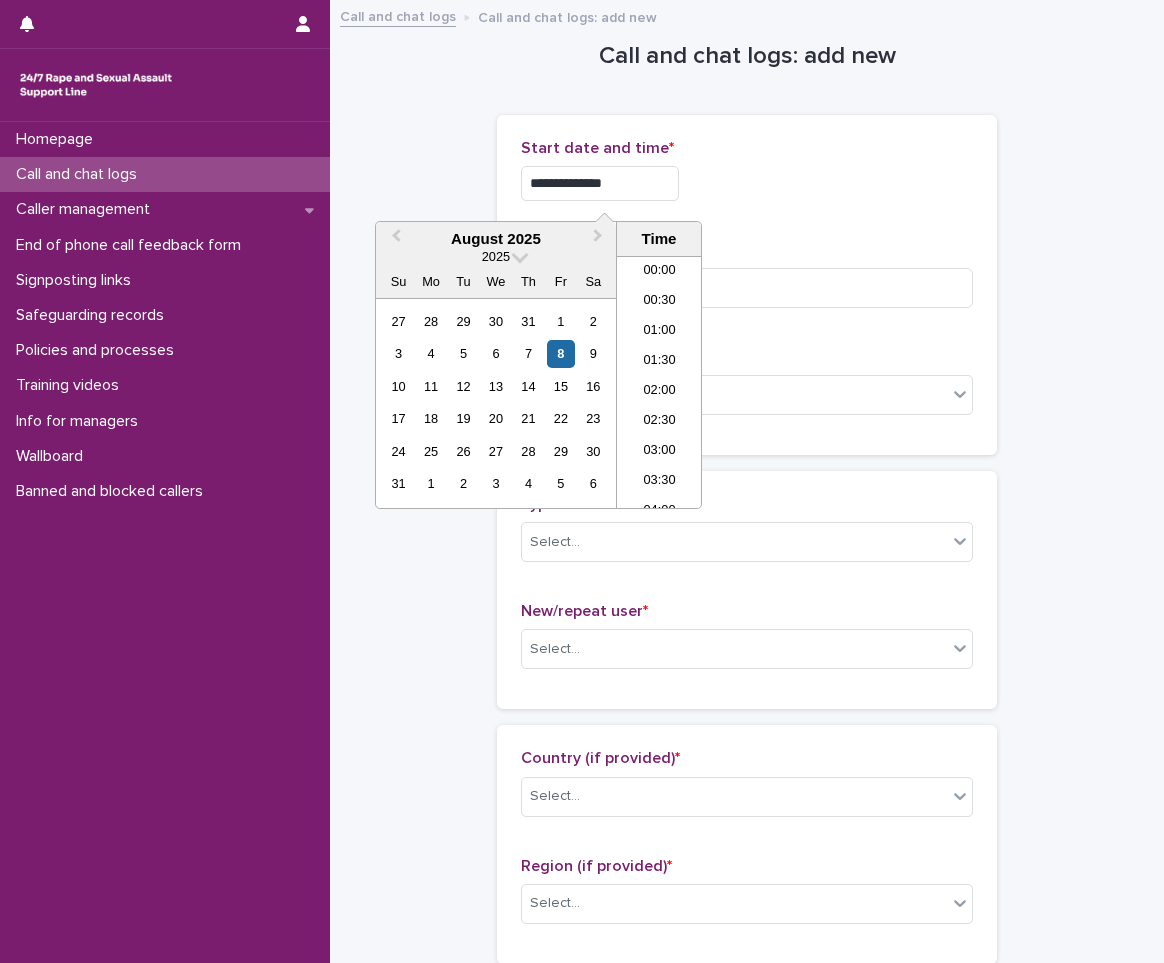 scroll, scrollTop: 850, scrollLeft: 0, axis: vertical 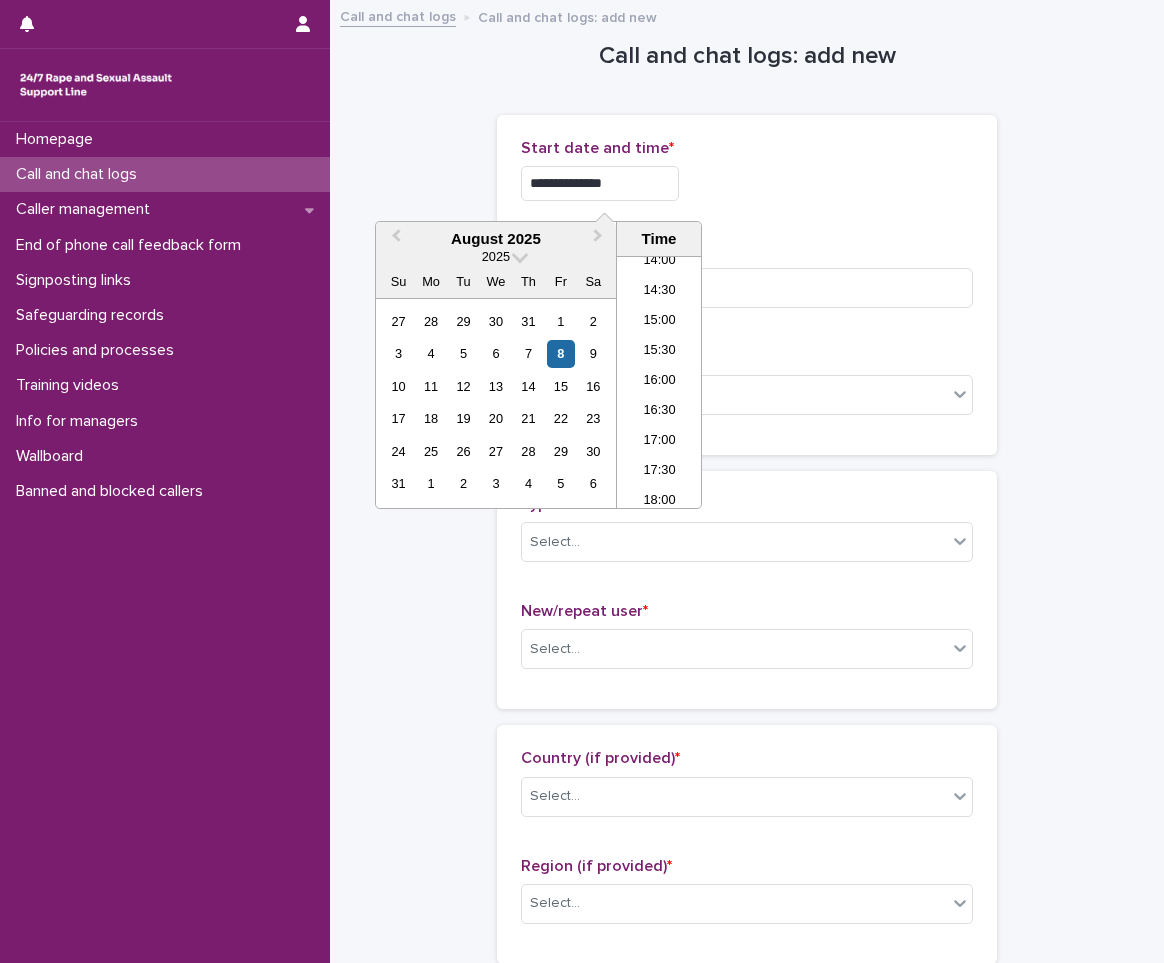 type on "**********" 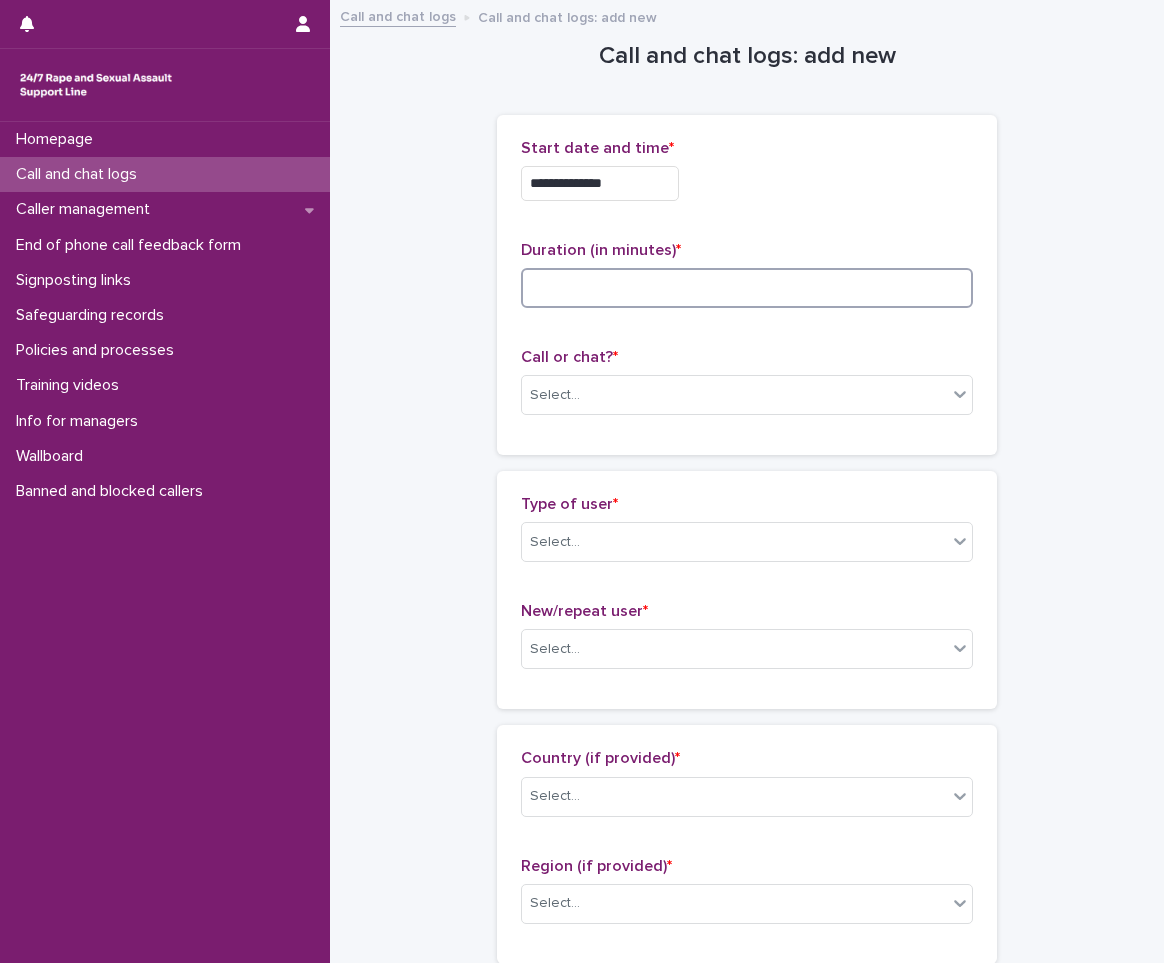 click at bounding box center [747, 288] 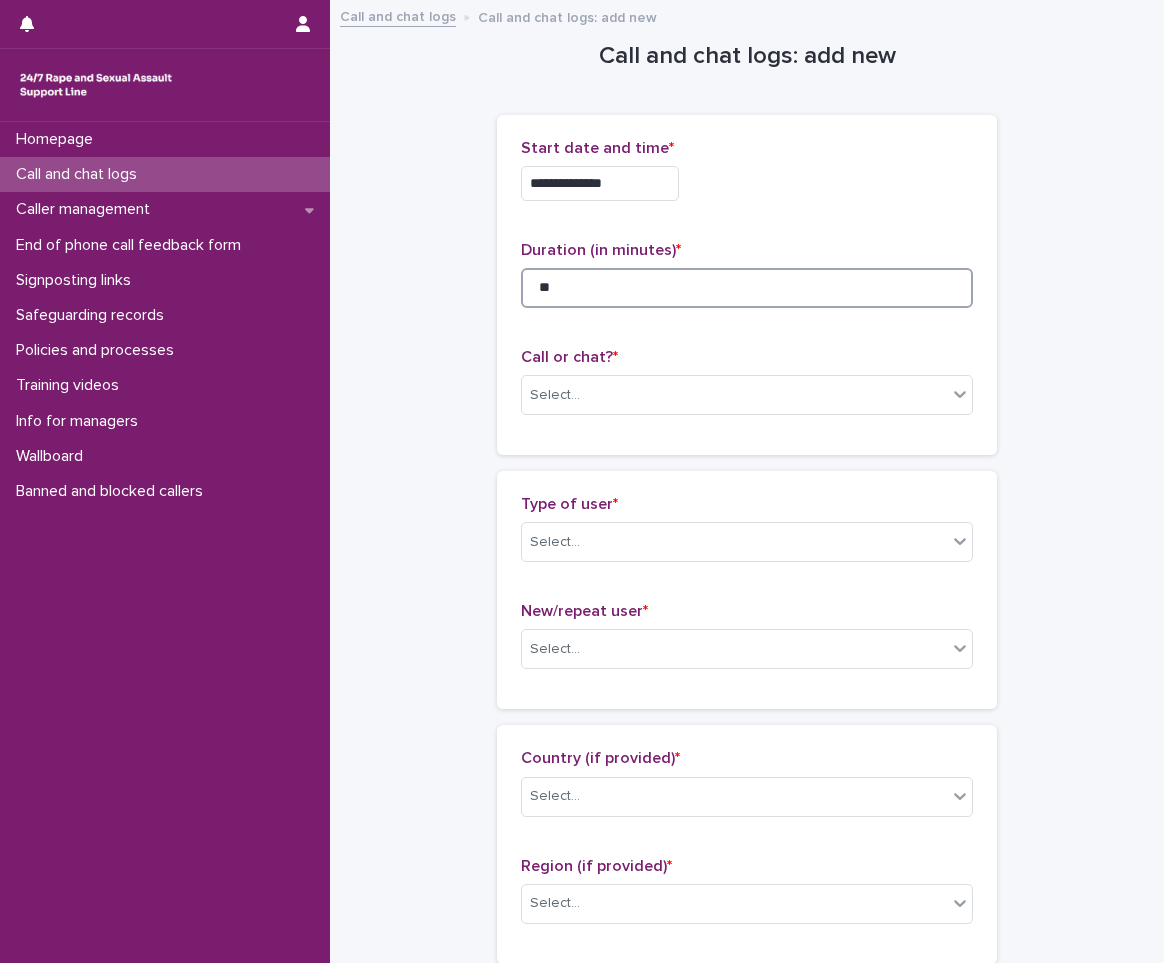 type on "**" 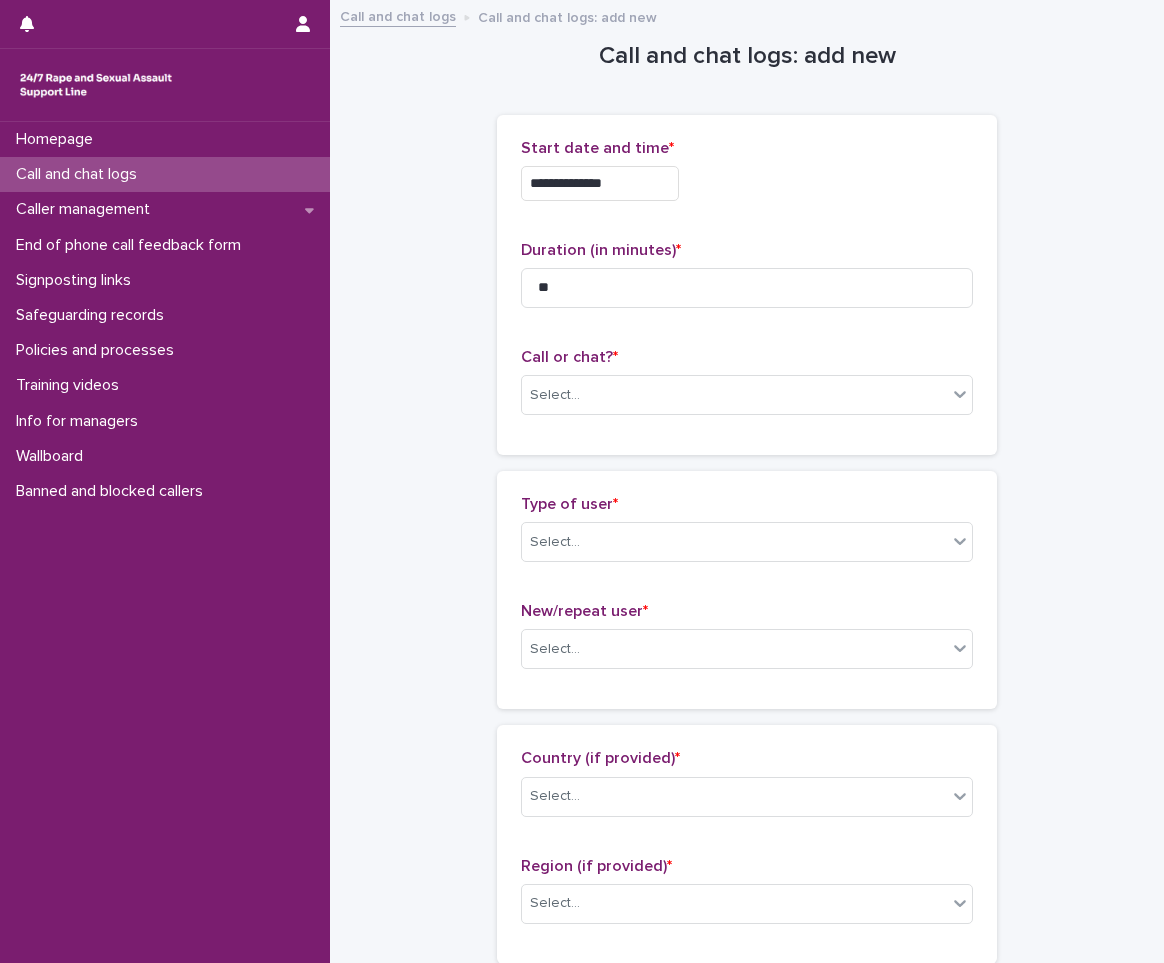 click on "Call or chat? * Select..." at bounding box center (747, 389) 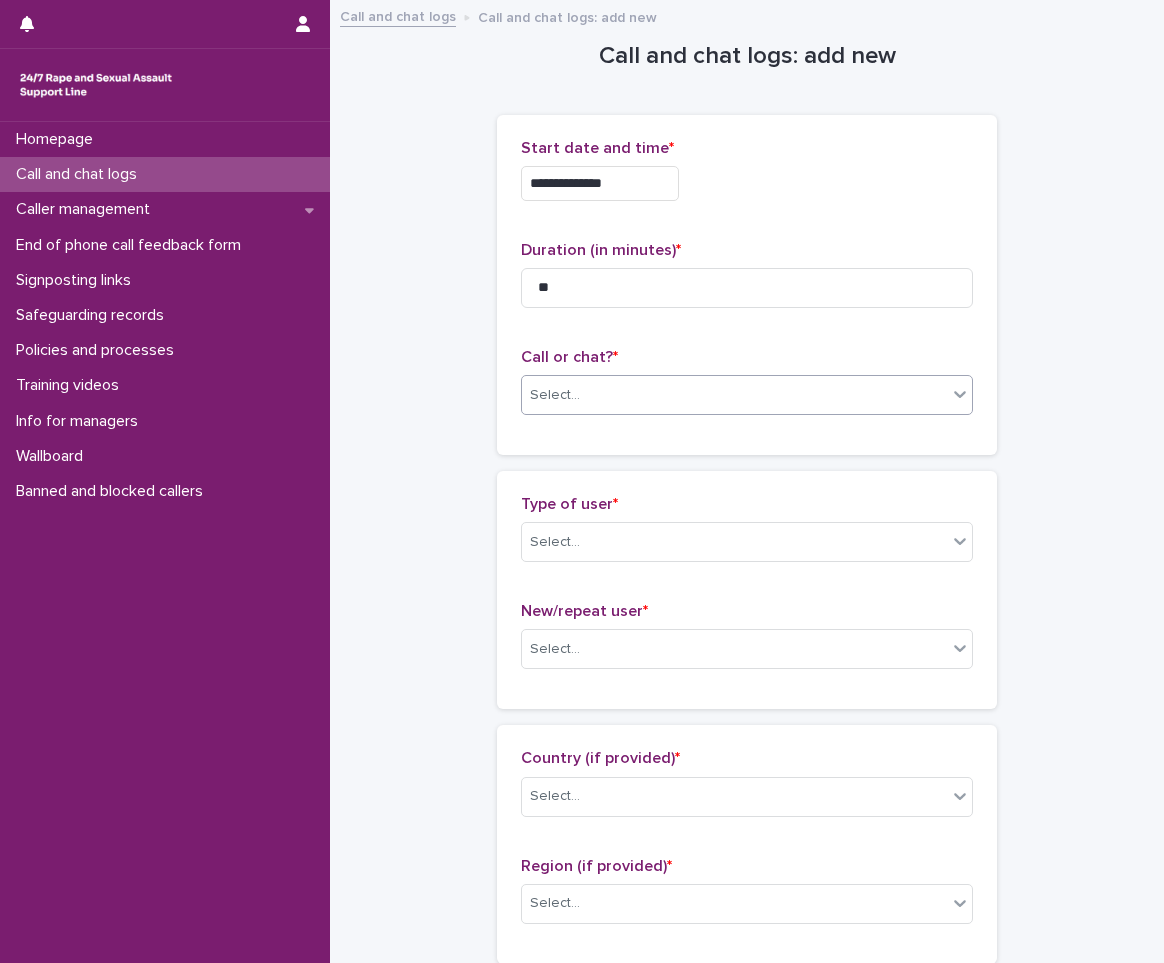 click on "Select..." at bounding box center (555, 395) 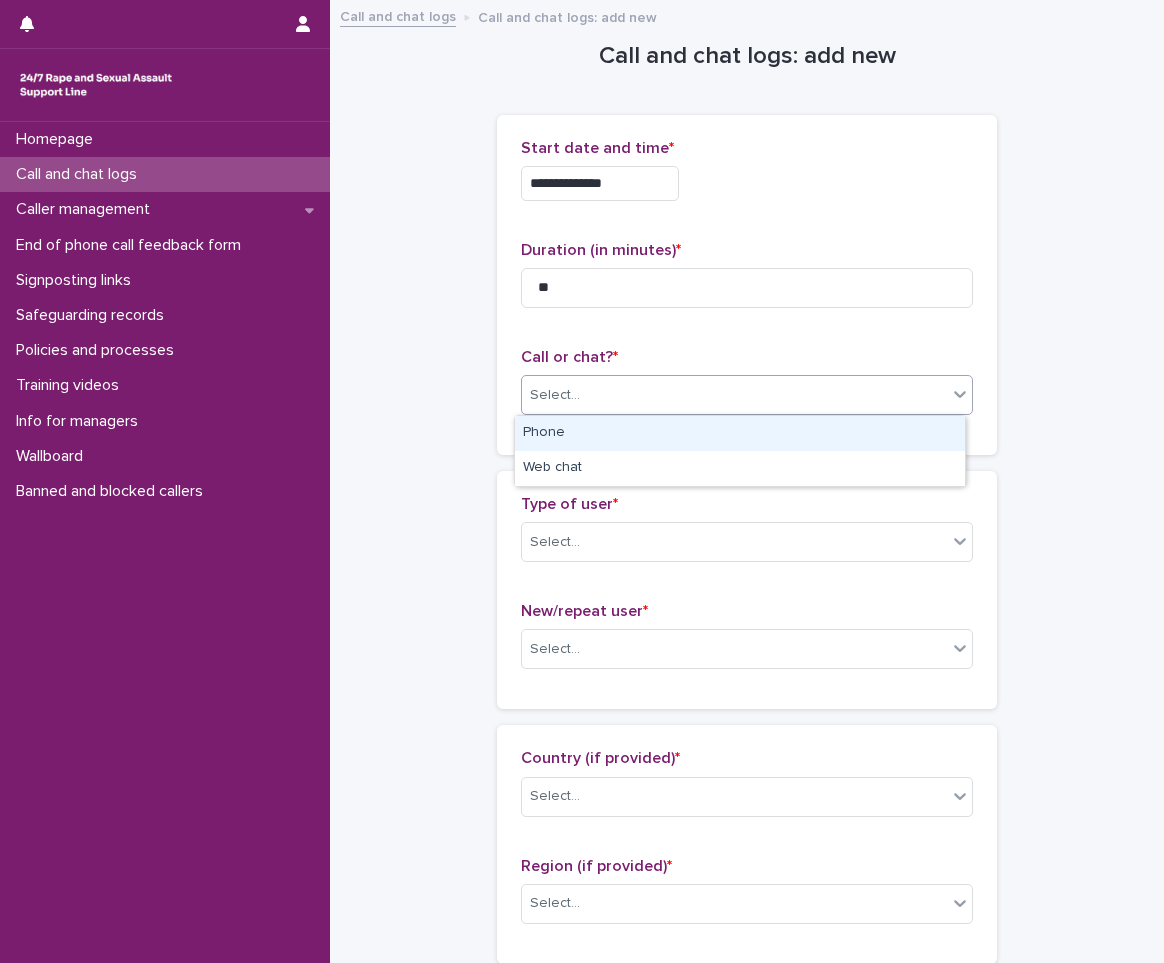 click on "Phone" at bounding box center (740, 433) 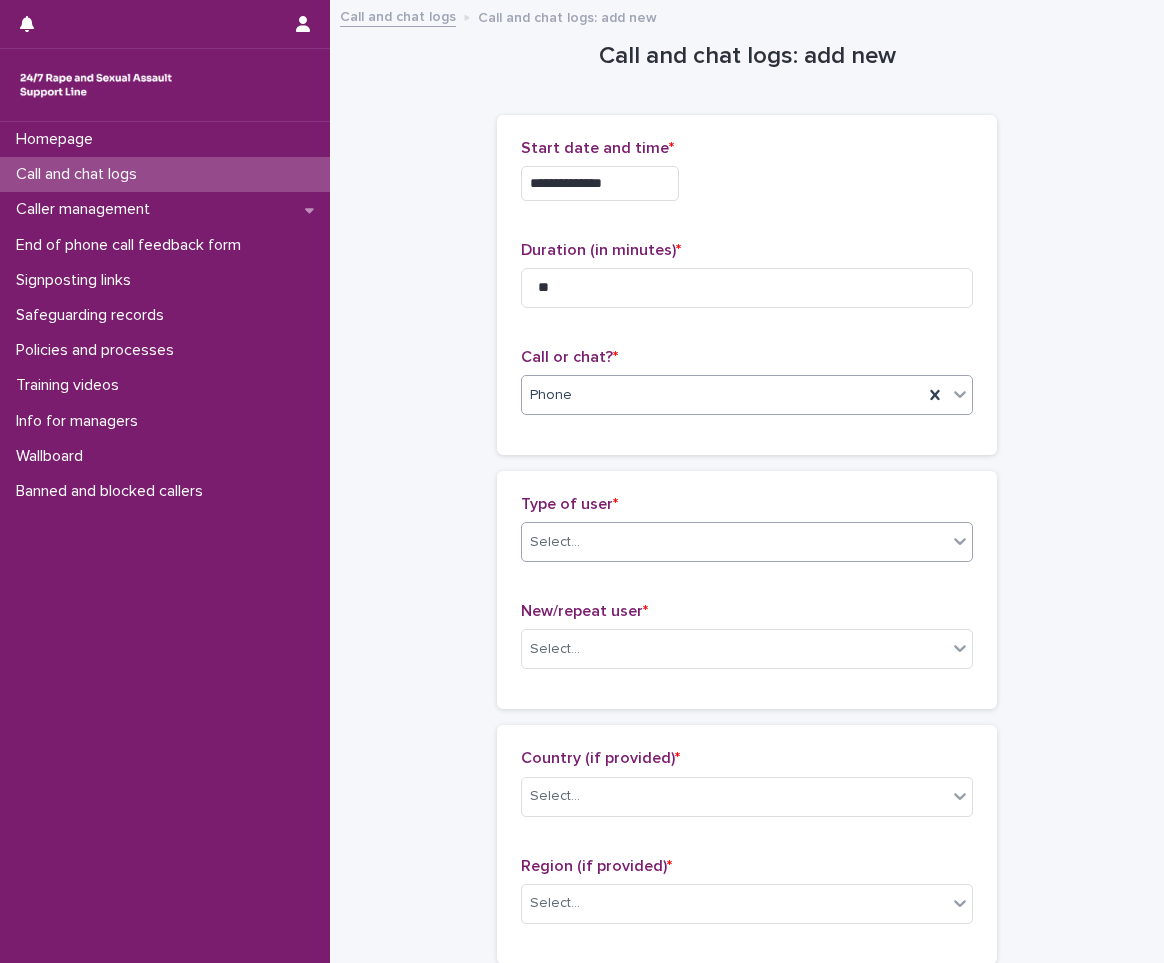 click on "Select..." at bounding box center (555, 542) 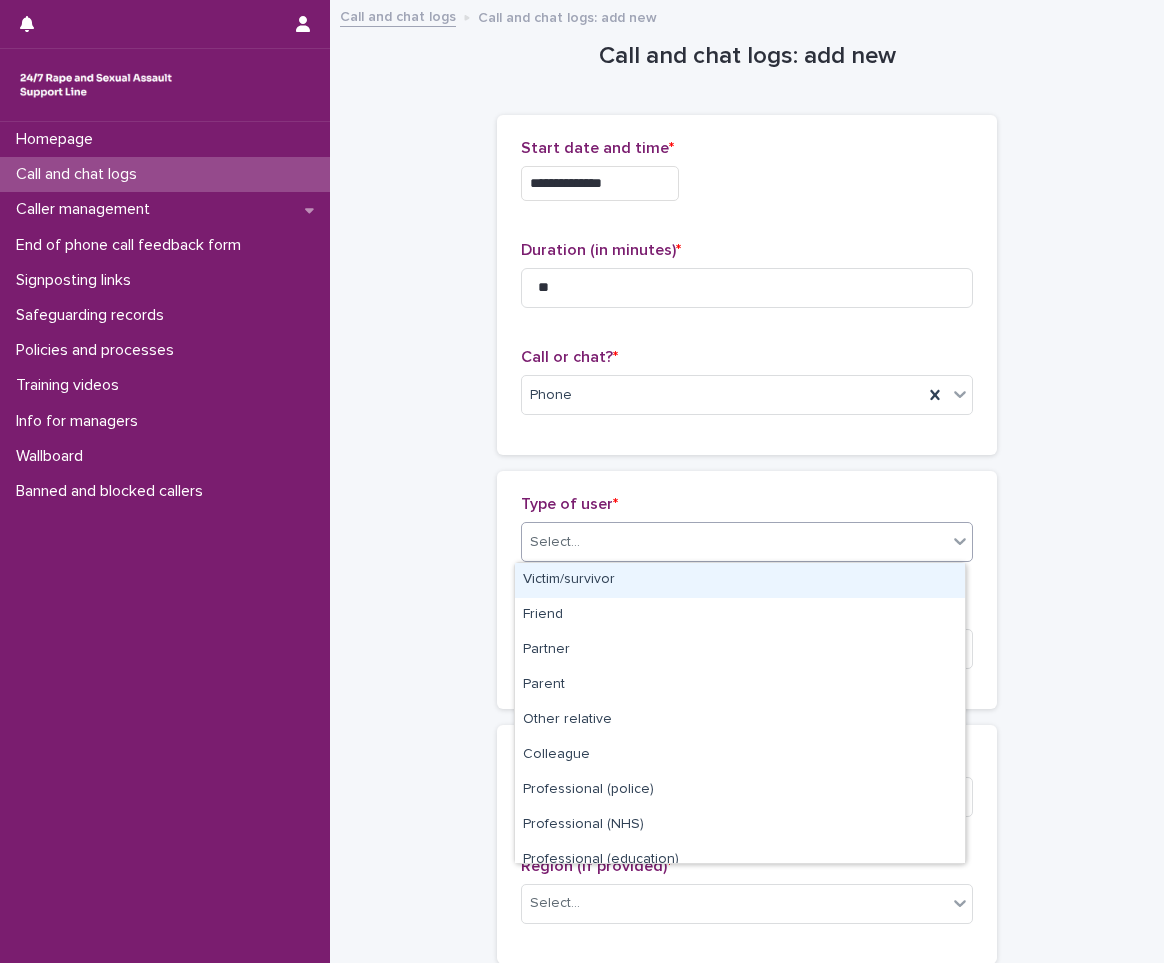 click on "Victim/survivor" at bounding box center [740, 580] 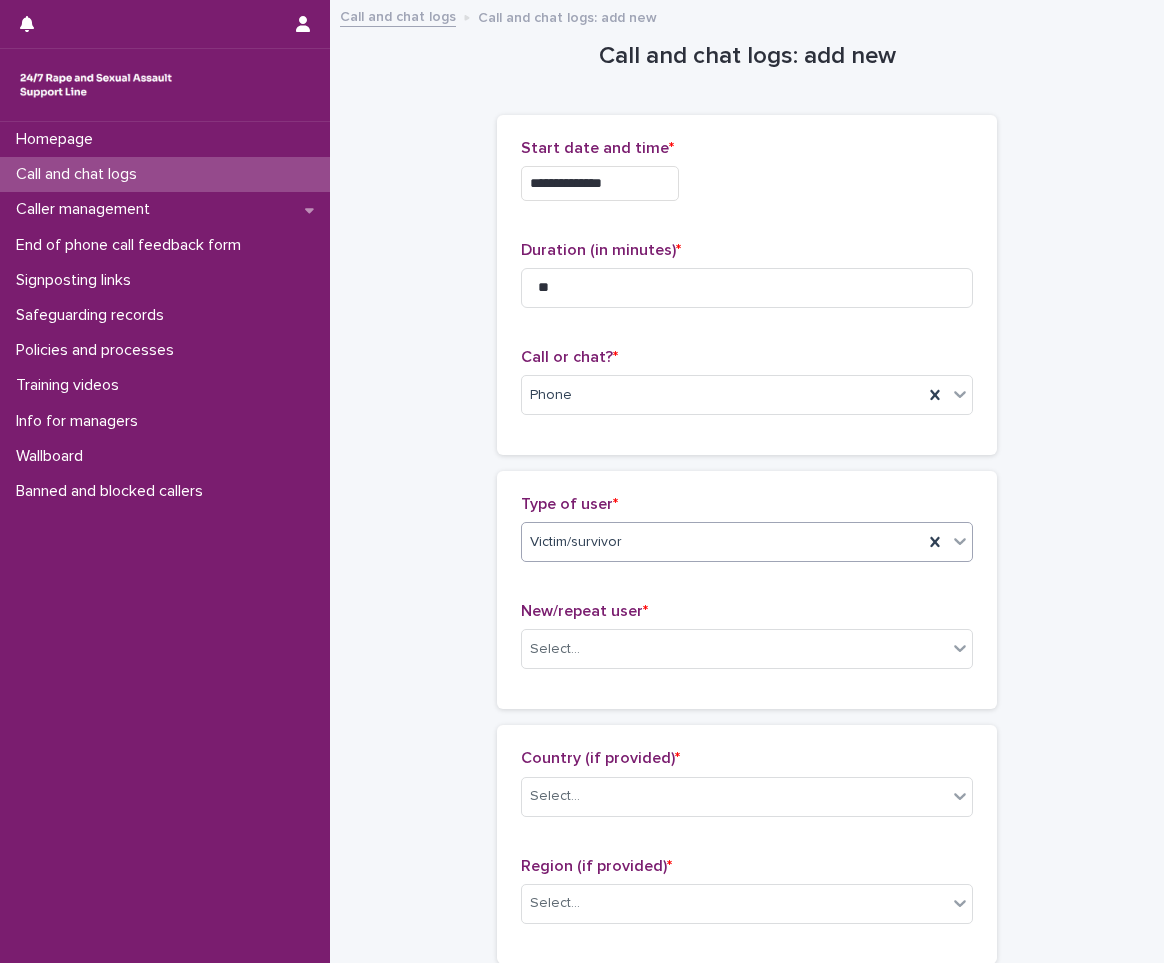 scroll, scrollTop: 100, scrollLeft: 0, axis: vertical 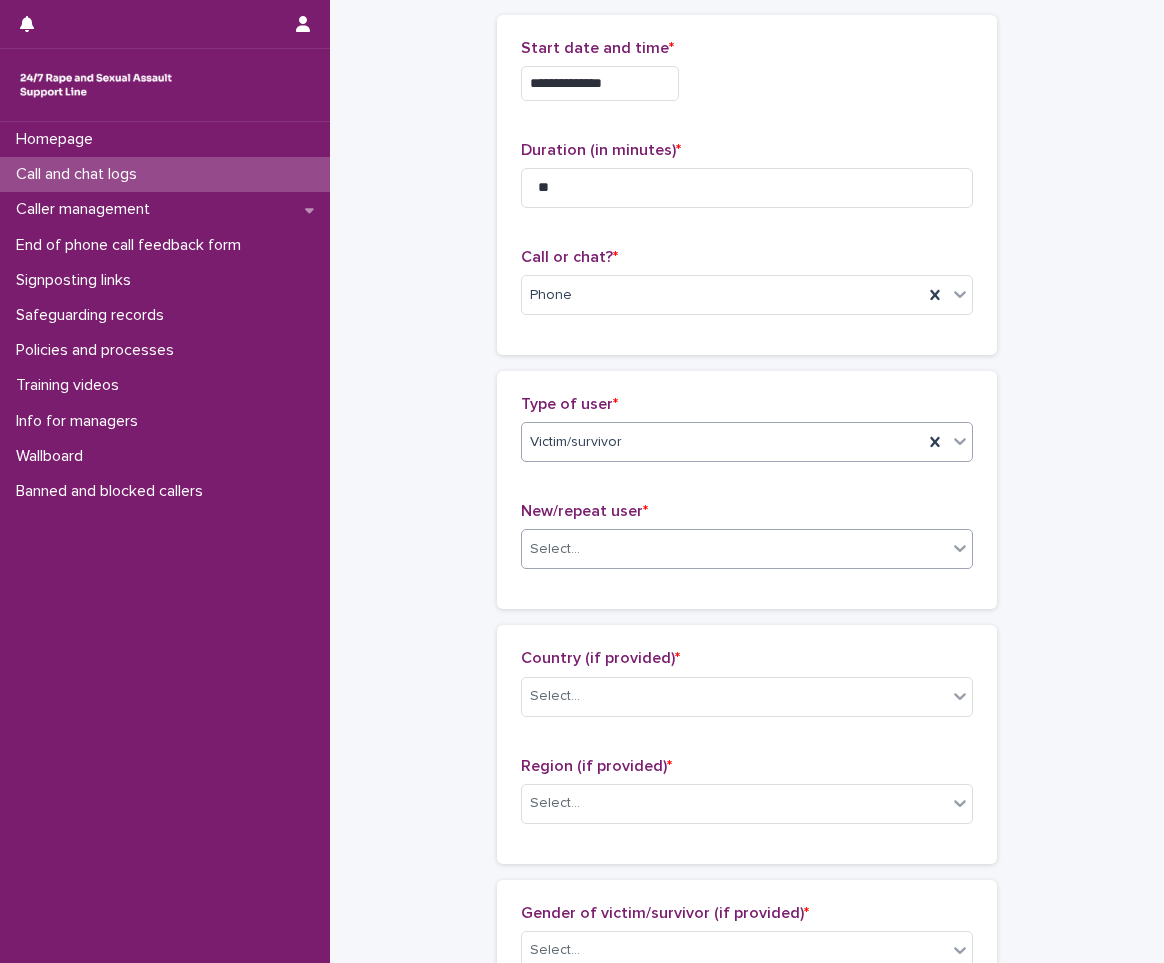 click on "Select..." at bounding box center [734, 549] 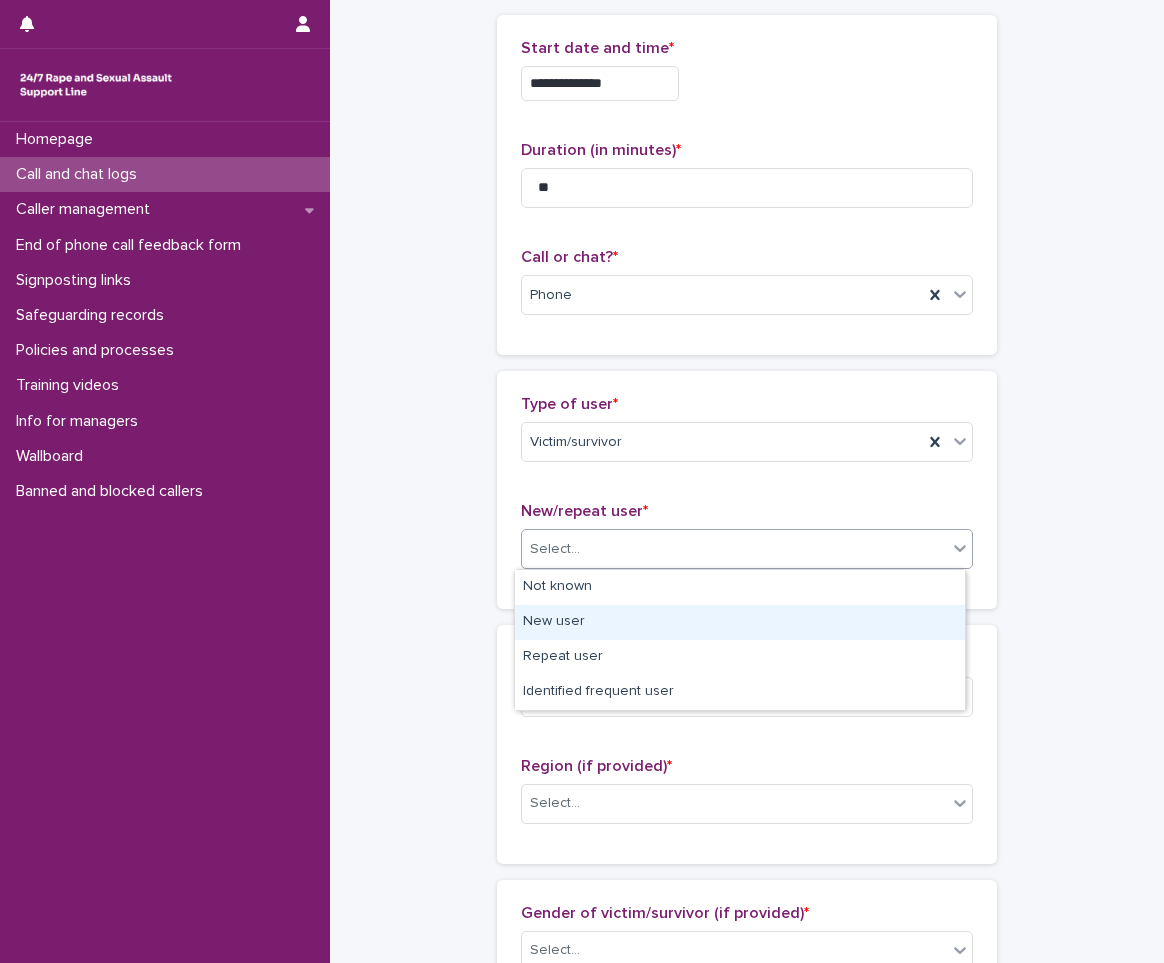 click on "New user" at bounding box center (740, 622) 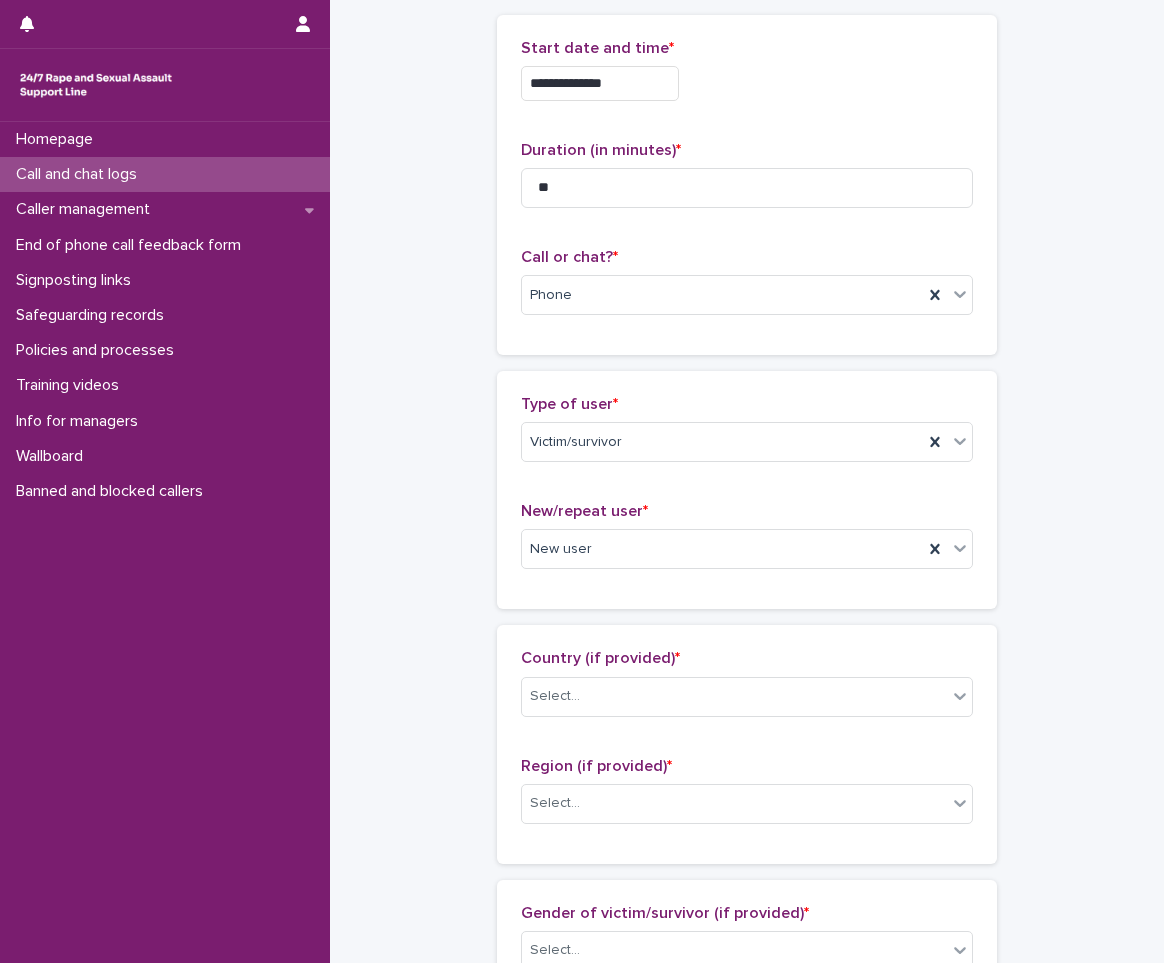 click on "Country (if provided) * Select..." at bounding box center (747, 690) 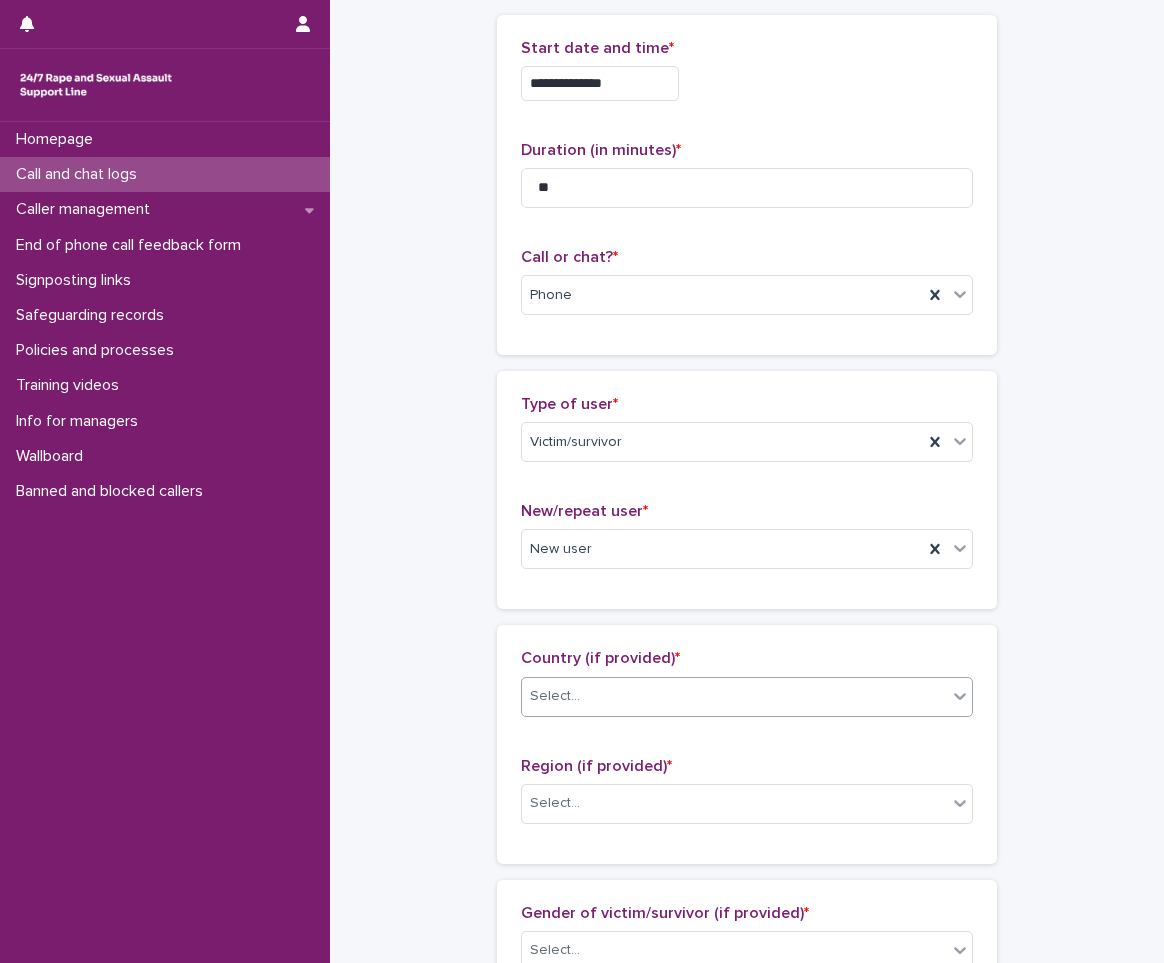 click on "Select..." at bounding box center (555, 696) 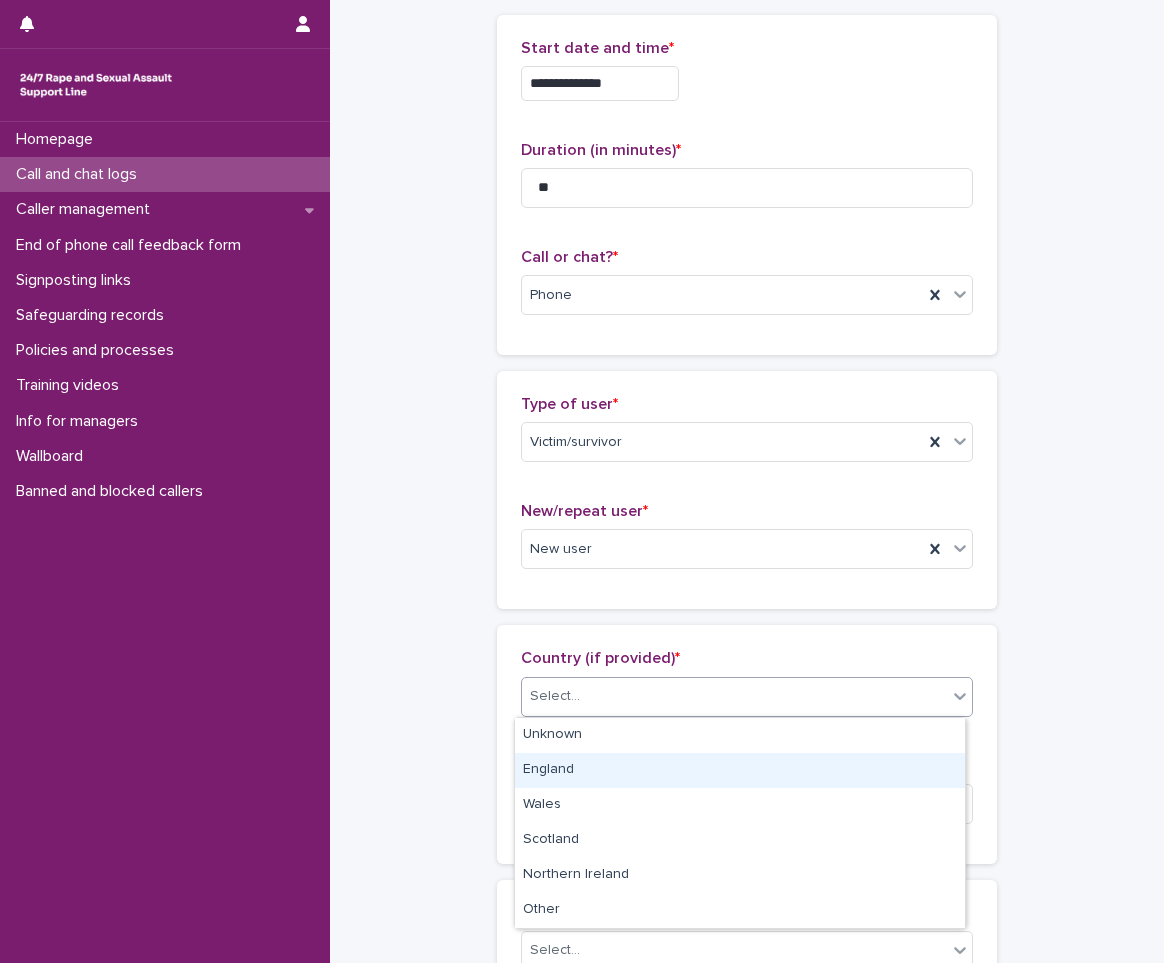 click on "England" at bounding box center (740, 770) 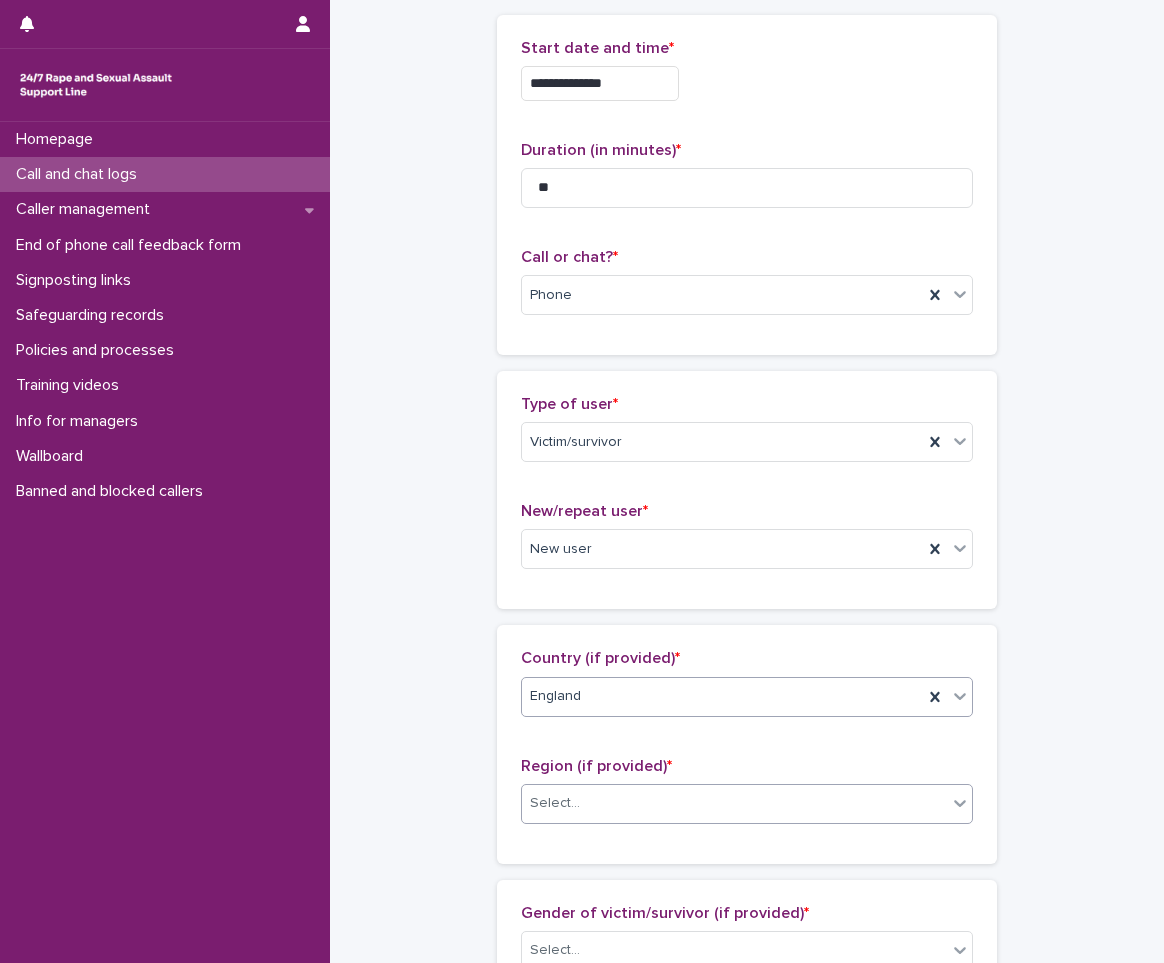 click on "Select..." at bounding box center [734, 803] 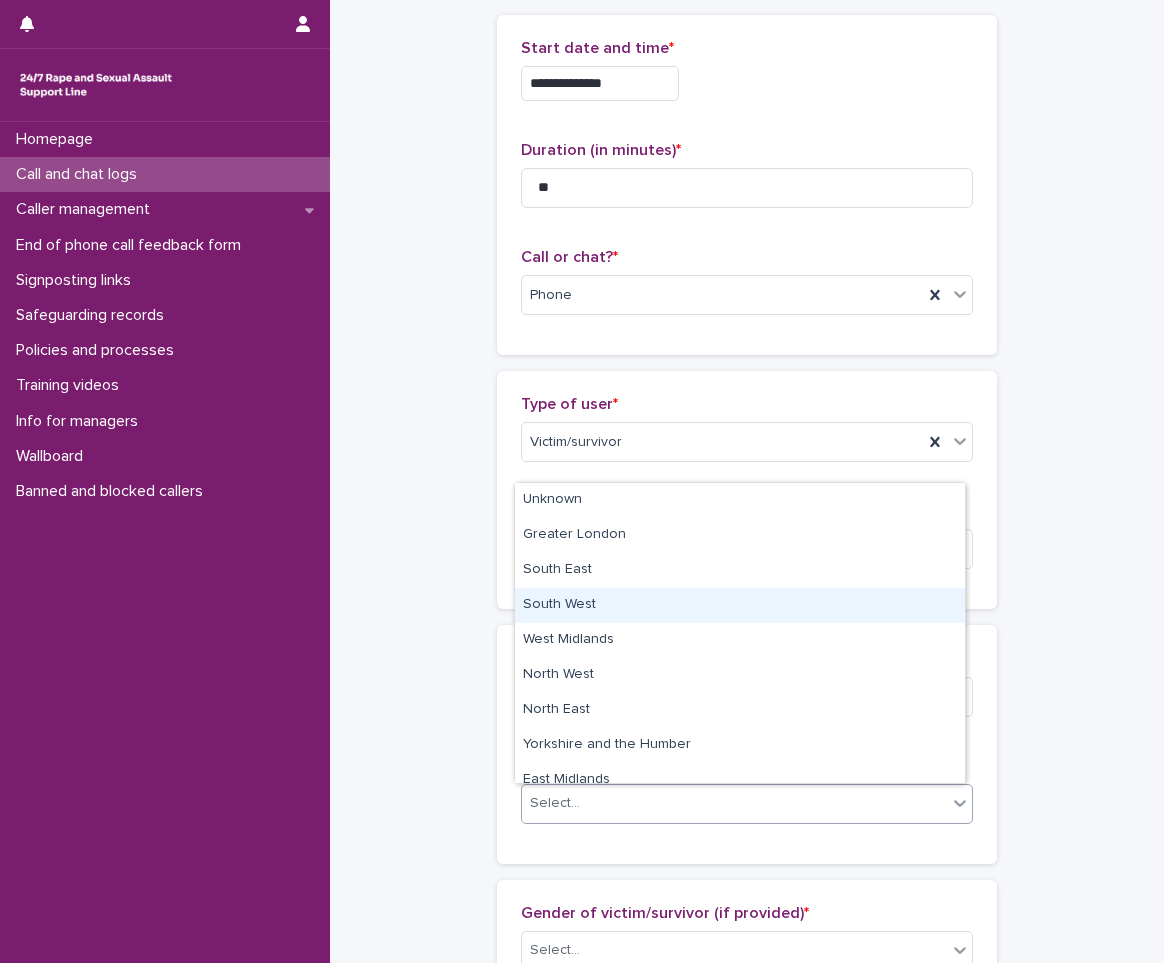 click on "South West" at bounding box center [740, 605] 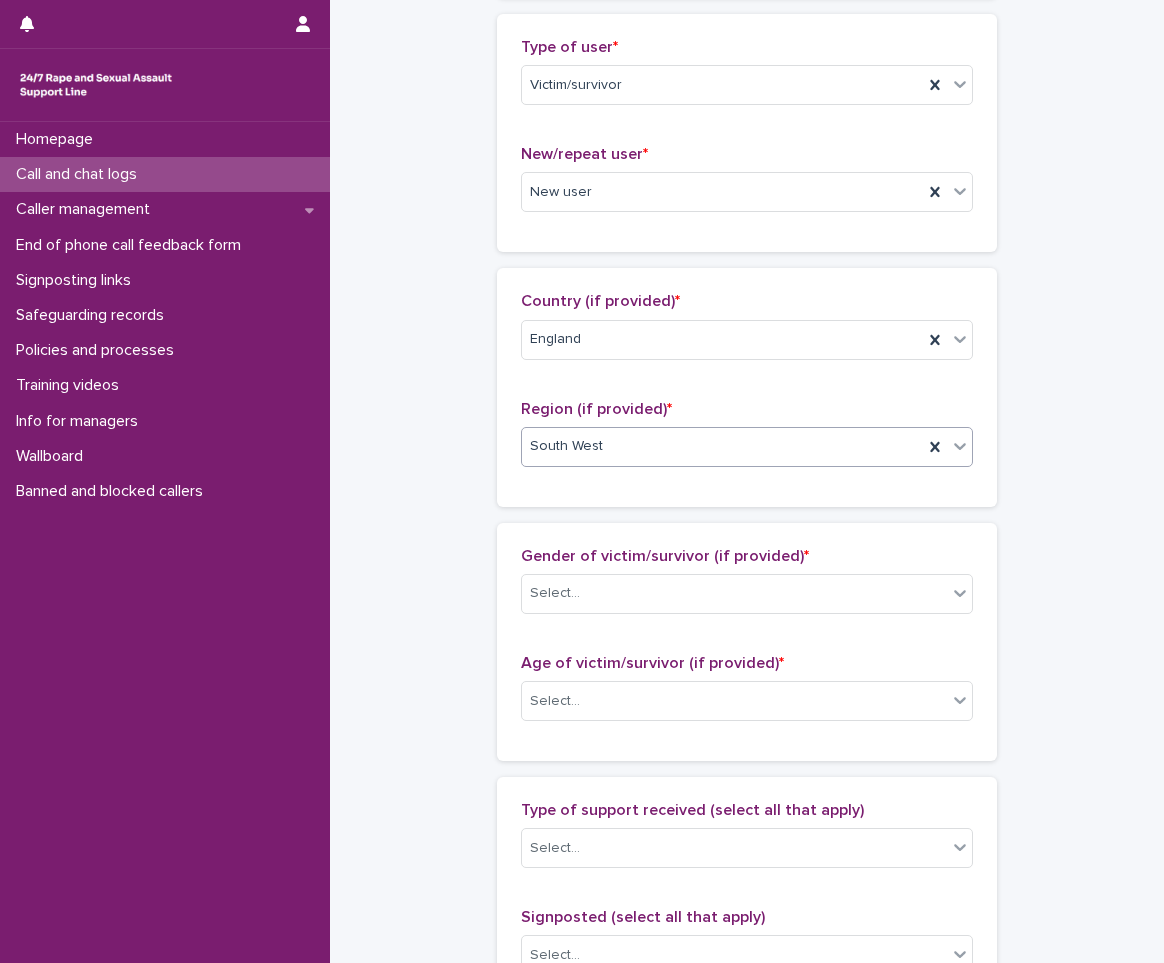 scroll, scrollTop: 500, scrollLeft: 0, axis: vertical 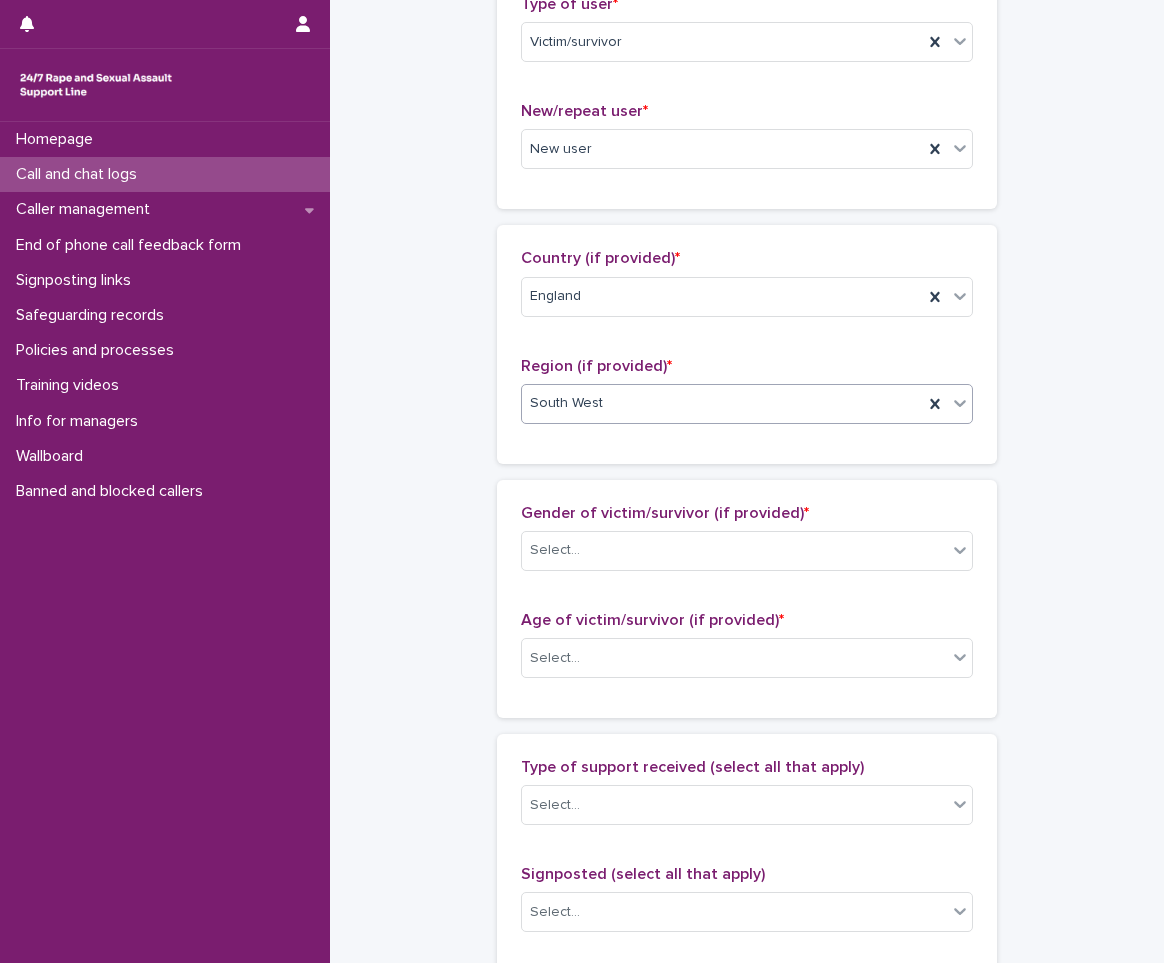 click on "Gender of victim/survivor (if provided) * Select..." at bounding box center [747, 545] 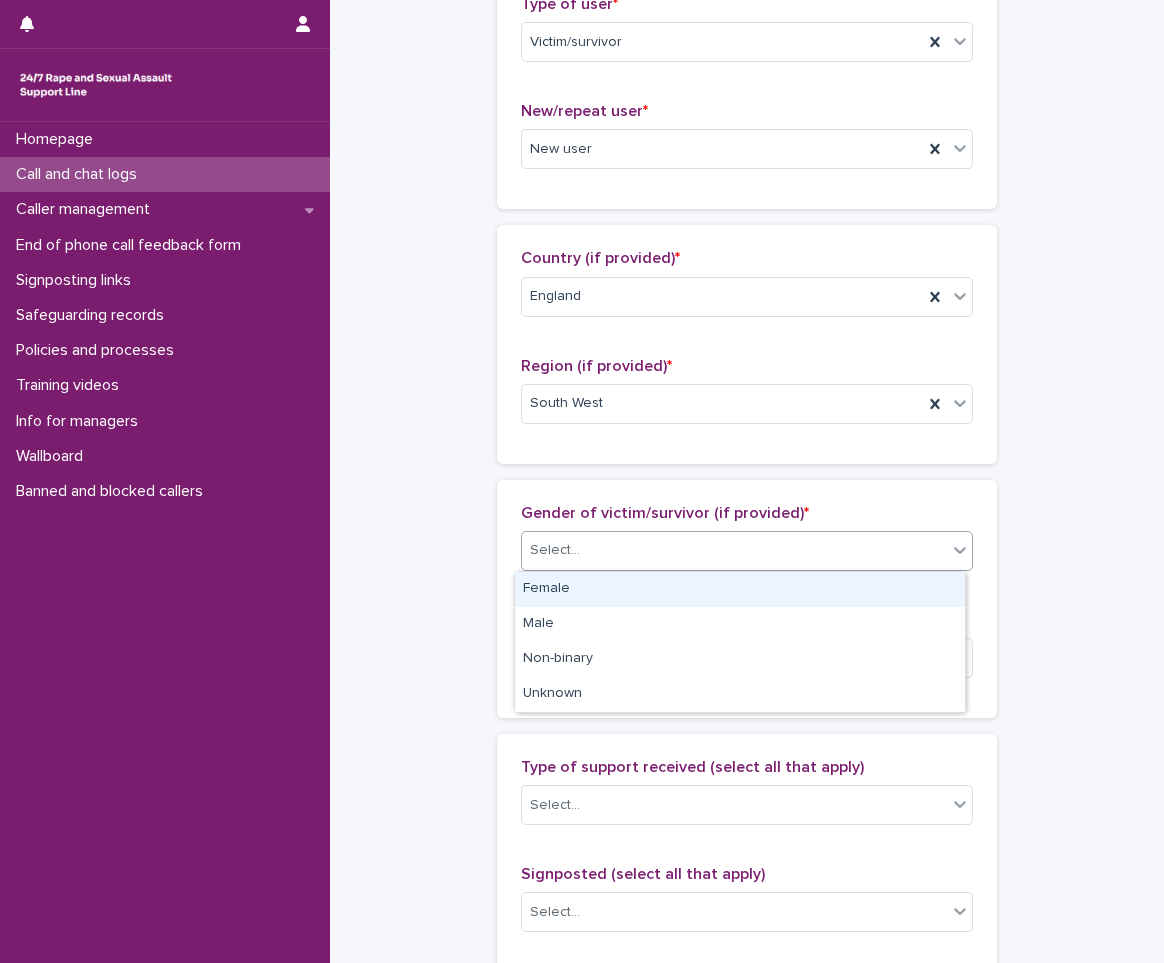 click on "Select..." at bounding box center (555, 550) 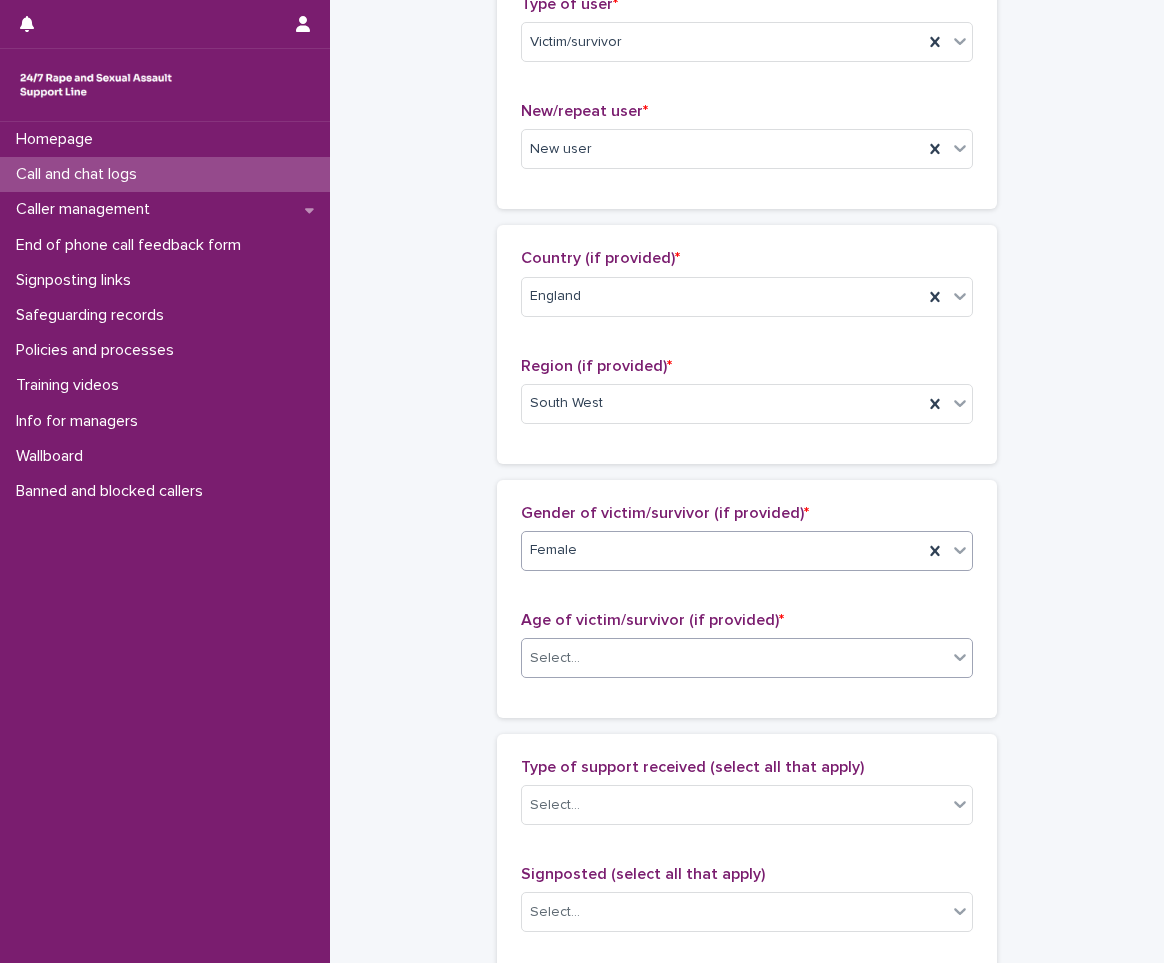 click on "Select..." at bounding box center (555, 658) 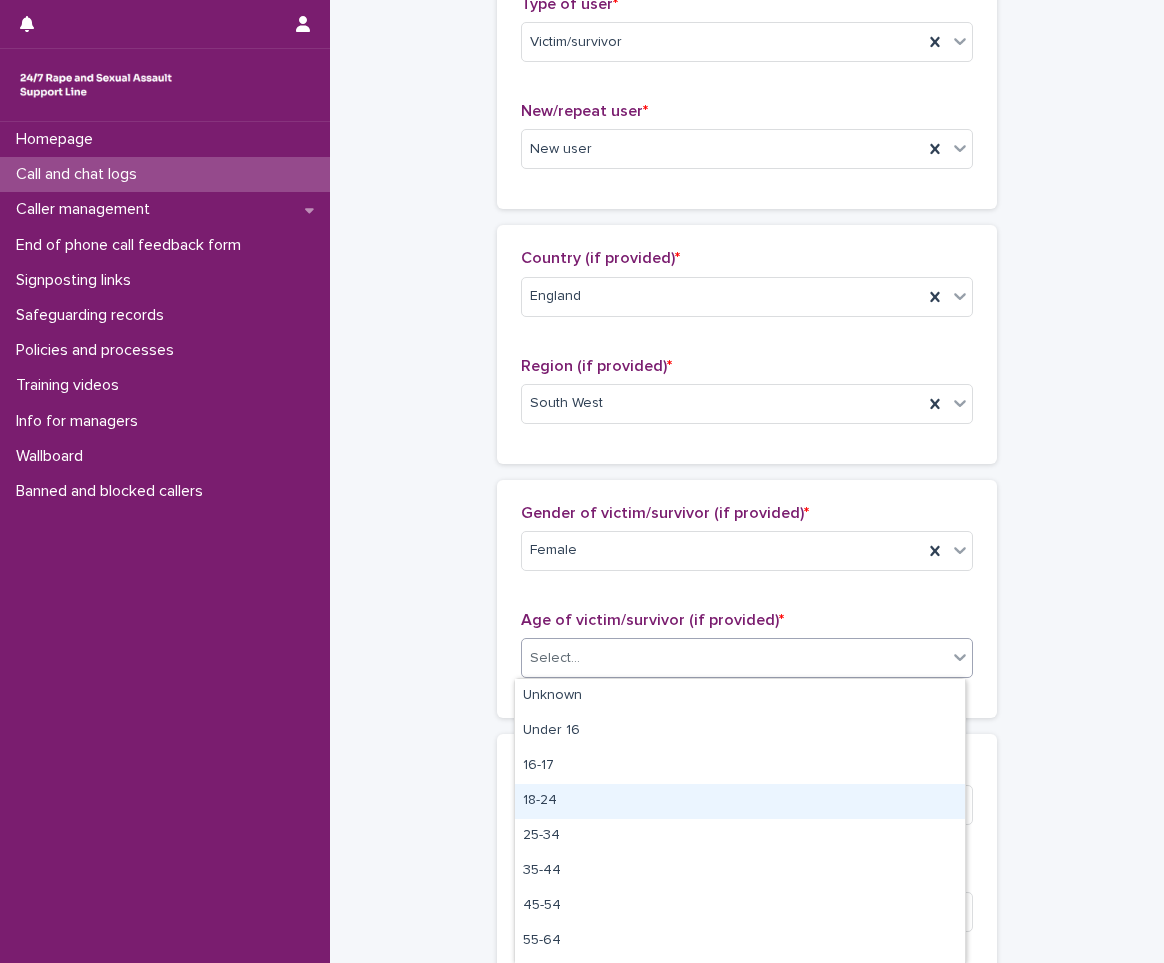 click on "18-24" at bounding box center (740, 801) 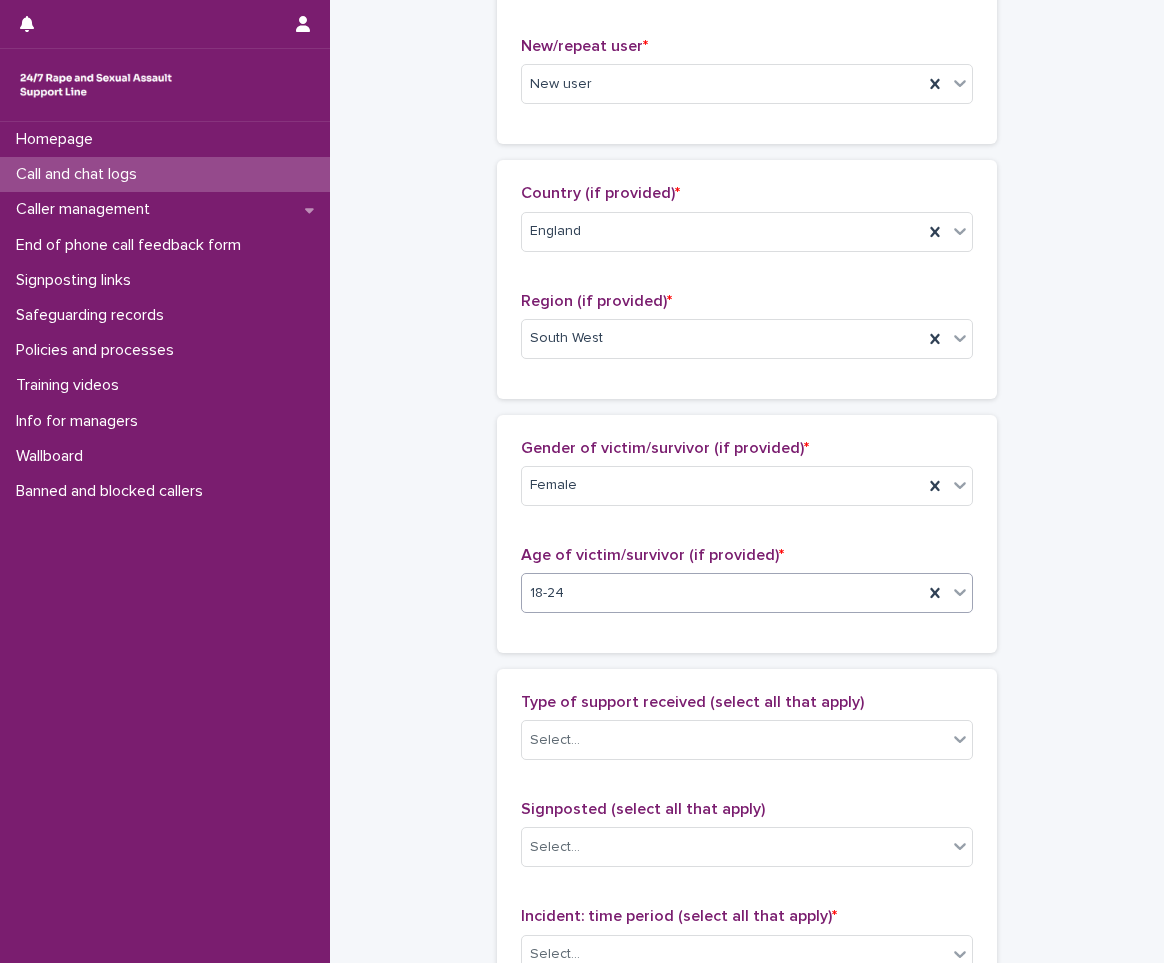 scroll, scrollTop: 600, scrollLeft: 0, axis: vertical 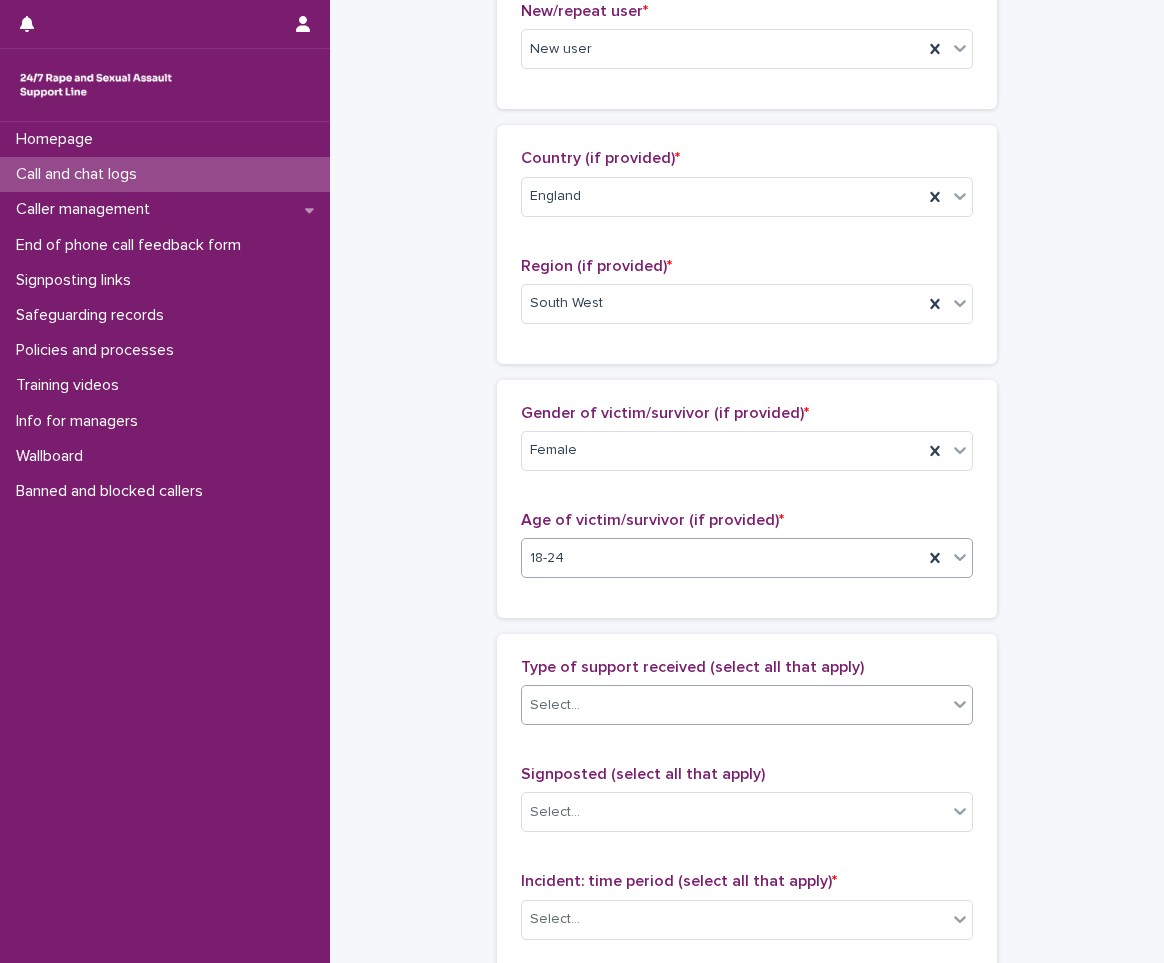 click on "Select..." at bounding box center (555, 705) 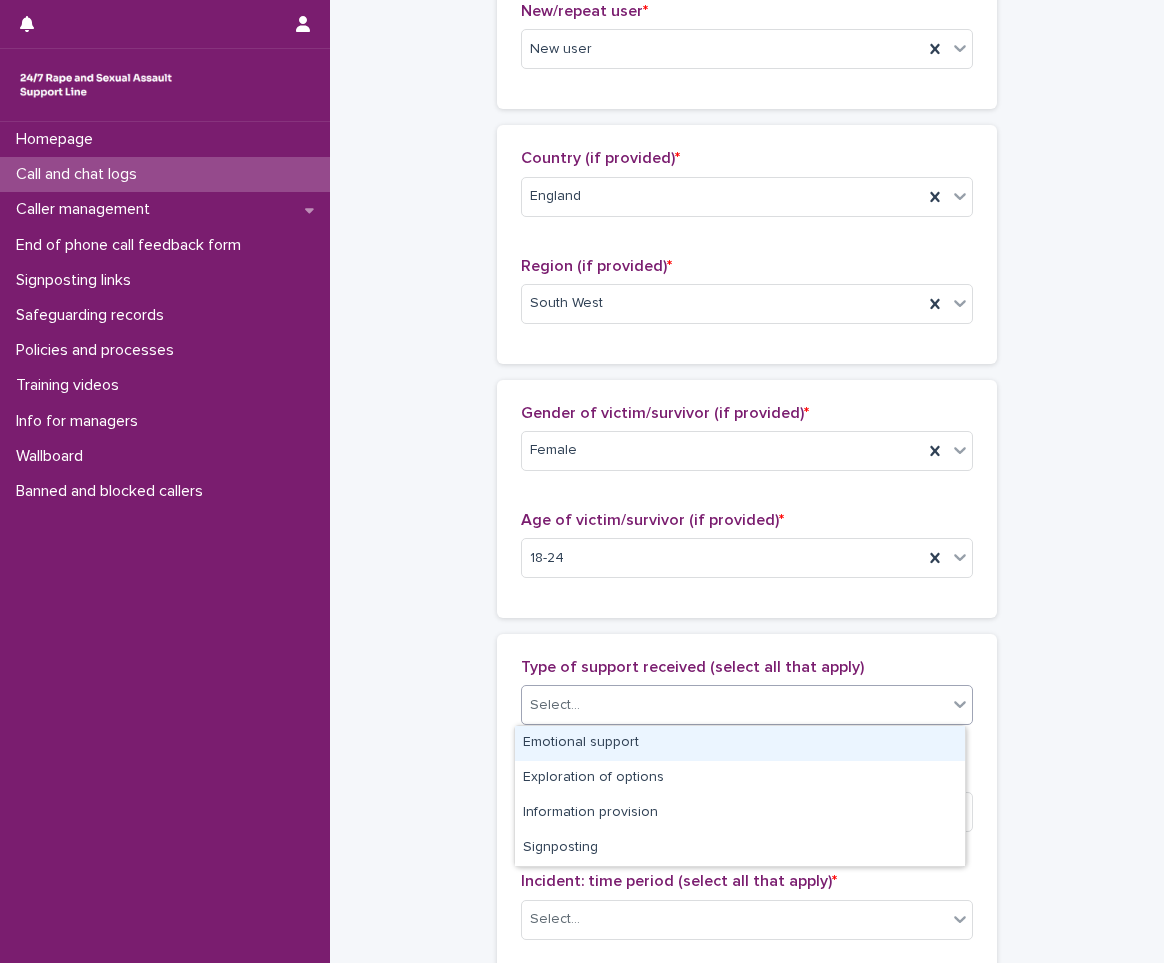 click on "Emotional support" at bounding box center [740, 743] 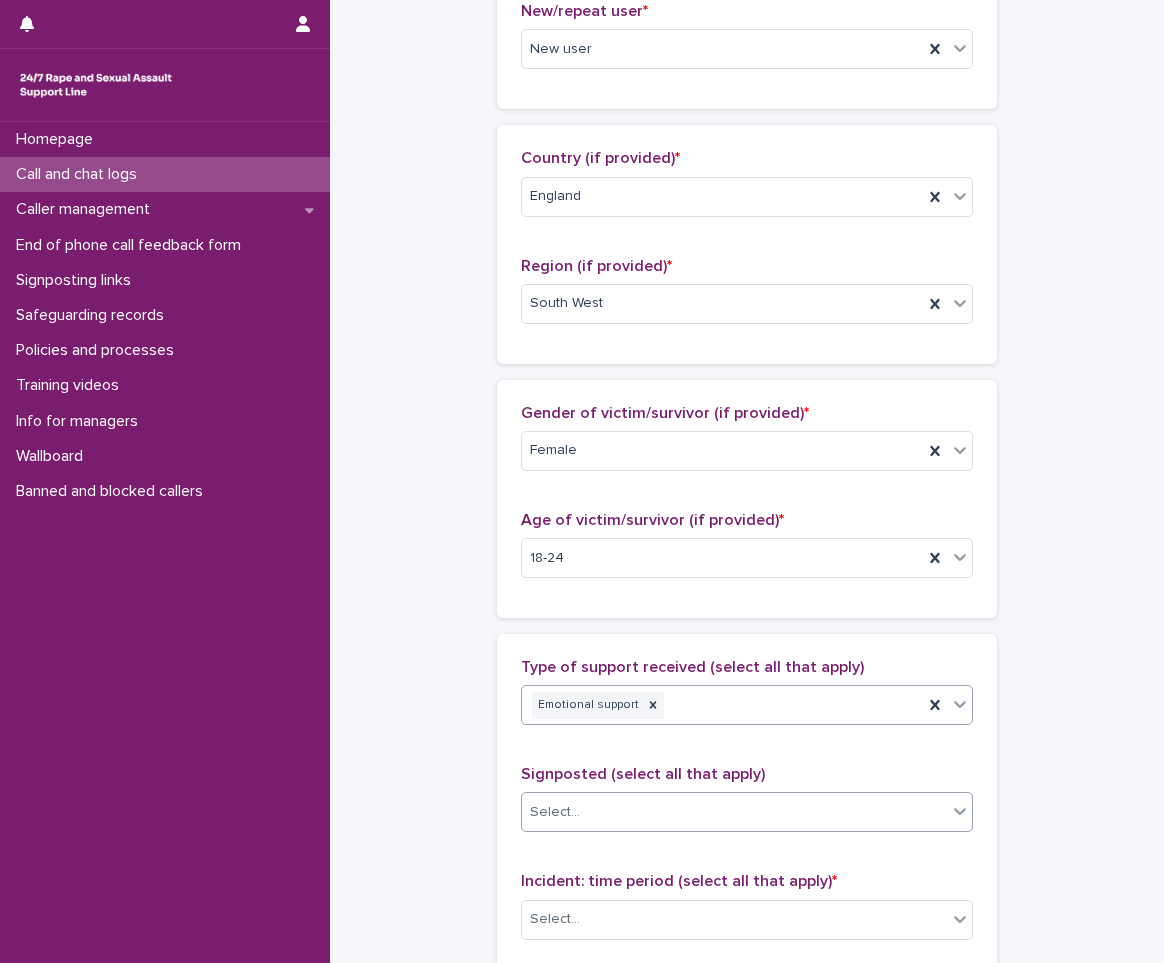 click on "Select..." at bounding box center (734, 812) 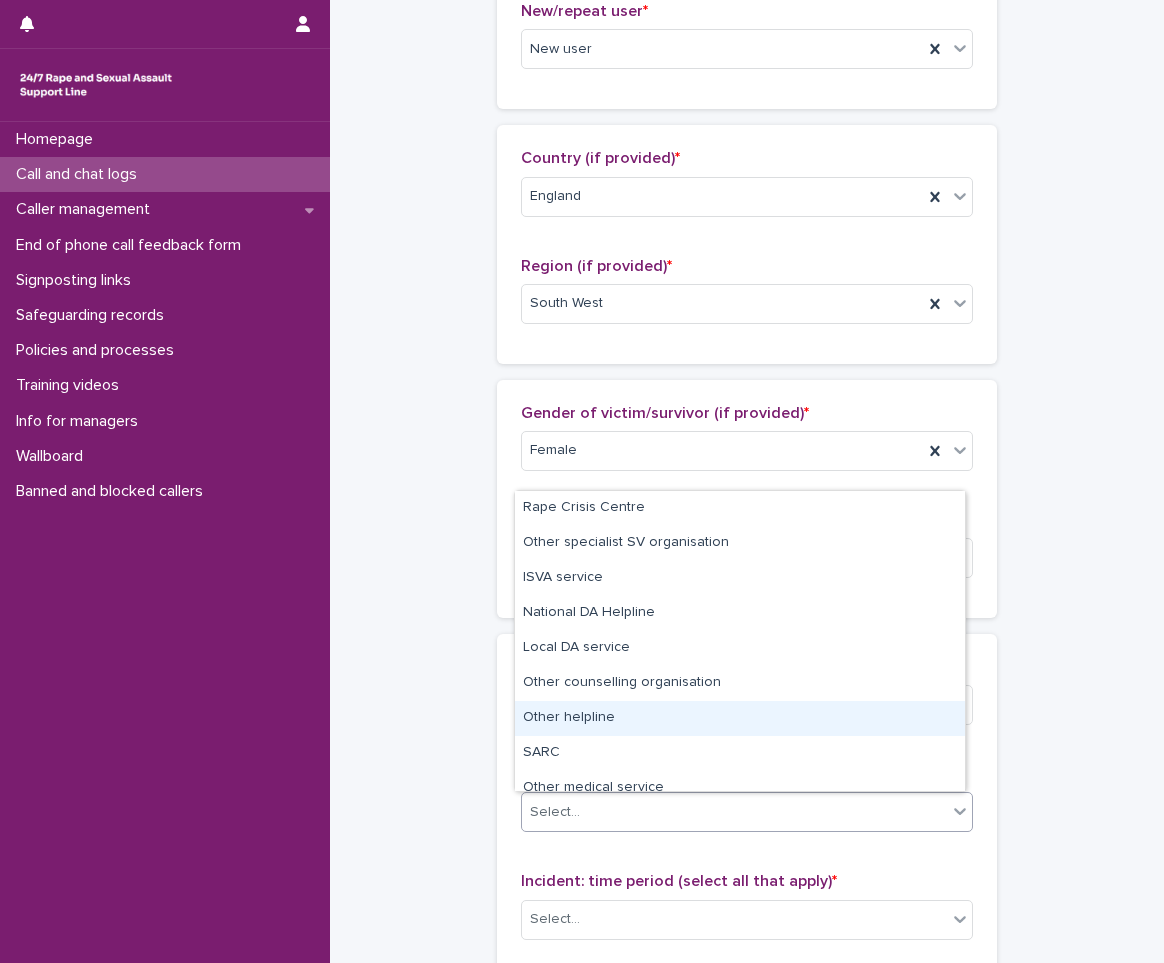 click on "**********" at bounding box center [747, 484] 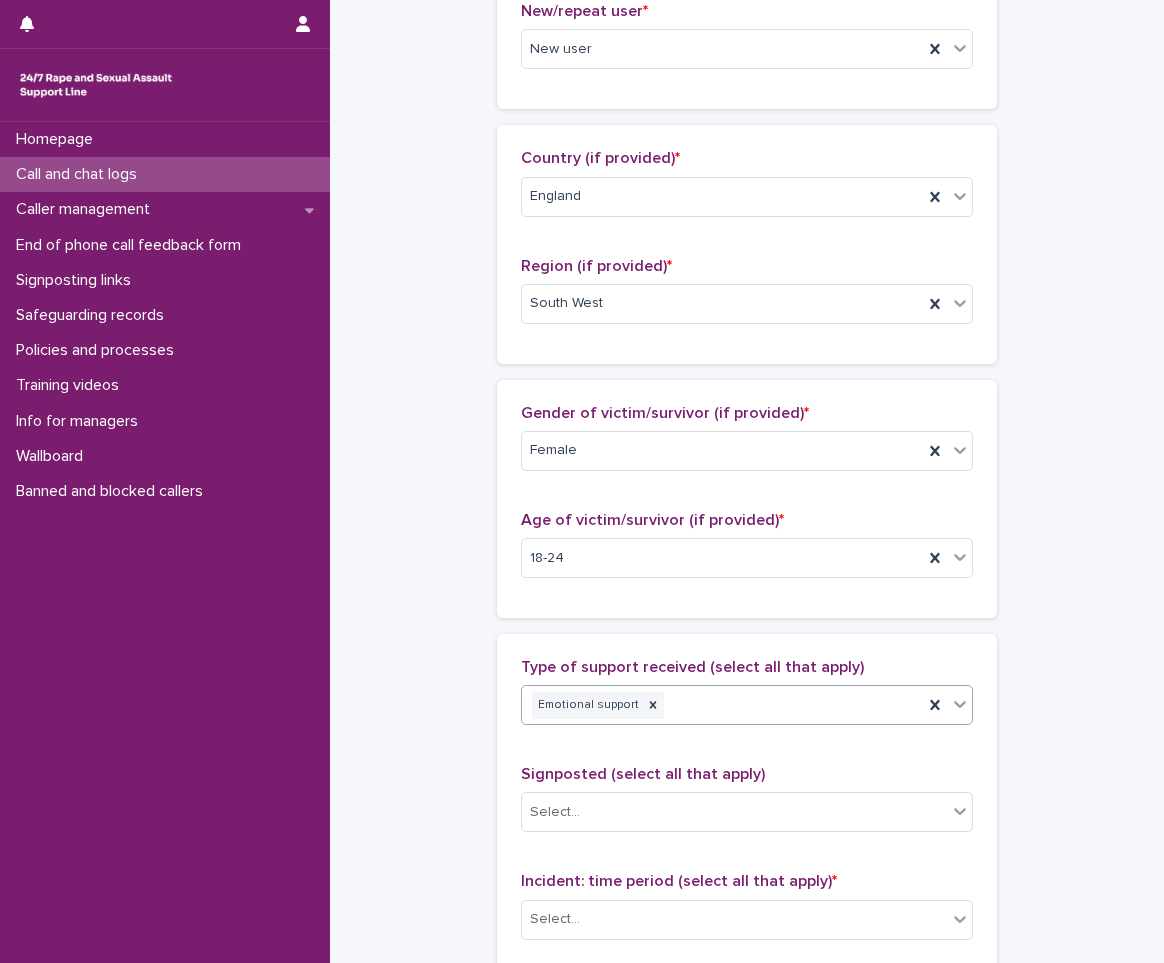click on "Emotional support" at bounding box center [722, 705] 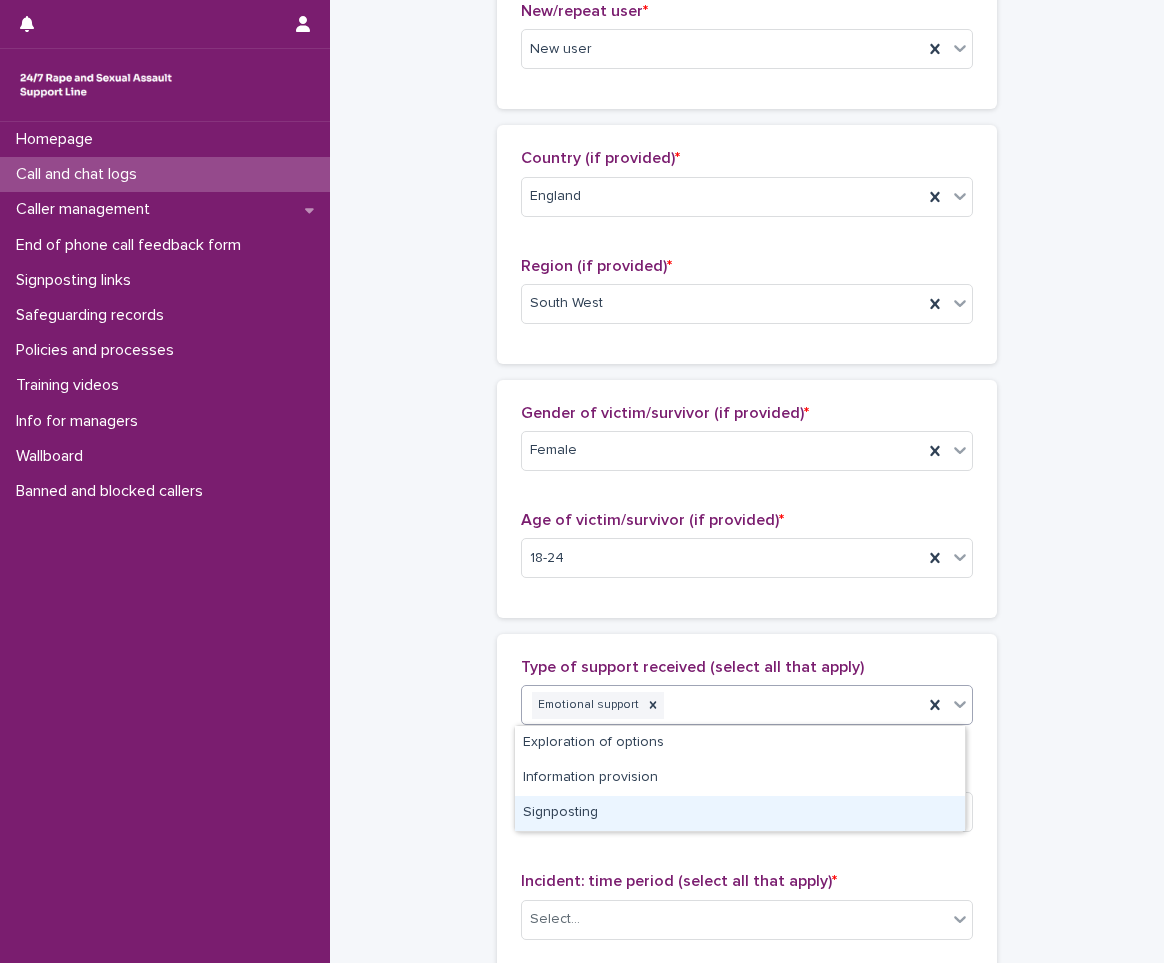 click on "Signposting" at bounding box center (740, 813) 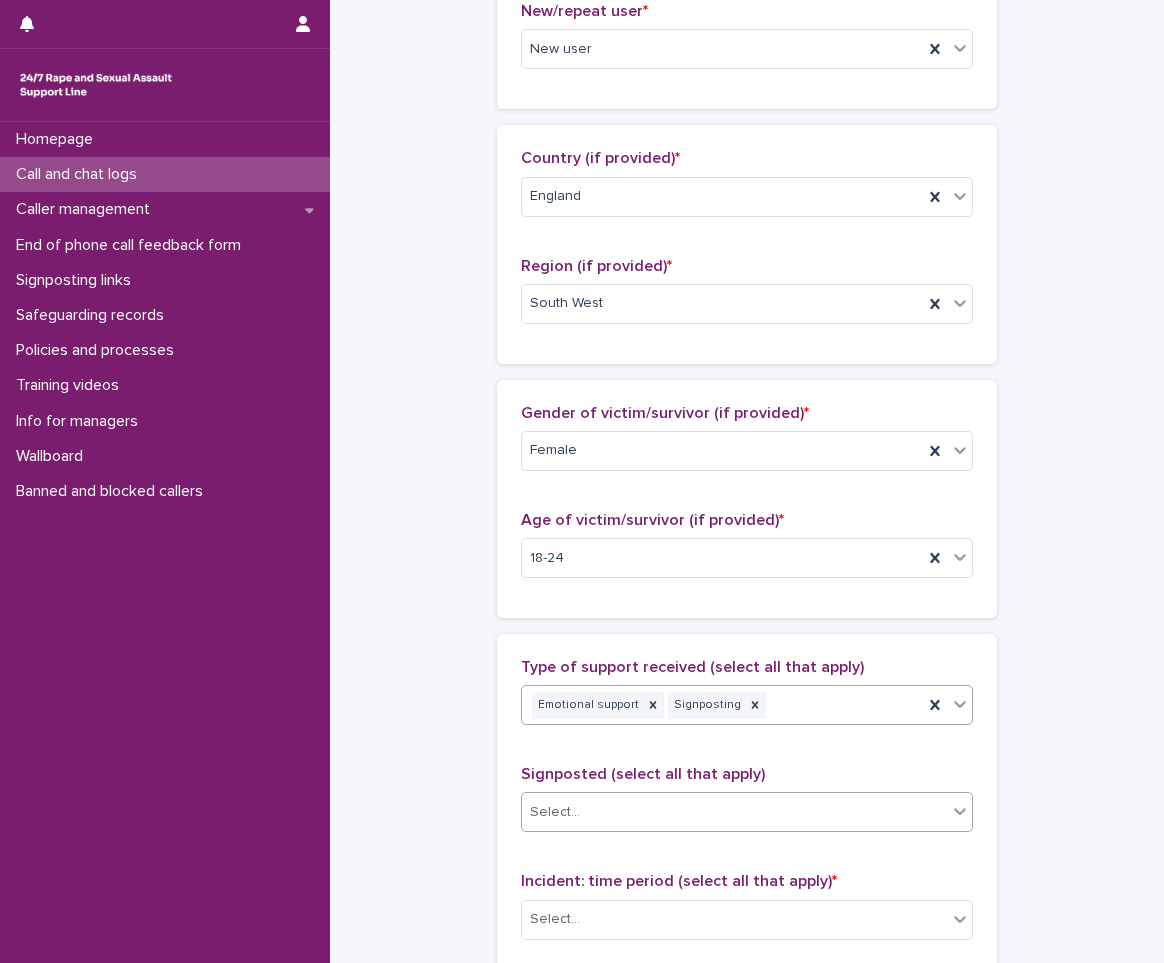 click on "Select..." at bounding box center [555, 812] 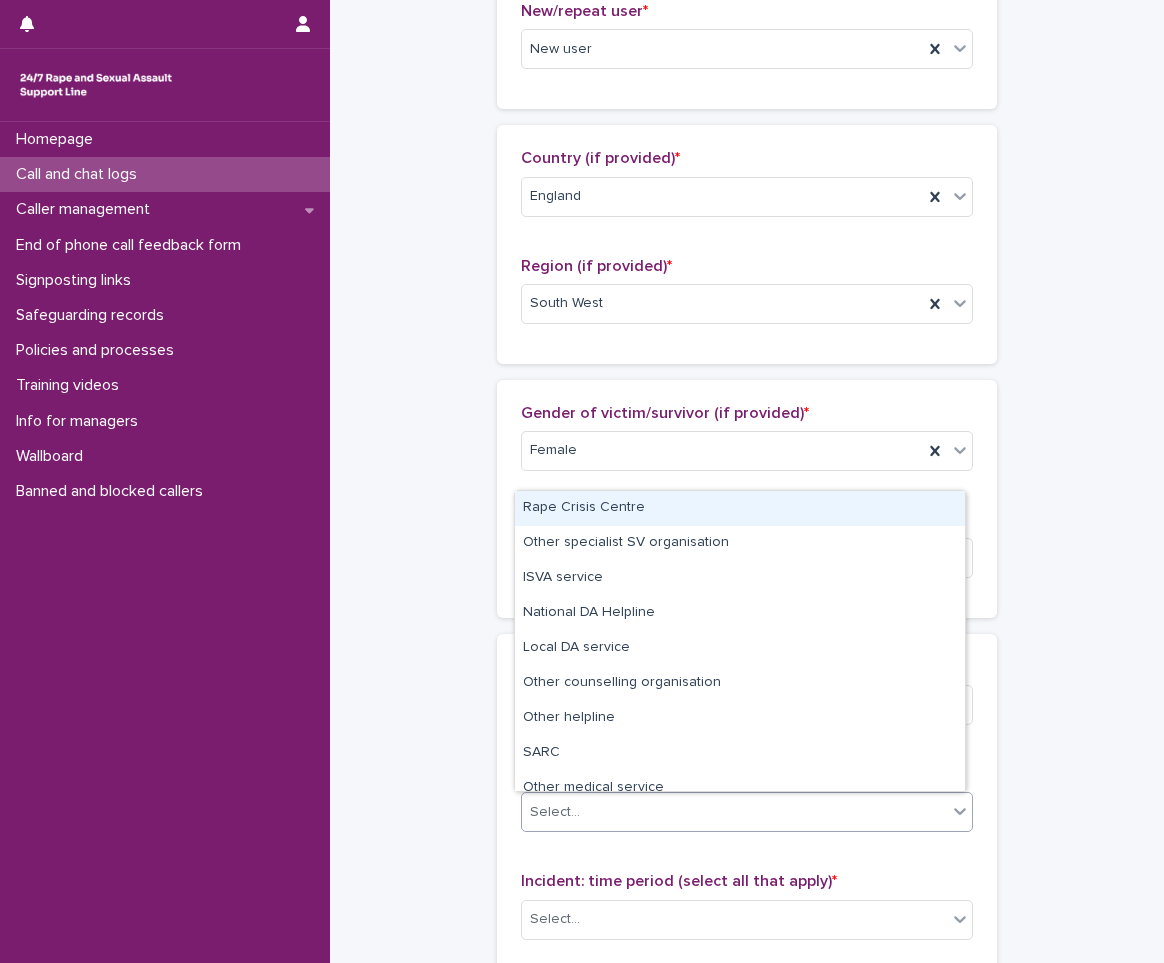 click on "Rape Crisis Centre" at bounding box center [740, 508] 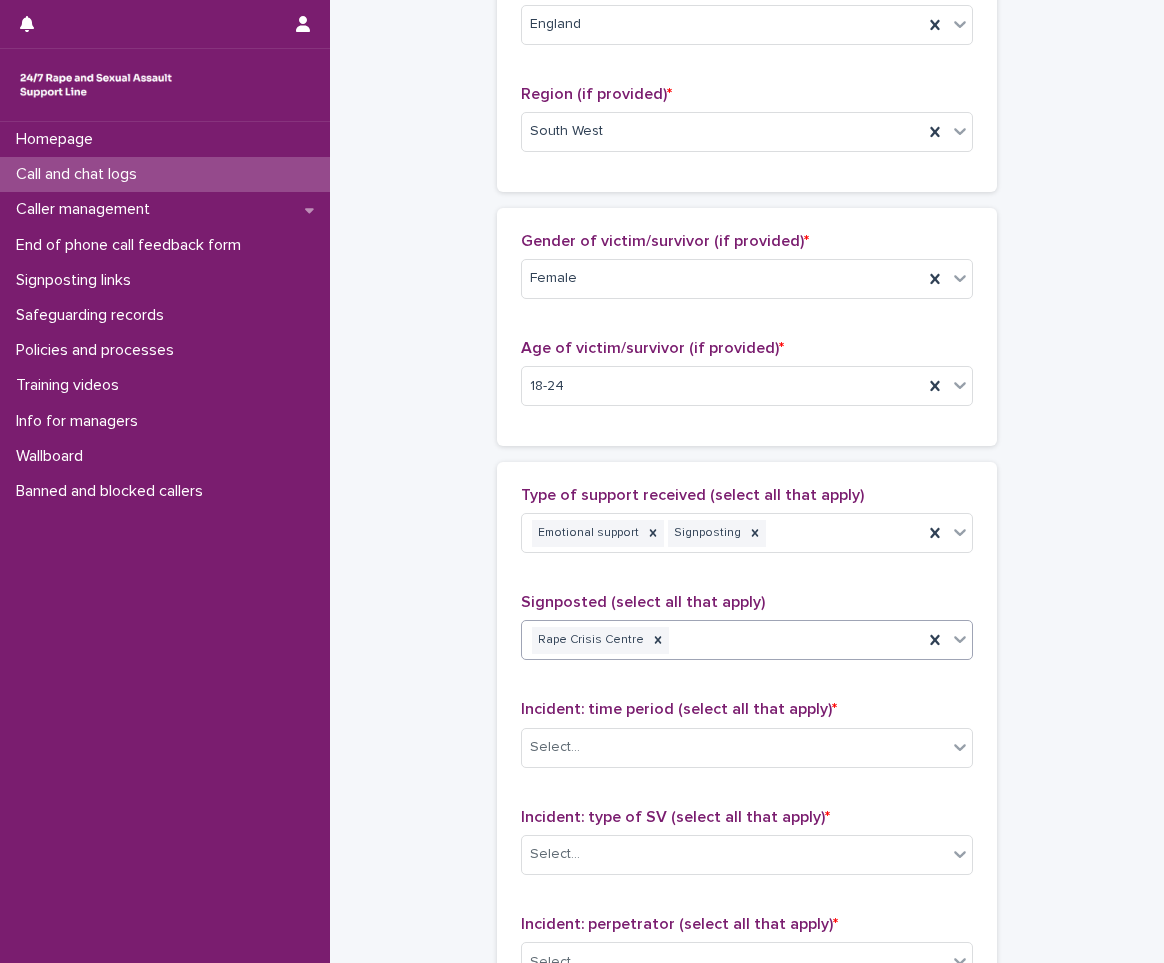 scroll, scrollTop: 900, scrollLeft: 0, axis: vertical 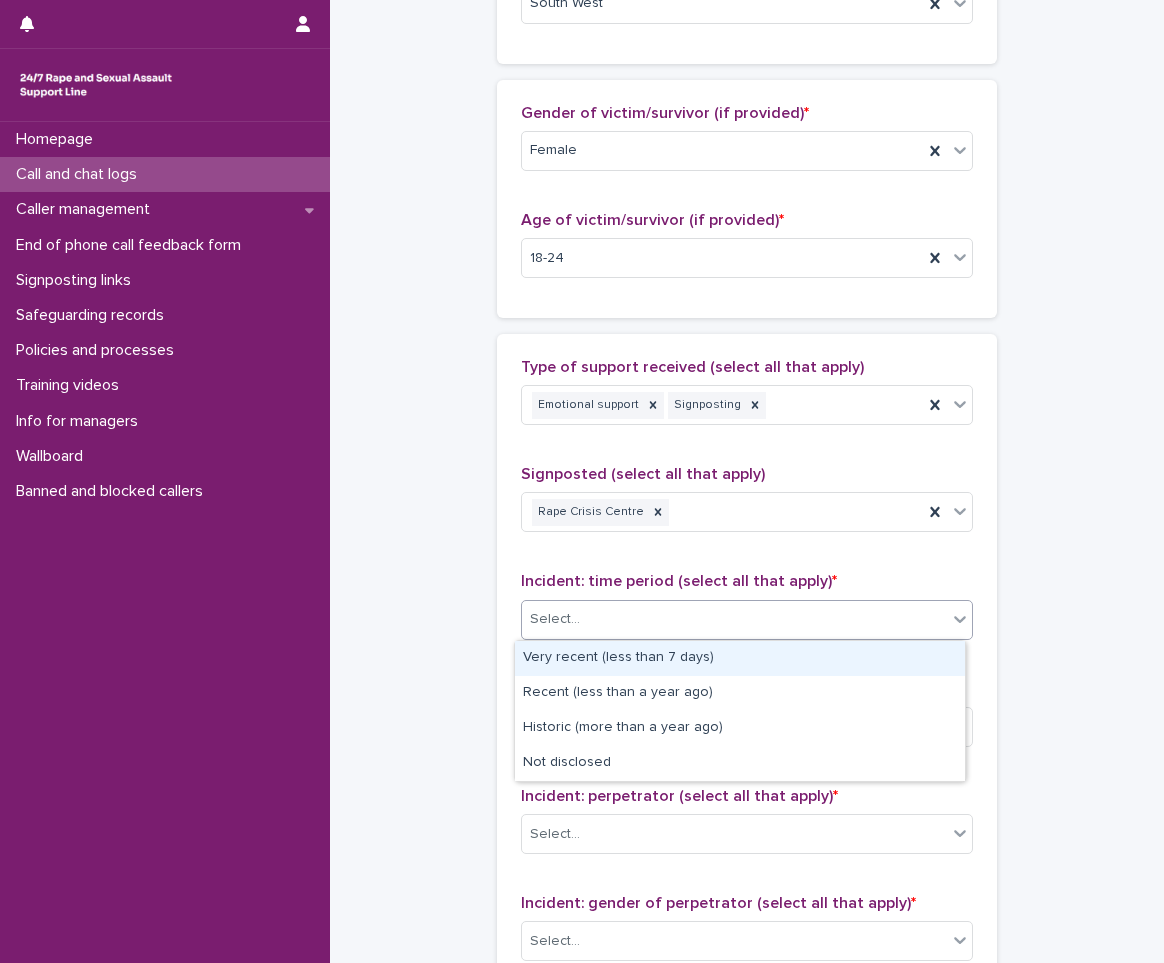 click on "Select..." at bounding box center [734, 619] 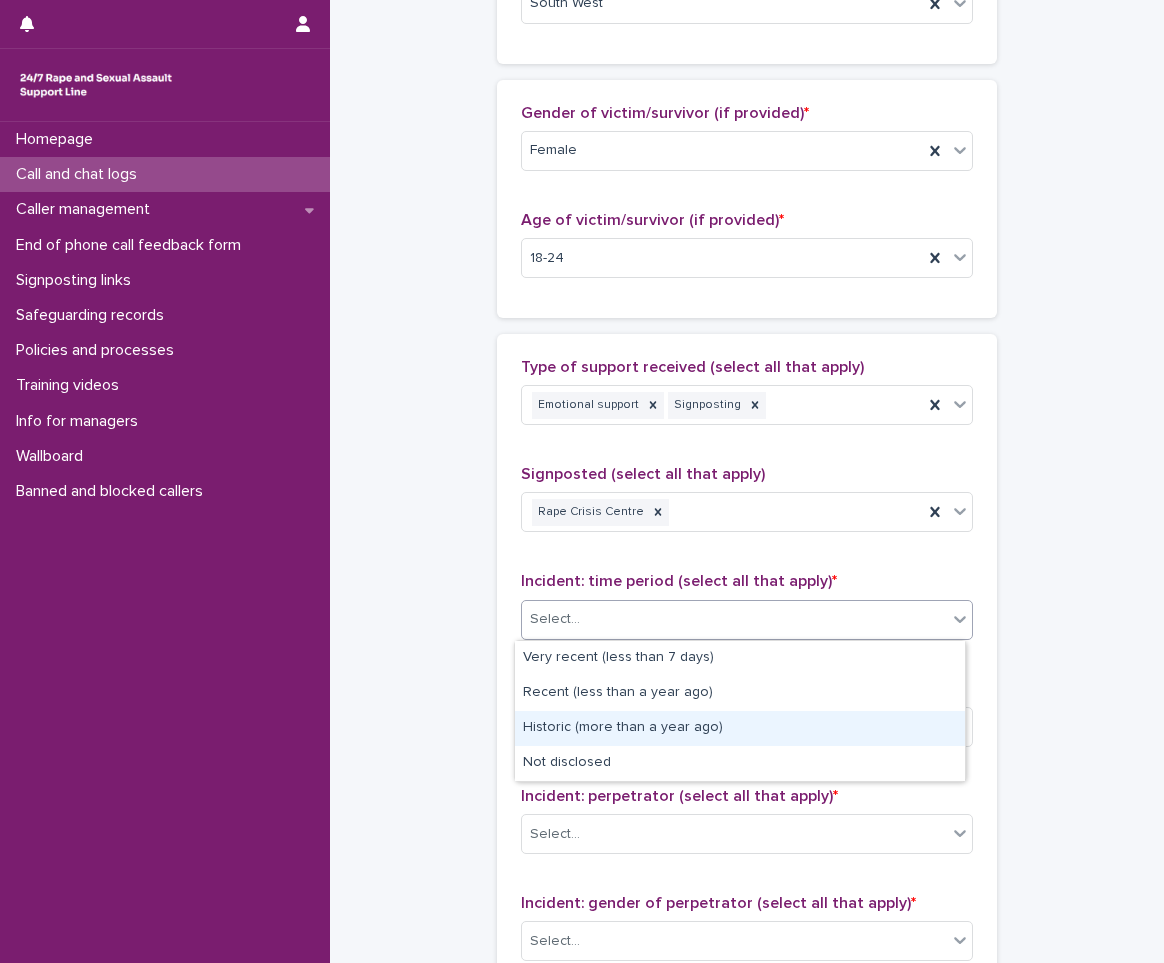 click on "Historic (more than a year ago)" at bounding box center [740, 728] 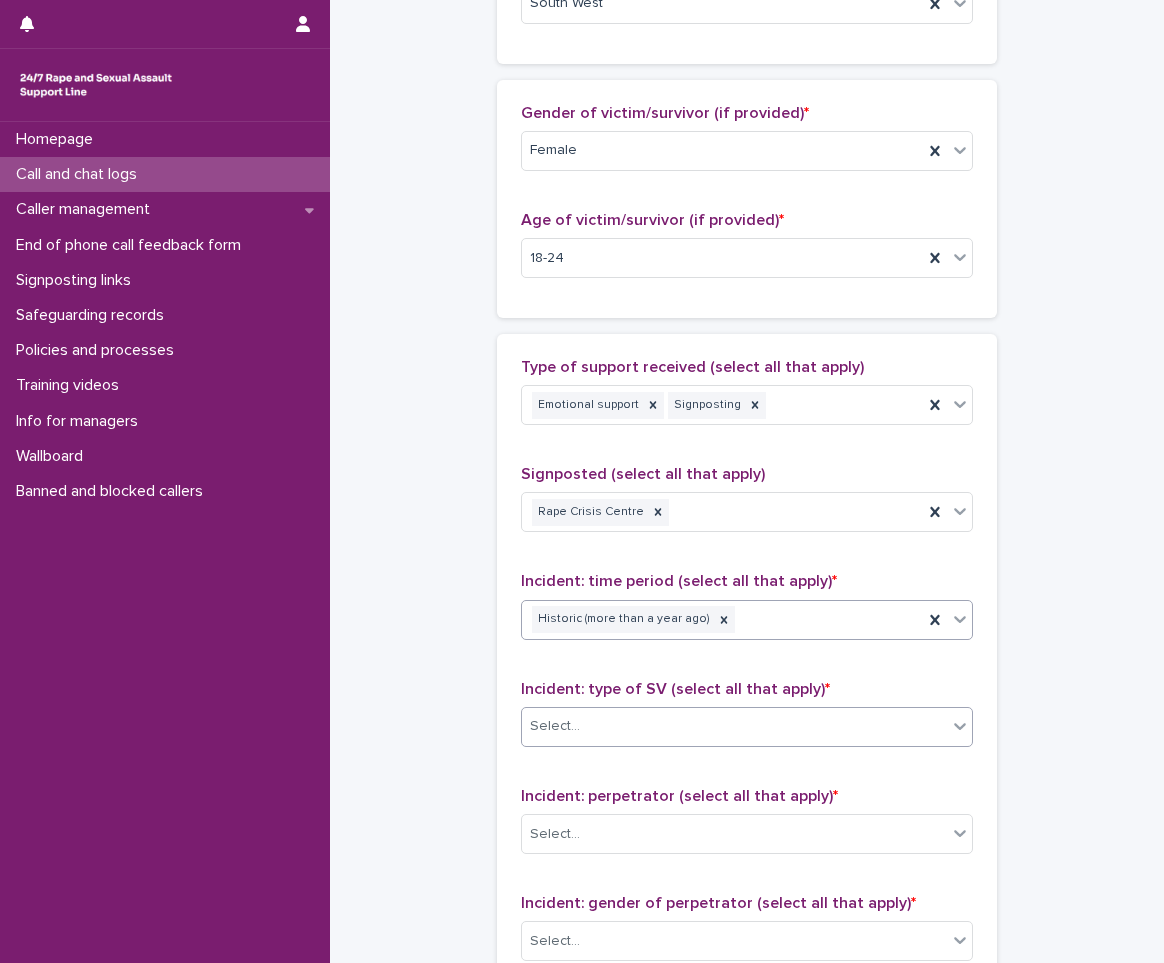 click on "Select..." at bounding box center [734, 726] 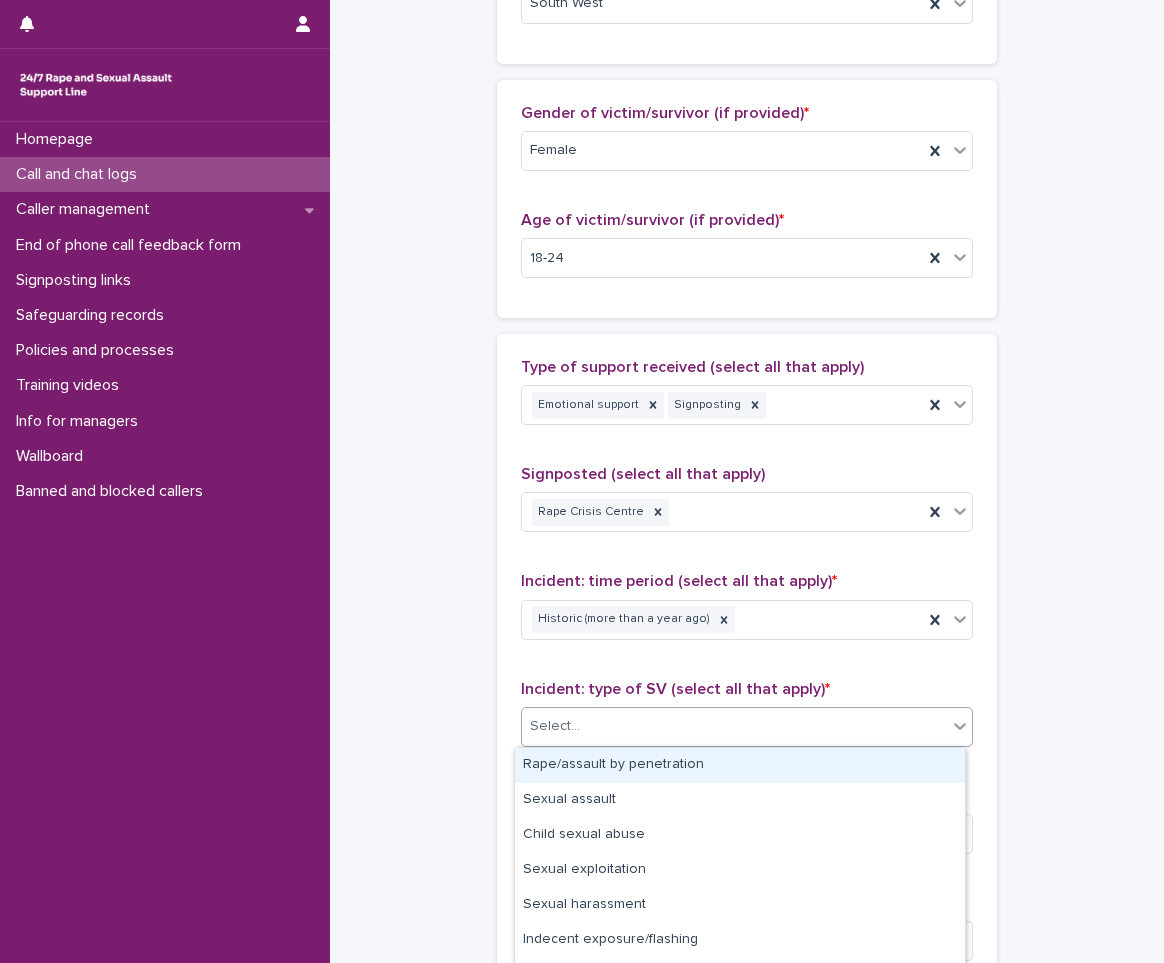 click on "Rape/assault by penetration" at bounding box center (740, 765) 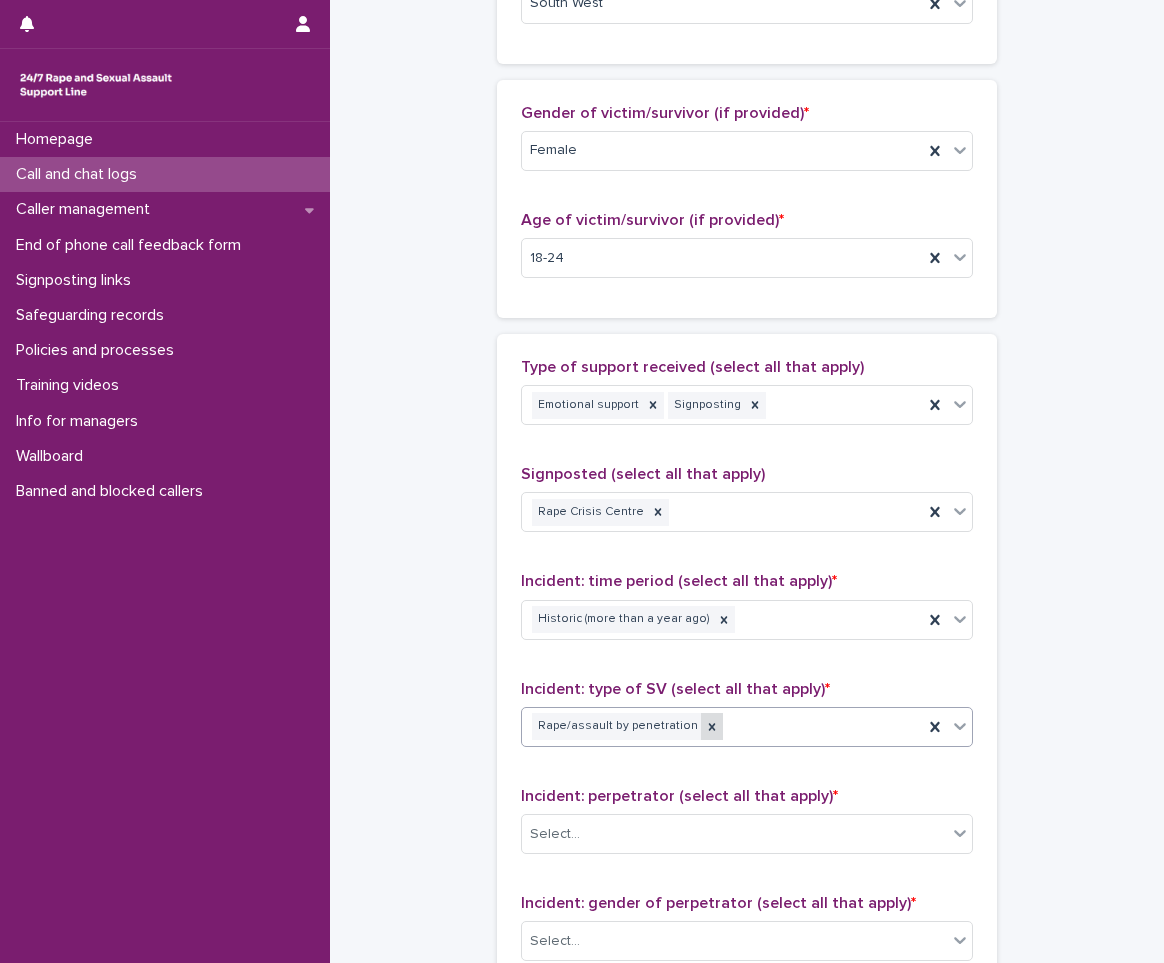 click at bounding box center [712, 726] 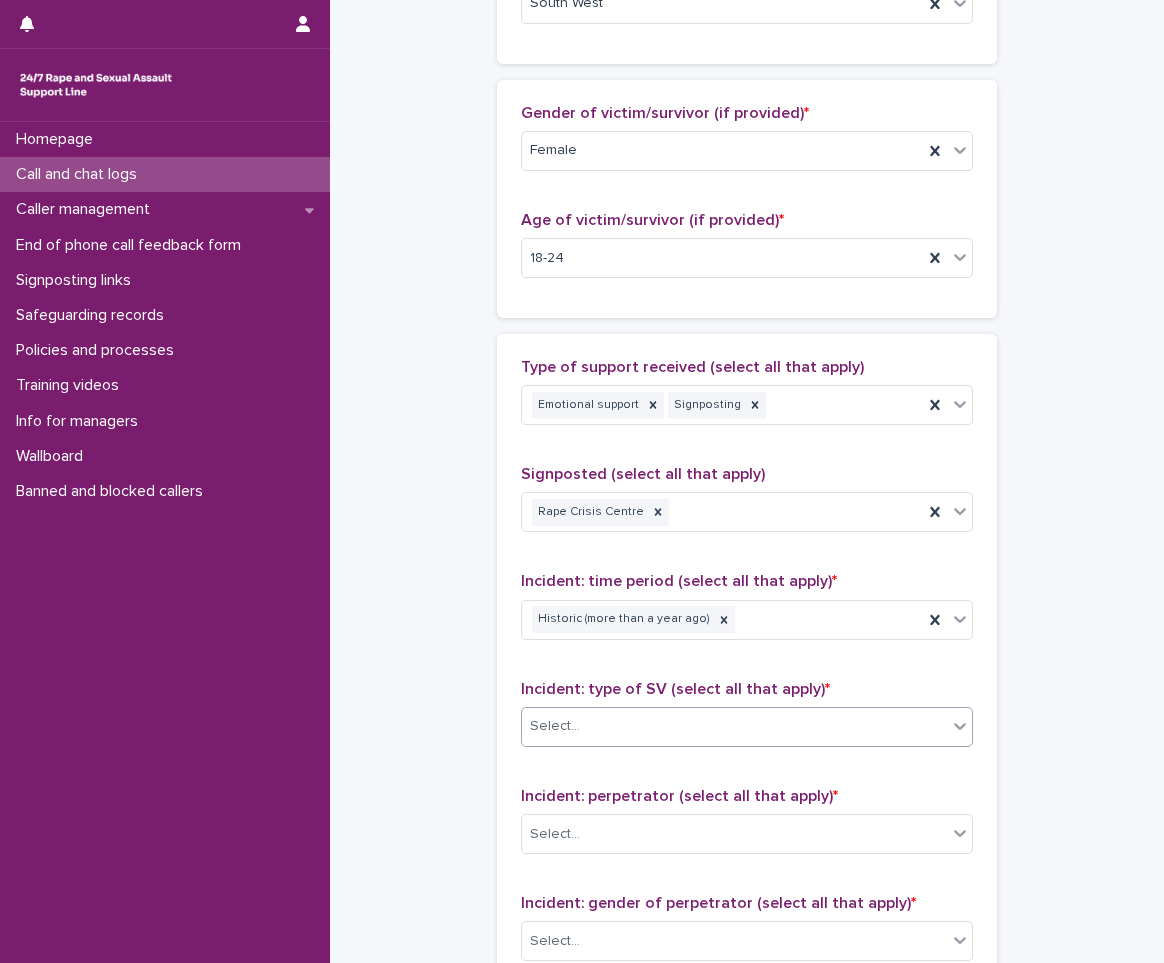 click on "Select..." at bounding box center [734, 726] 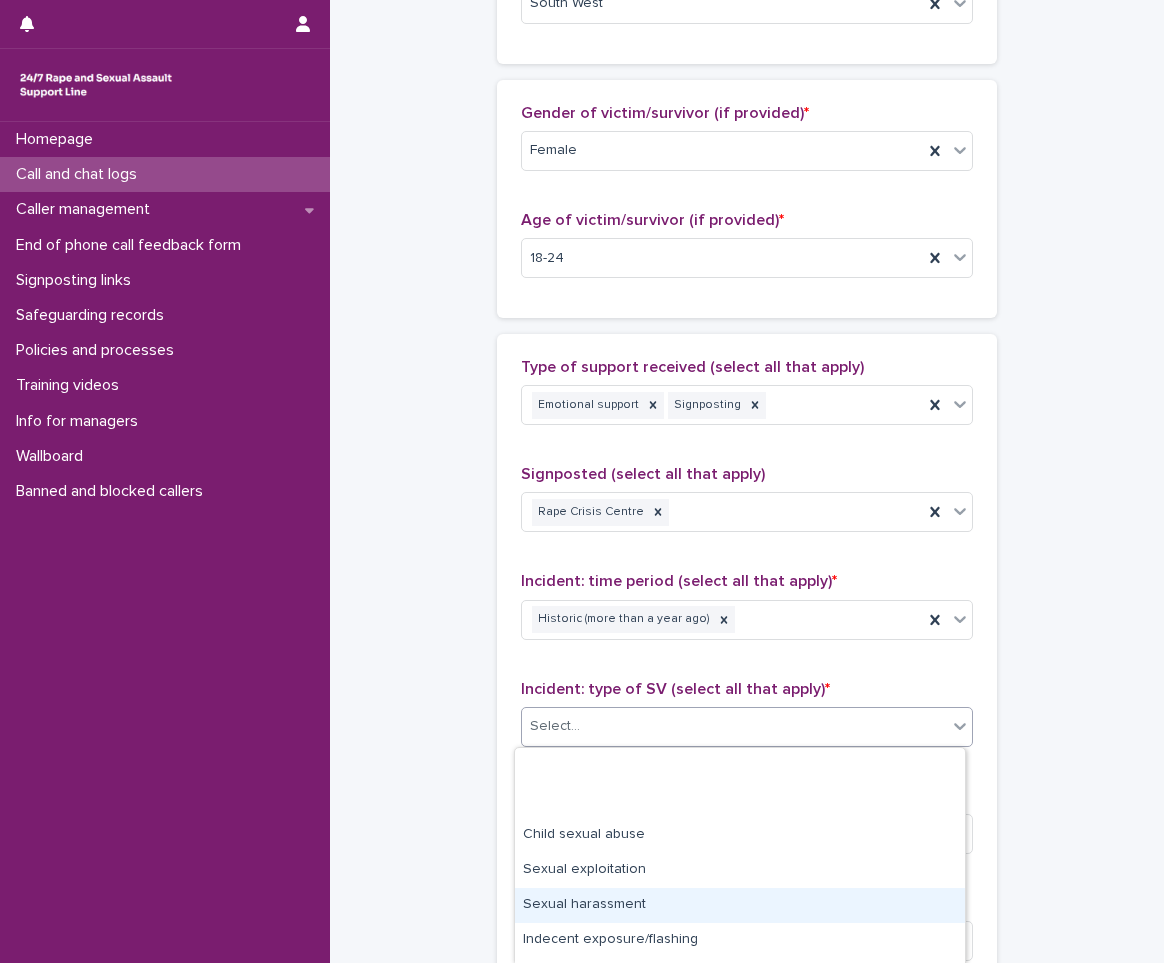scroll, scrollTop: 134, scrollLeft: 0, axis: vertical 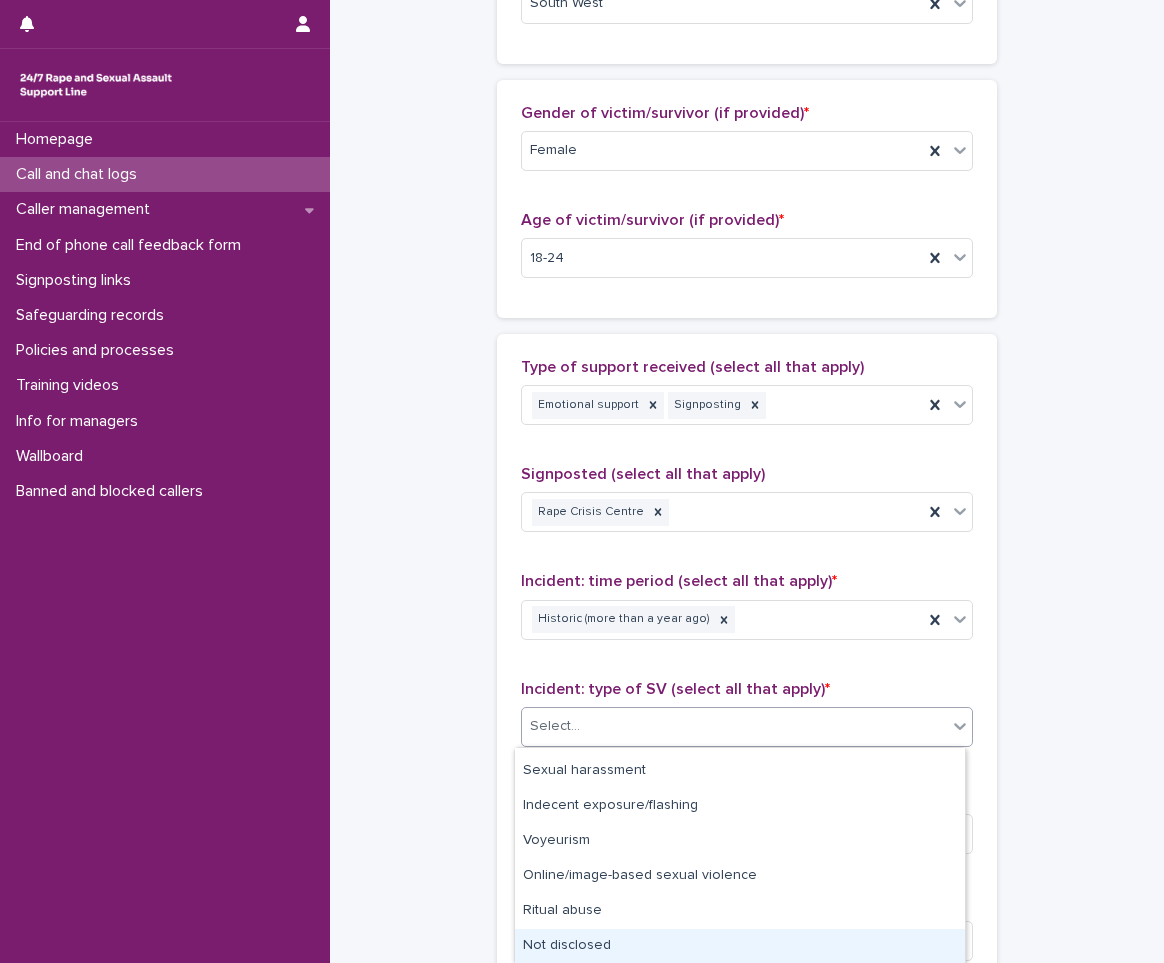 click on "Not disclosed" at bounding box center (740, 946) 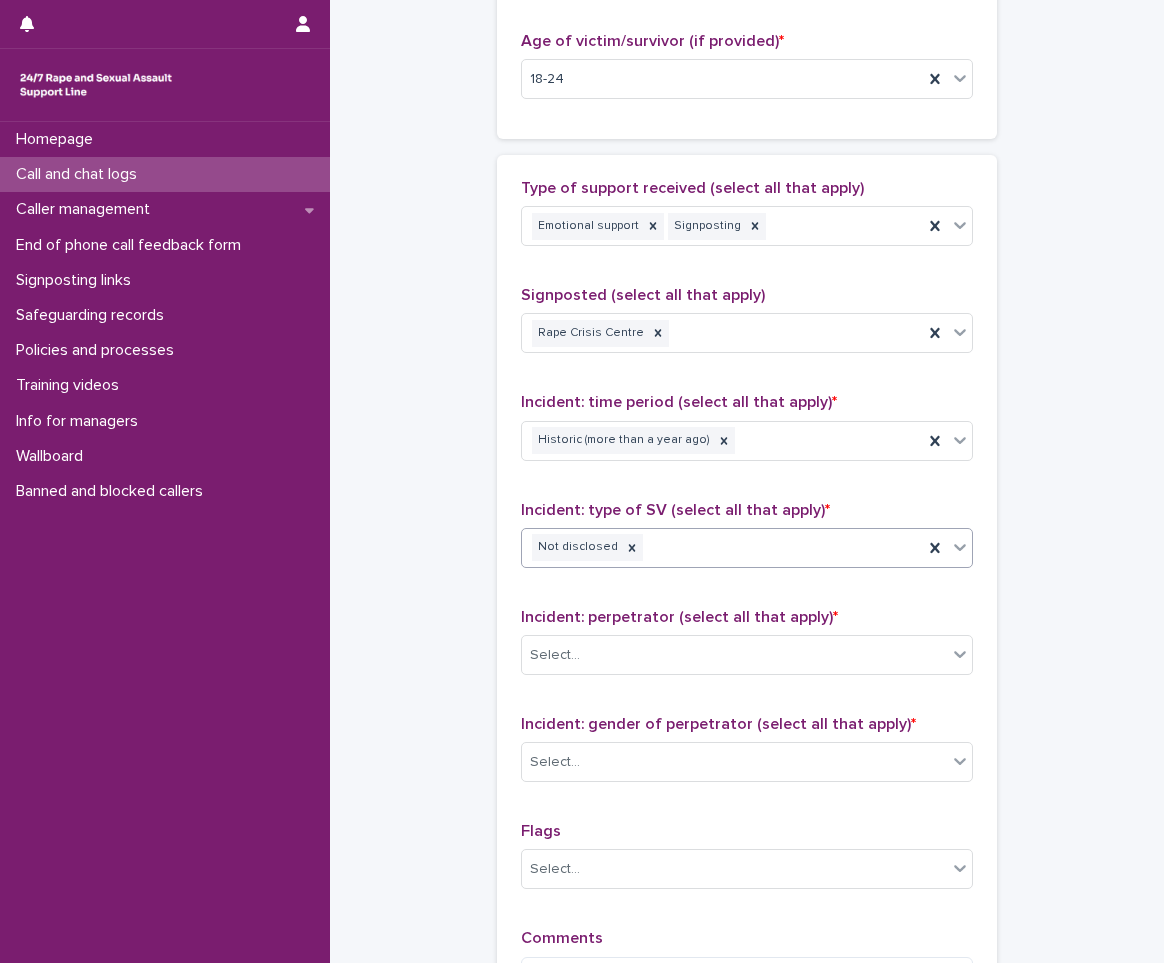 scroll, scrollTop: 1100, scrollLeft: 0, axis: vertical 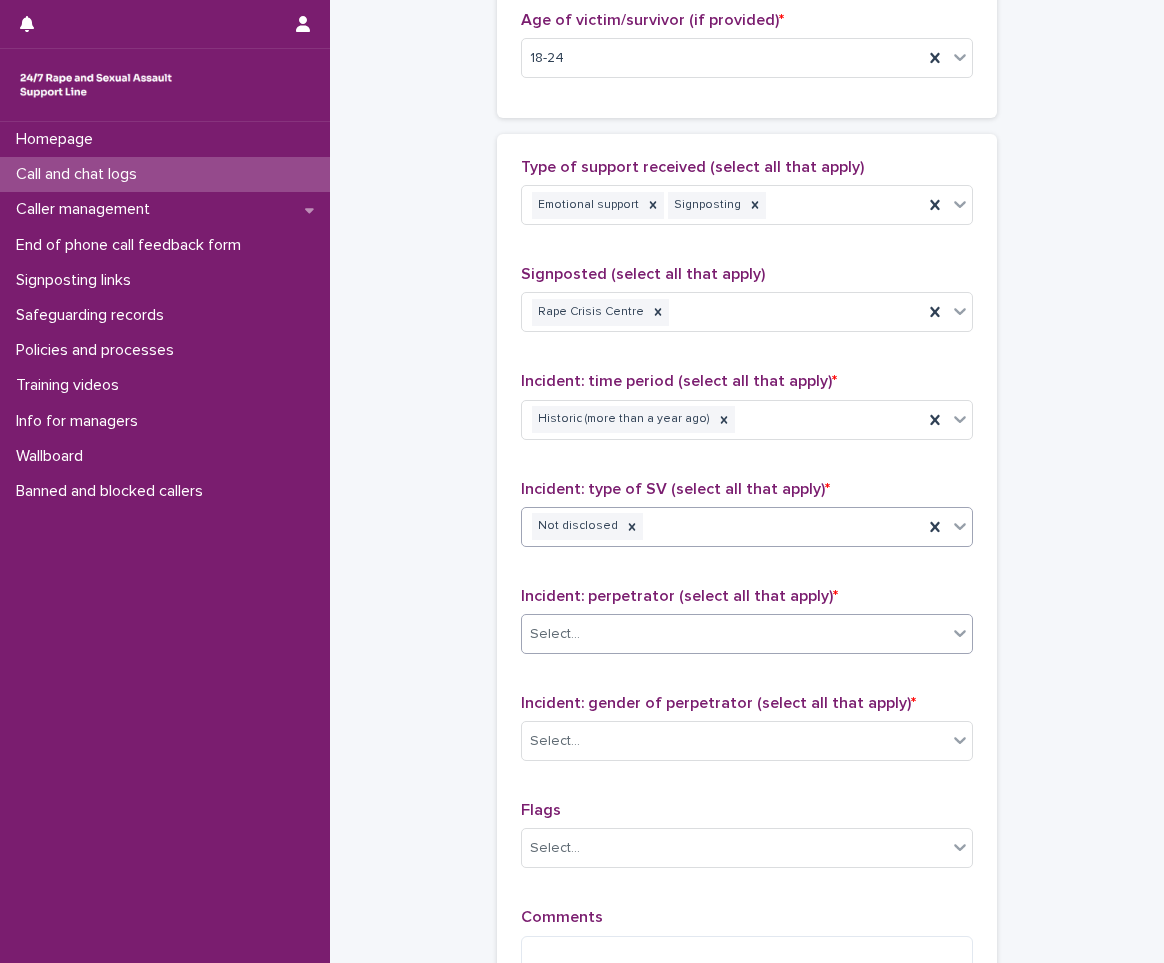 click on "Select..." at bounding box center [734, 634] 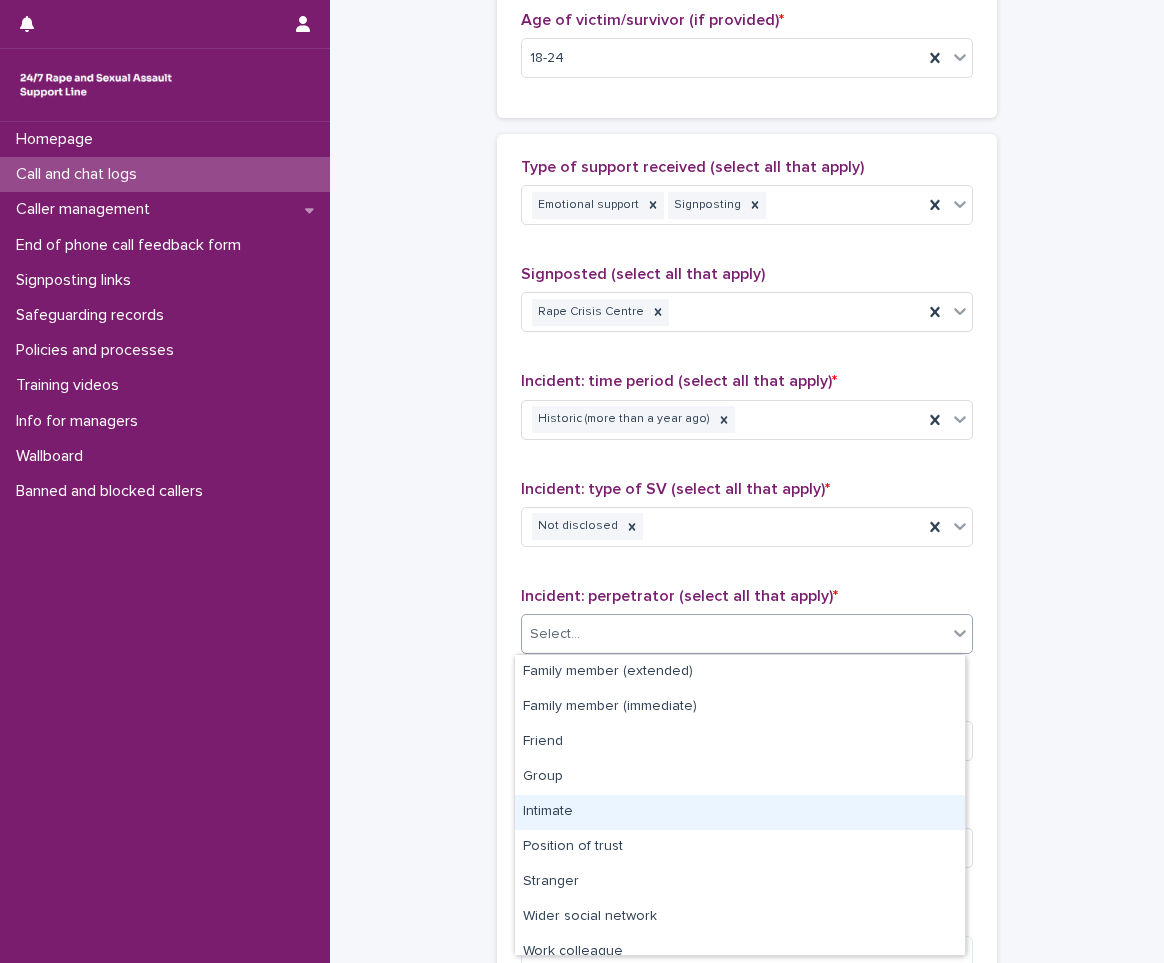 scroll, scrollTop: 85, scrollLeft: 0, axis: vertical 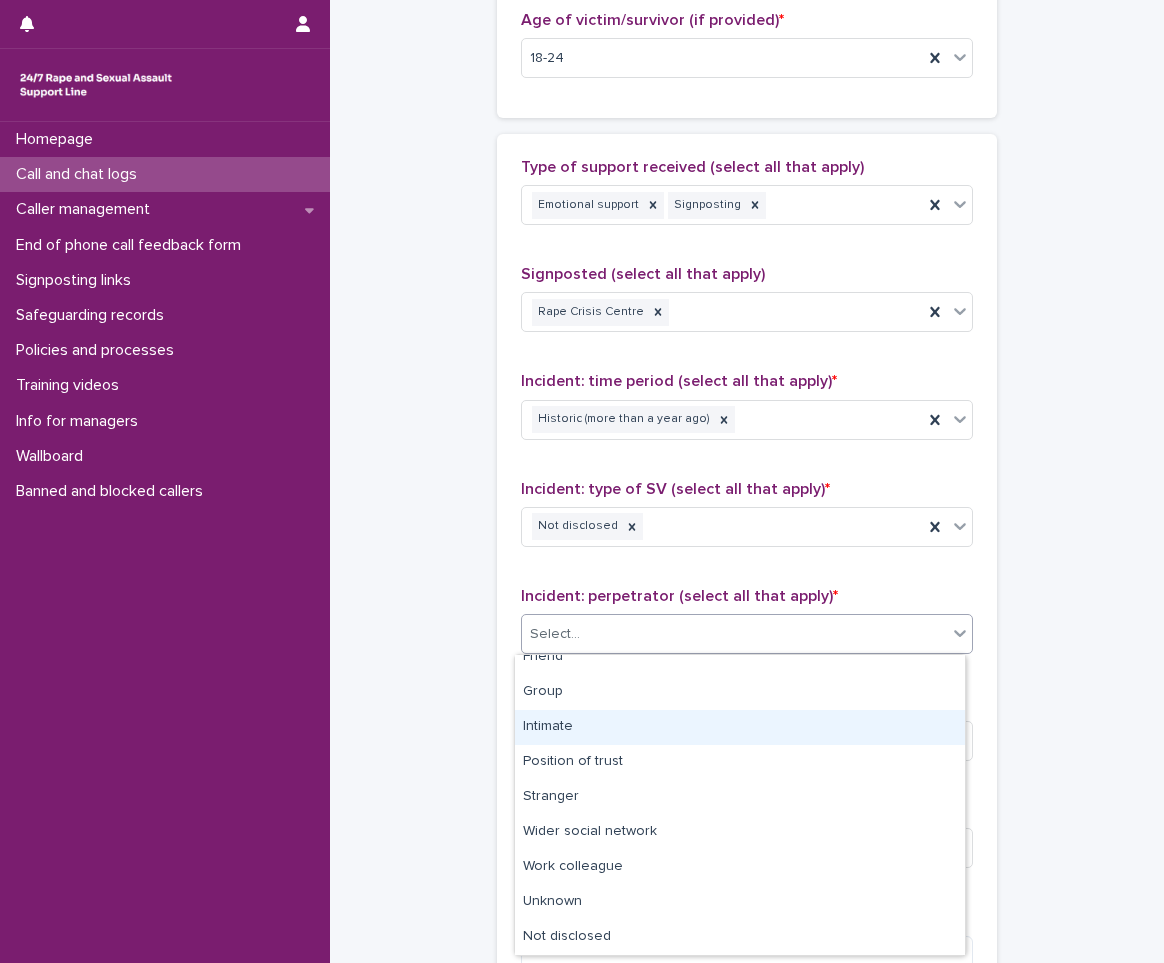 click on "Intimate" at bounding box center (740, 727) 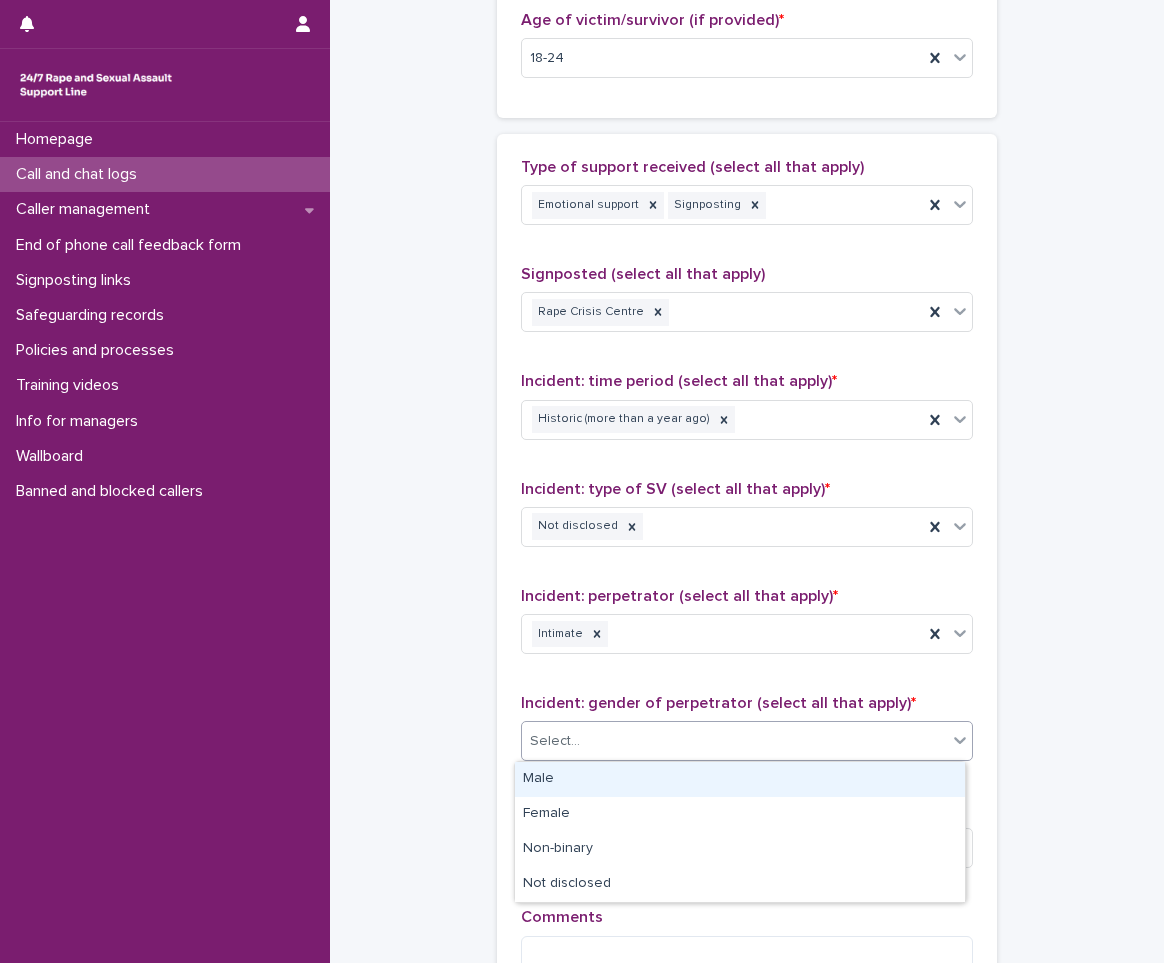 click on "Select..." at bounding box center [734, 741] 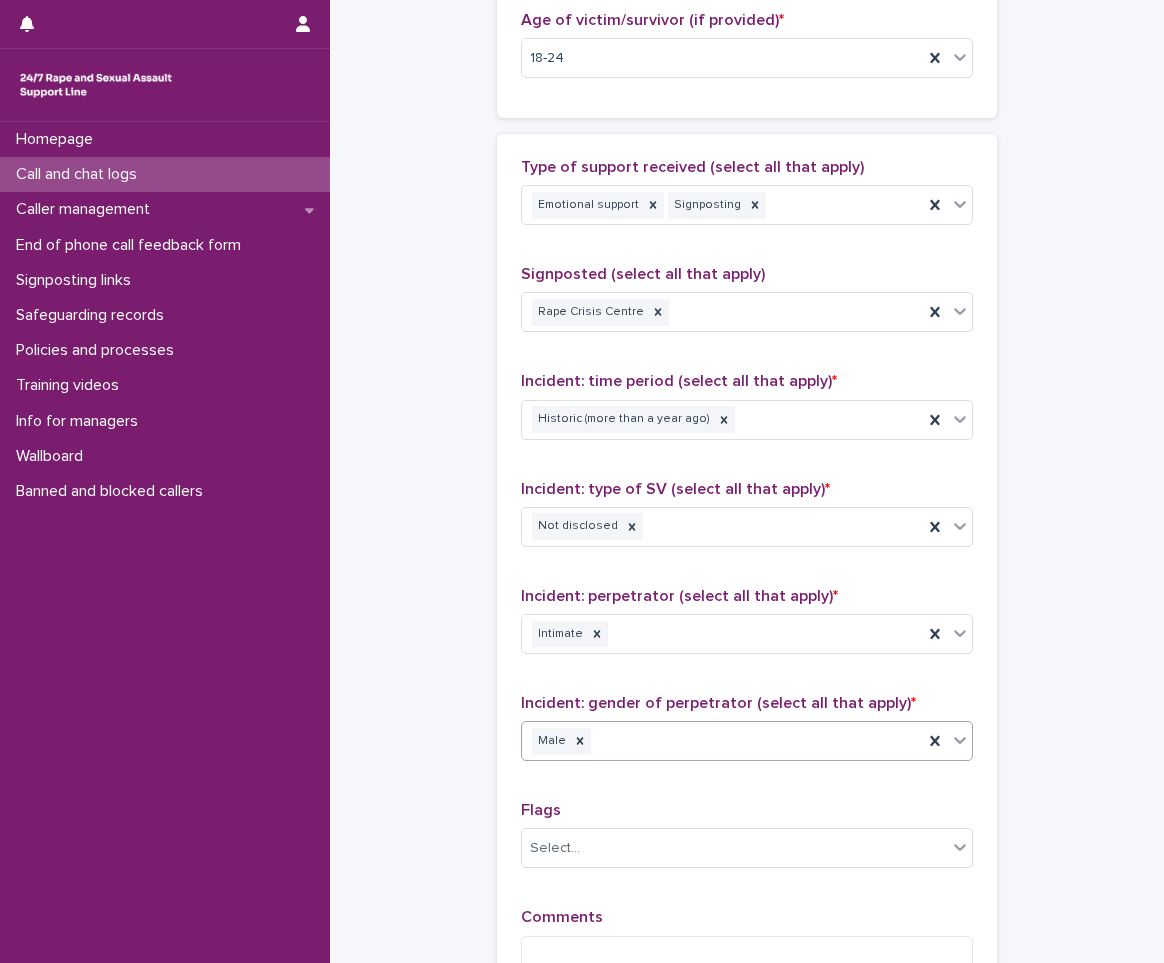scroll, scrollTop: 1300, scrollLeft: 0, axis: vertical 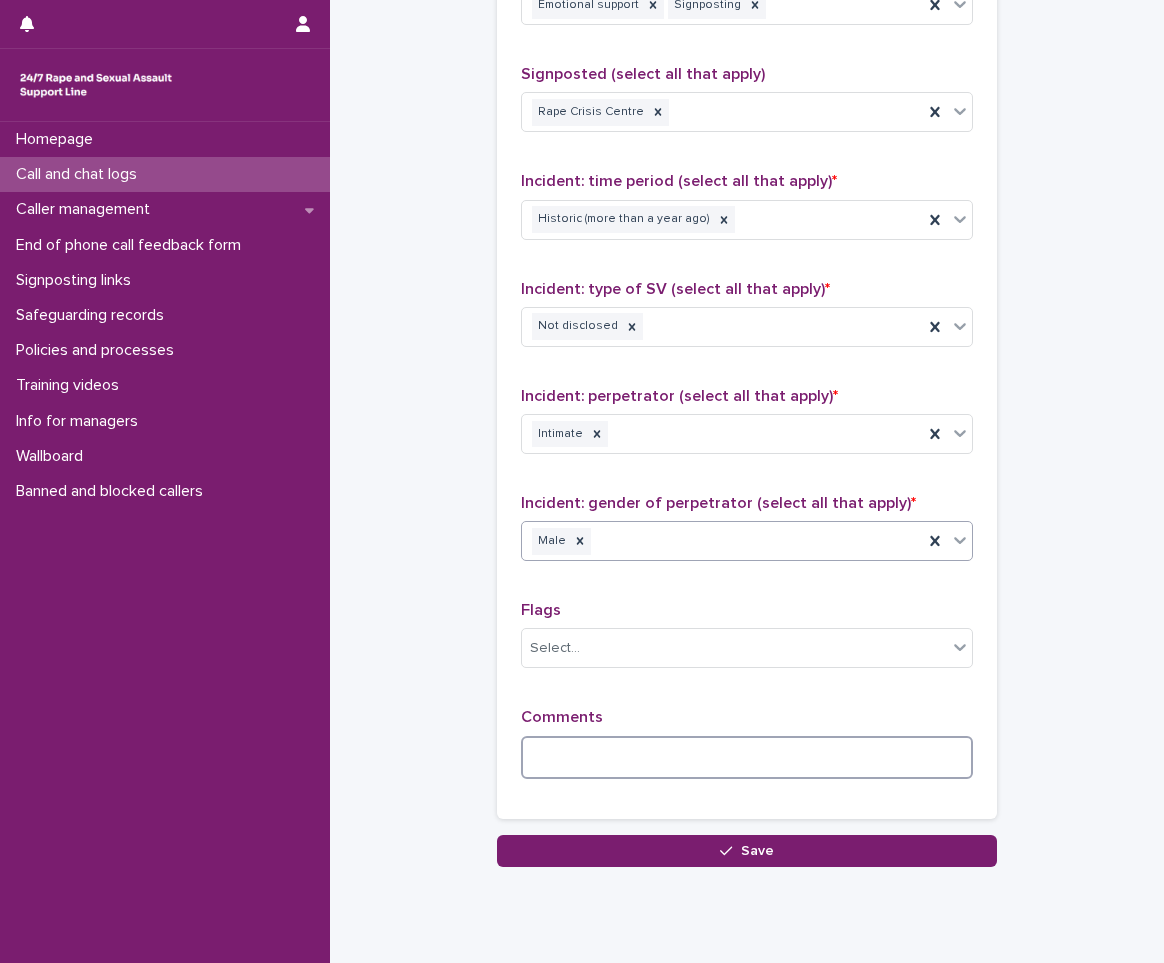 click at bounding box center [747, 757] 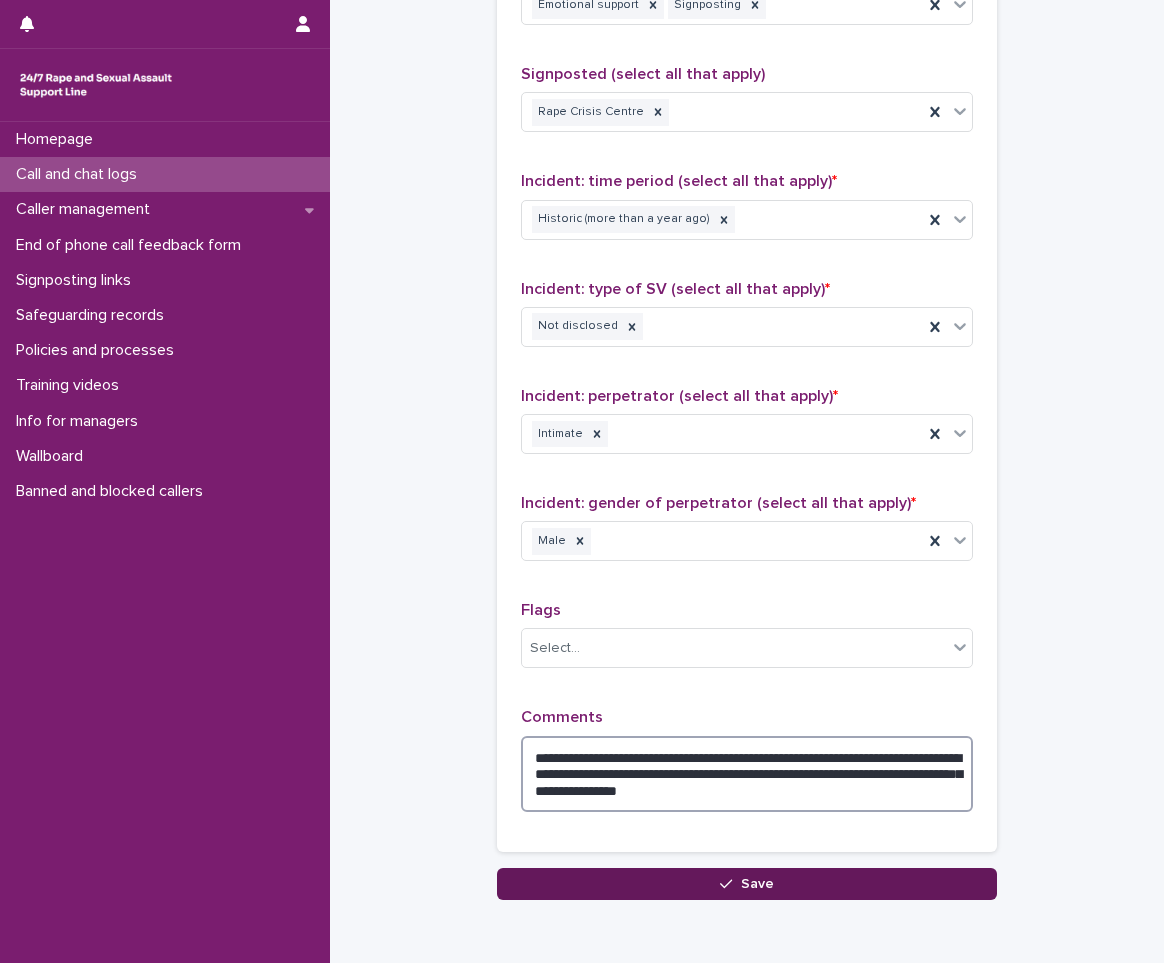 type on "**********" 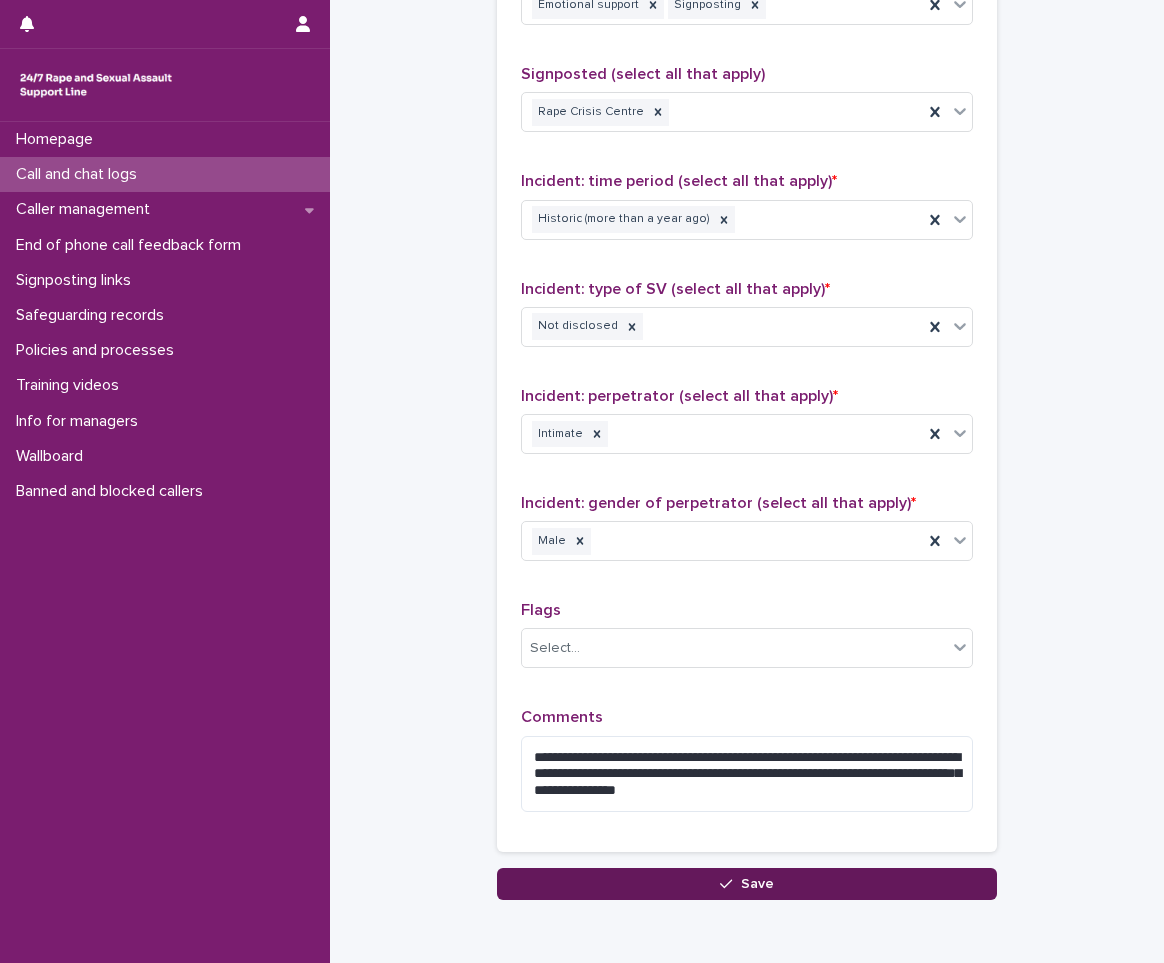 click on "Save" at bounding box center (747, 884) 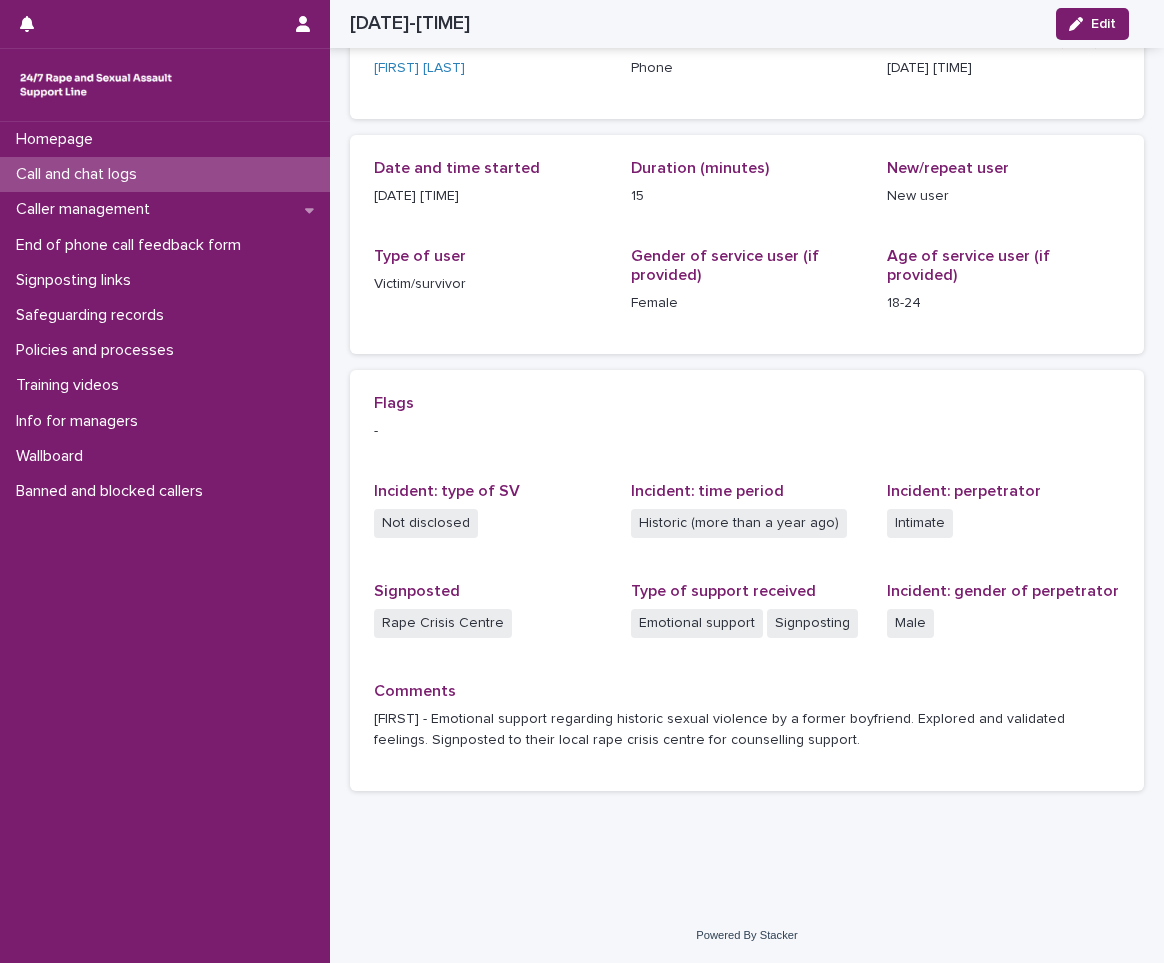 scroll, scrollTop: 0, scrollLeft: 0, axis: both 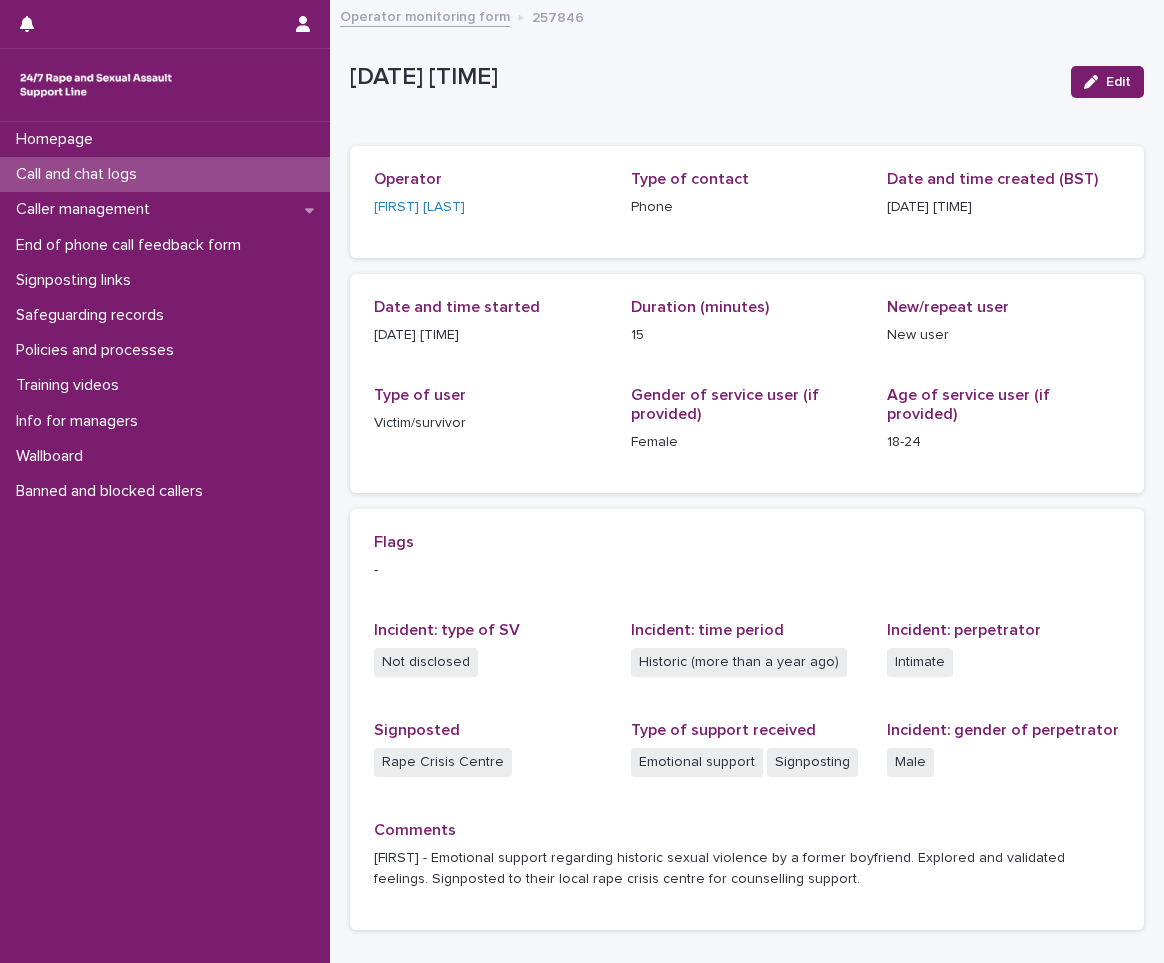 click on "Call and chat logs" at bounding box center (165, 174) 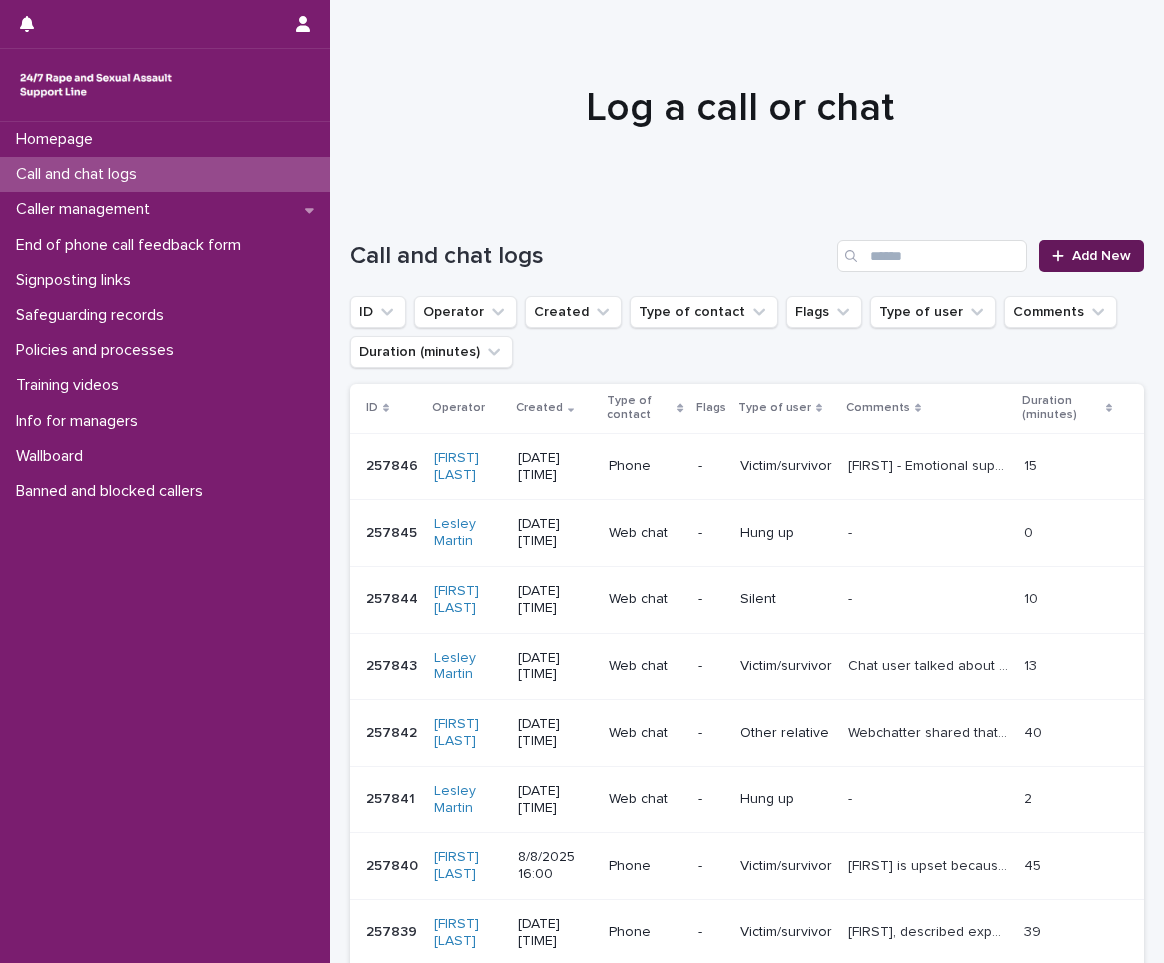 click on "Add New" at bounding box center (1101, 256) 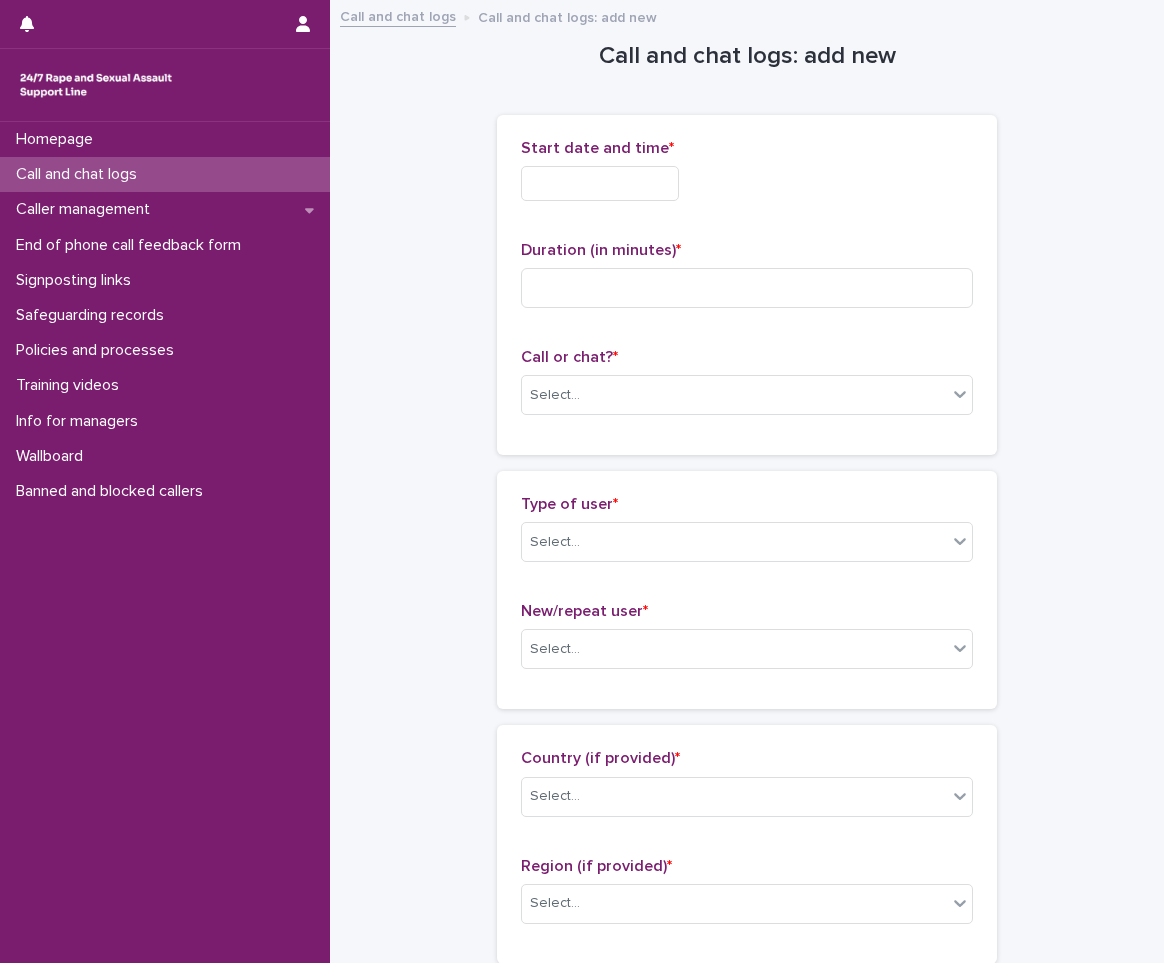 click at bounding box center [600, 183] 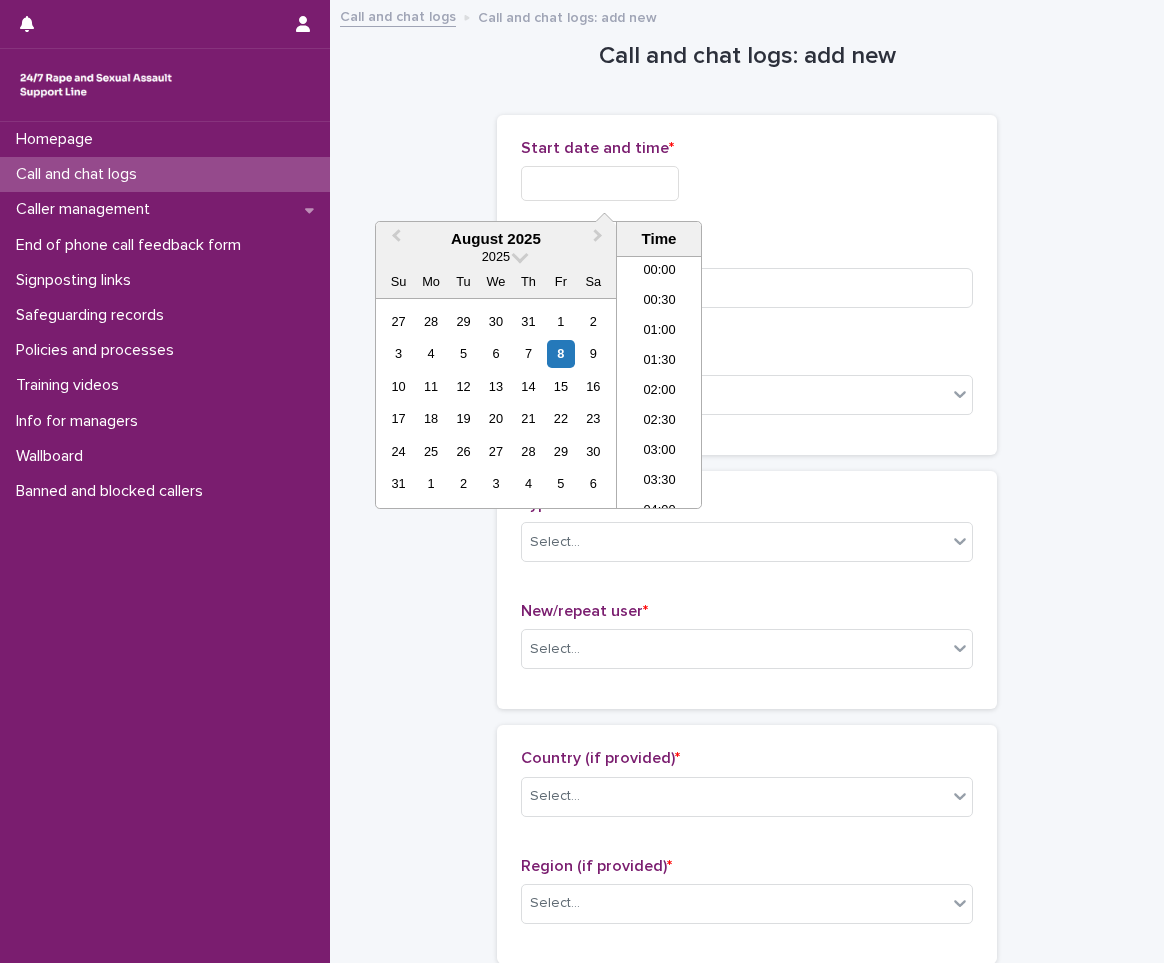 scroll, scrollTop: 880, scrollLeft: 0, axis: vertical 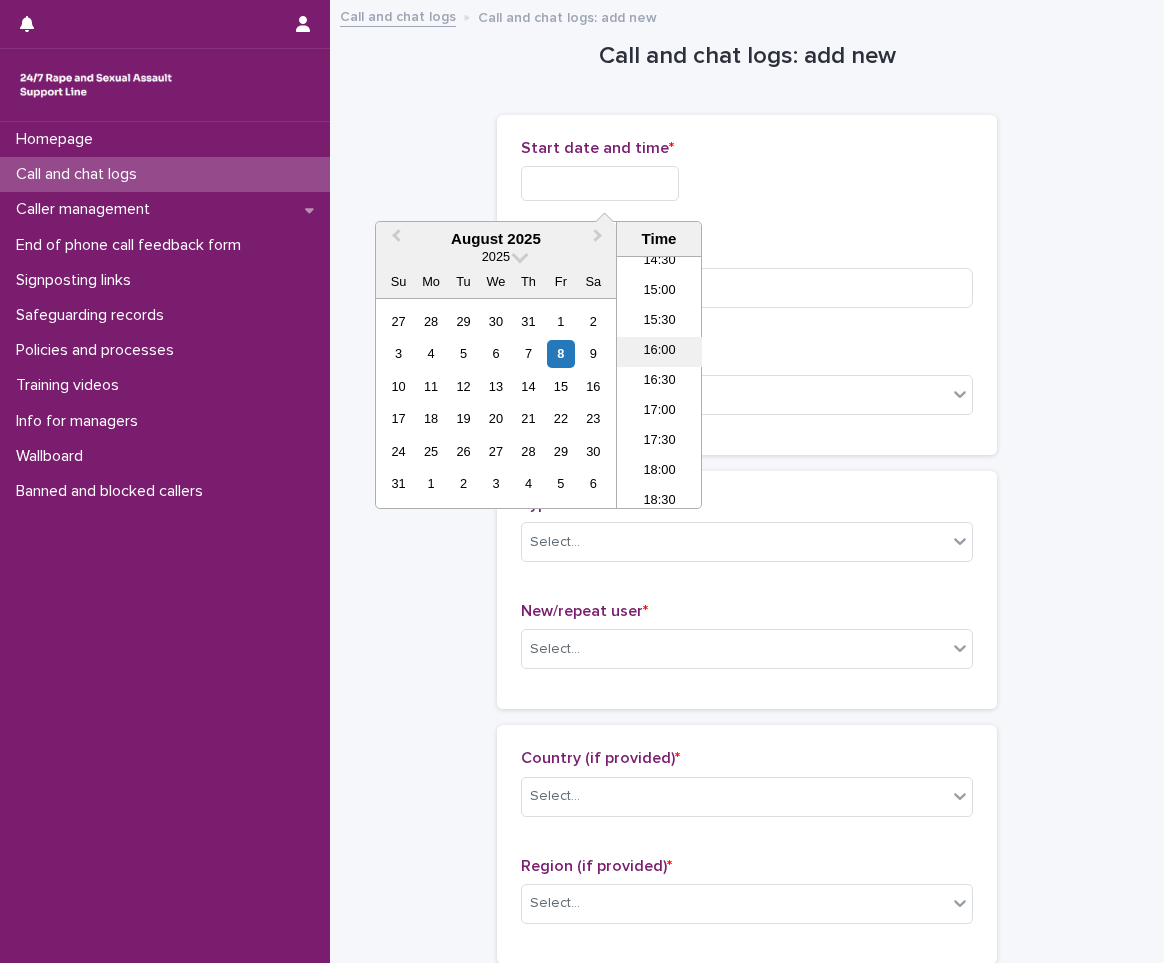 click on "16:00" at bounding box center (659, 352) 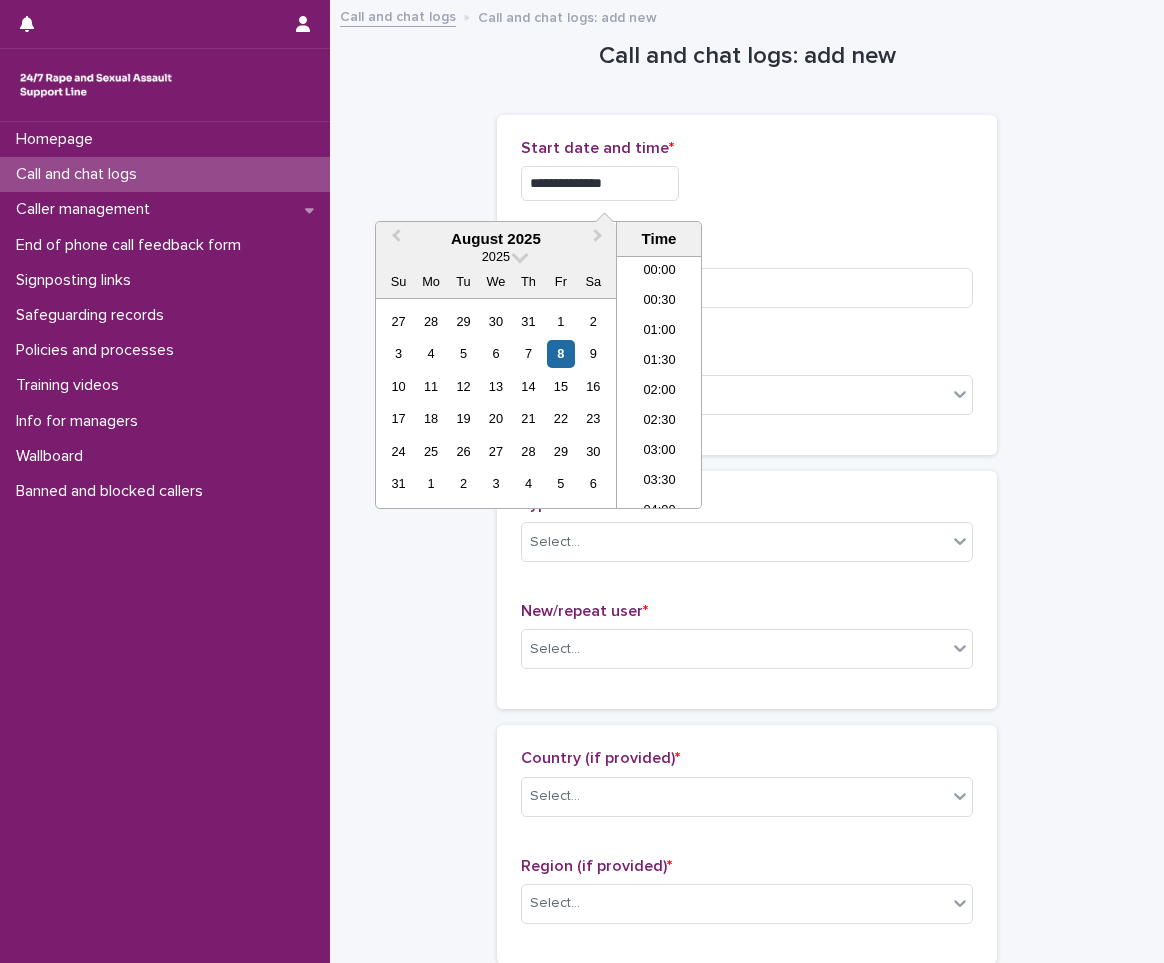 click on "**********" at bounding box center [600, 183] 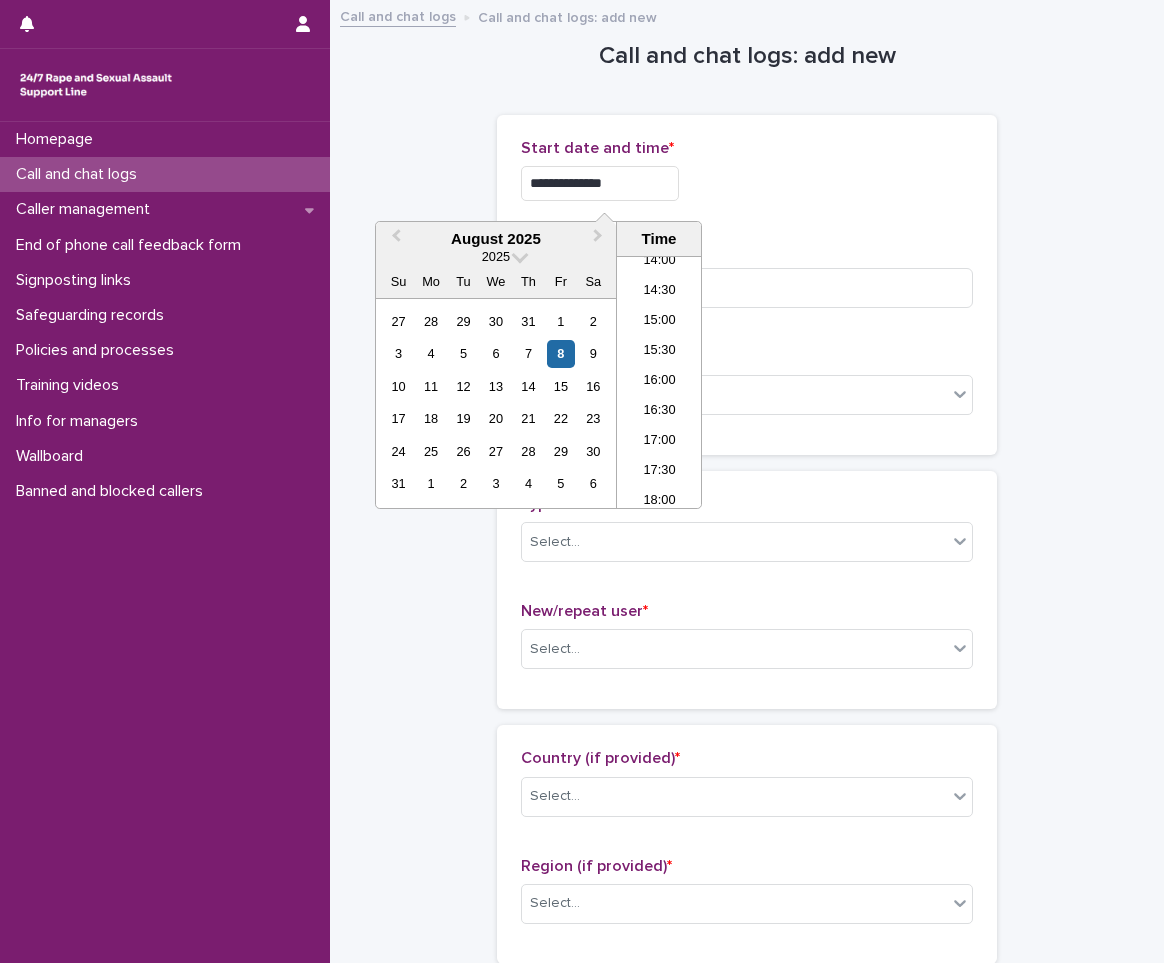 type on "**********" 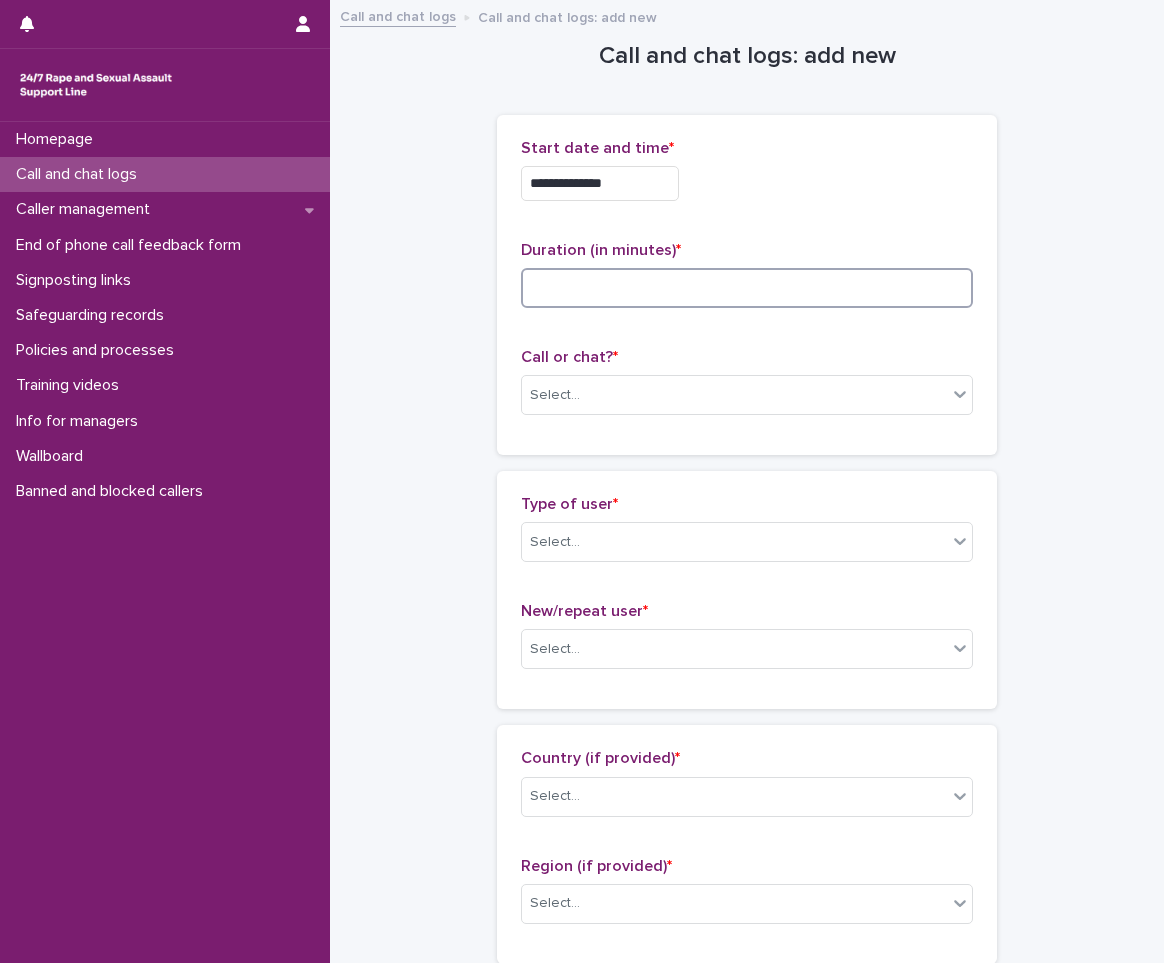 click at bounding box center (747, 288) 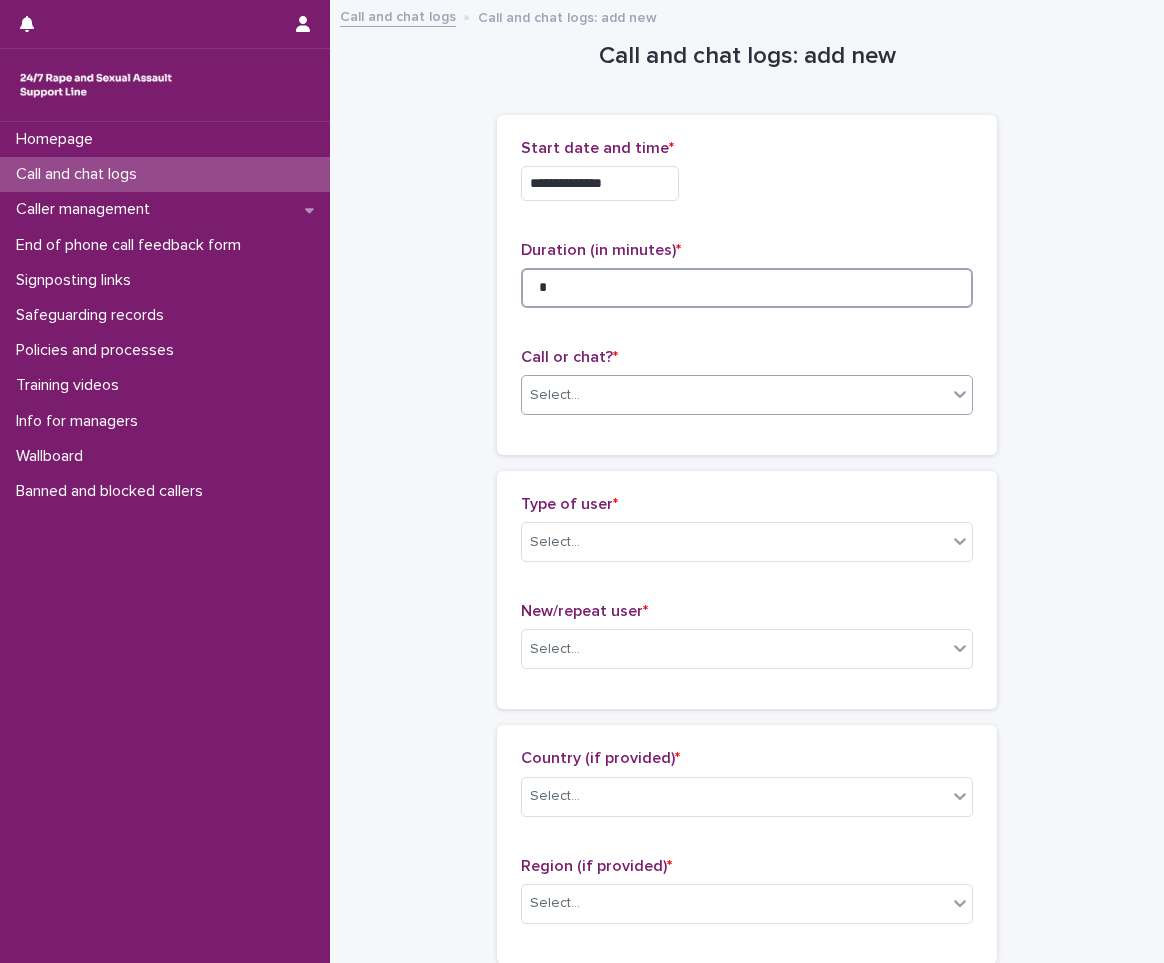 type on "*" 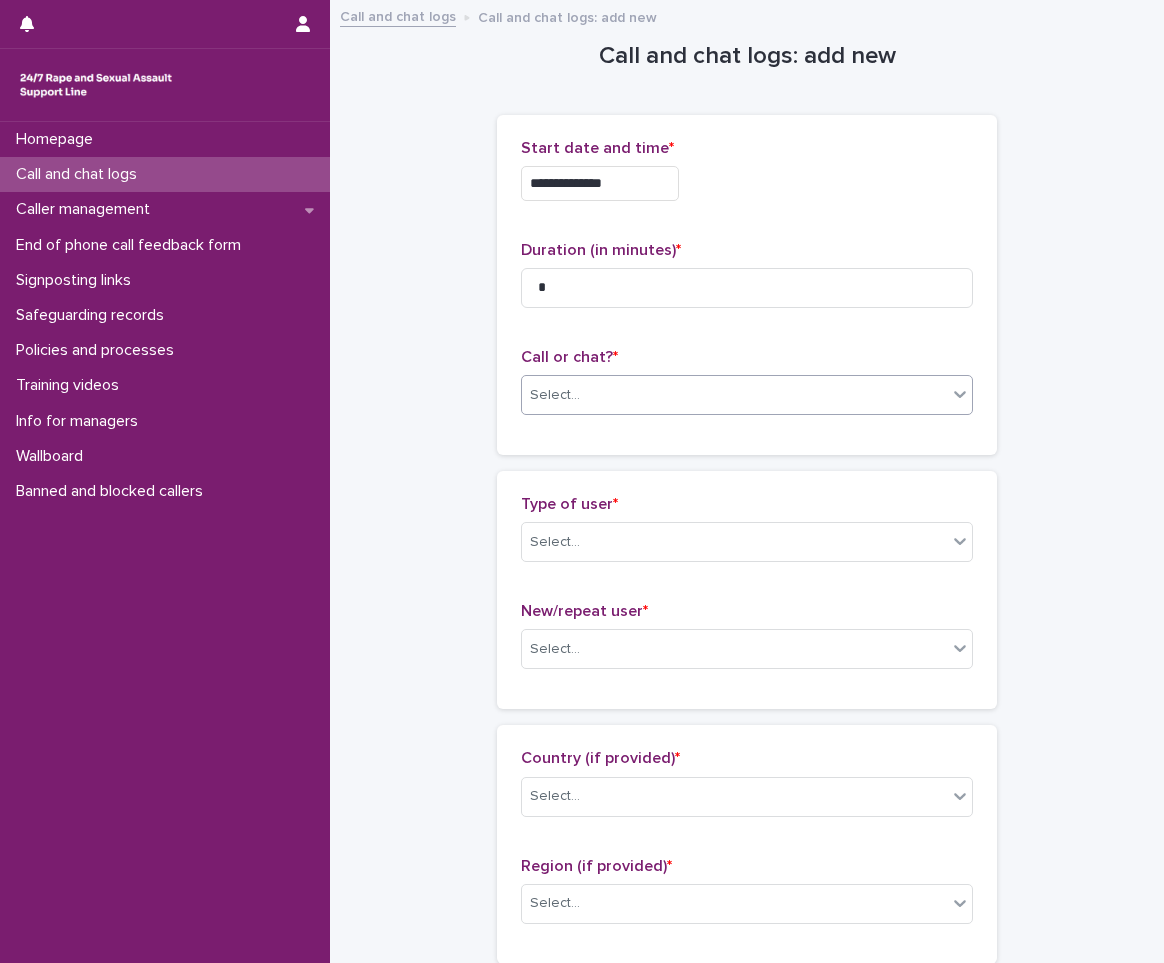 click on "Select..." at bounding box center [734, 395] 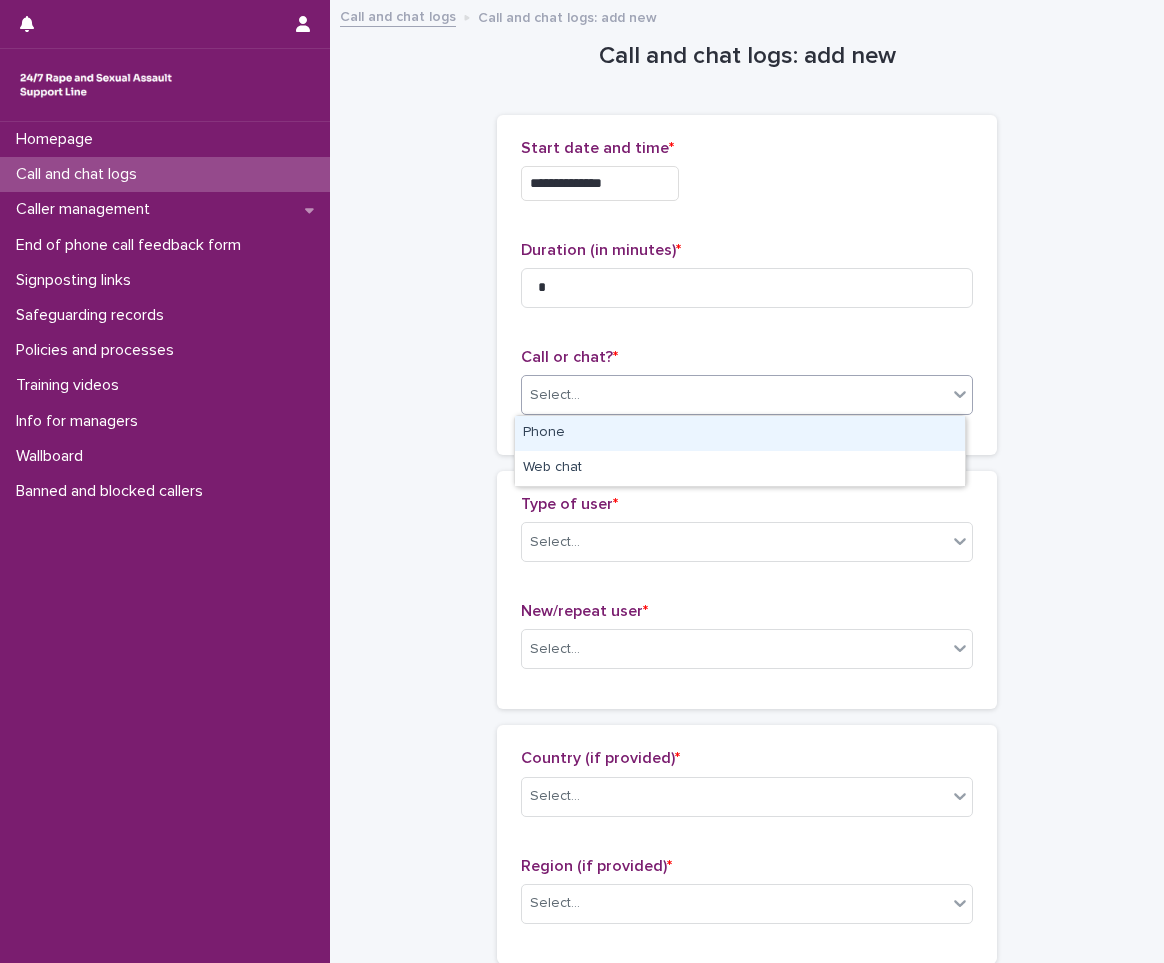 click on "Phone" at bounding box center [740, 433] 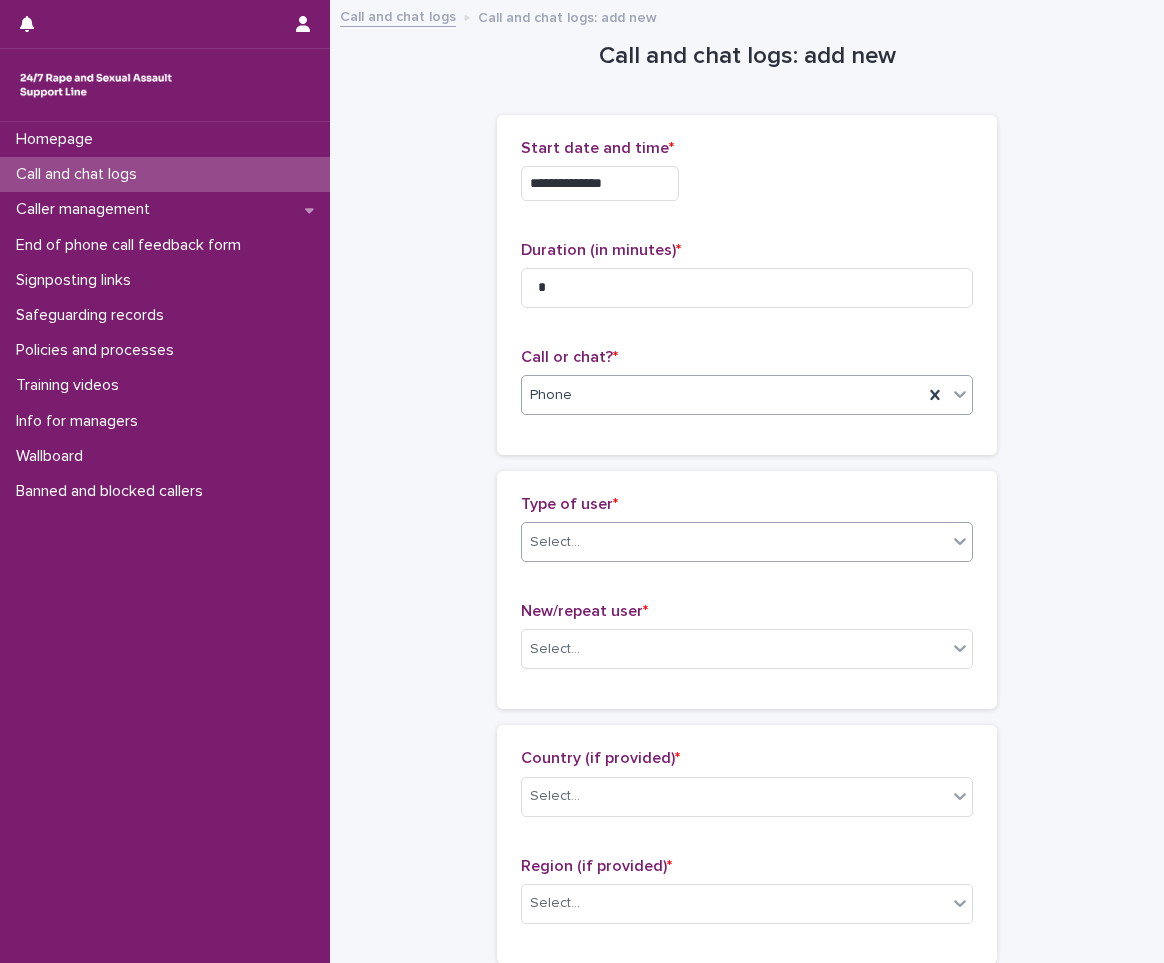 click at bounding box center [583, 542] 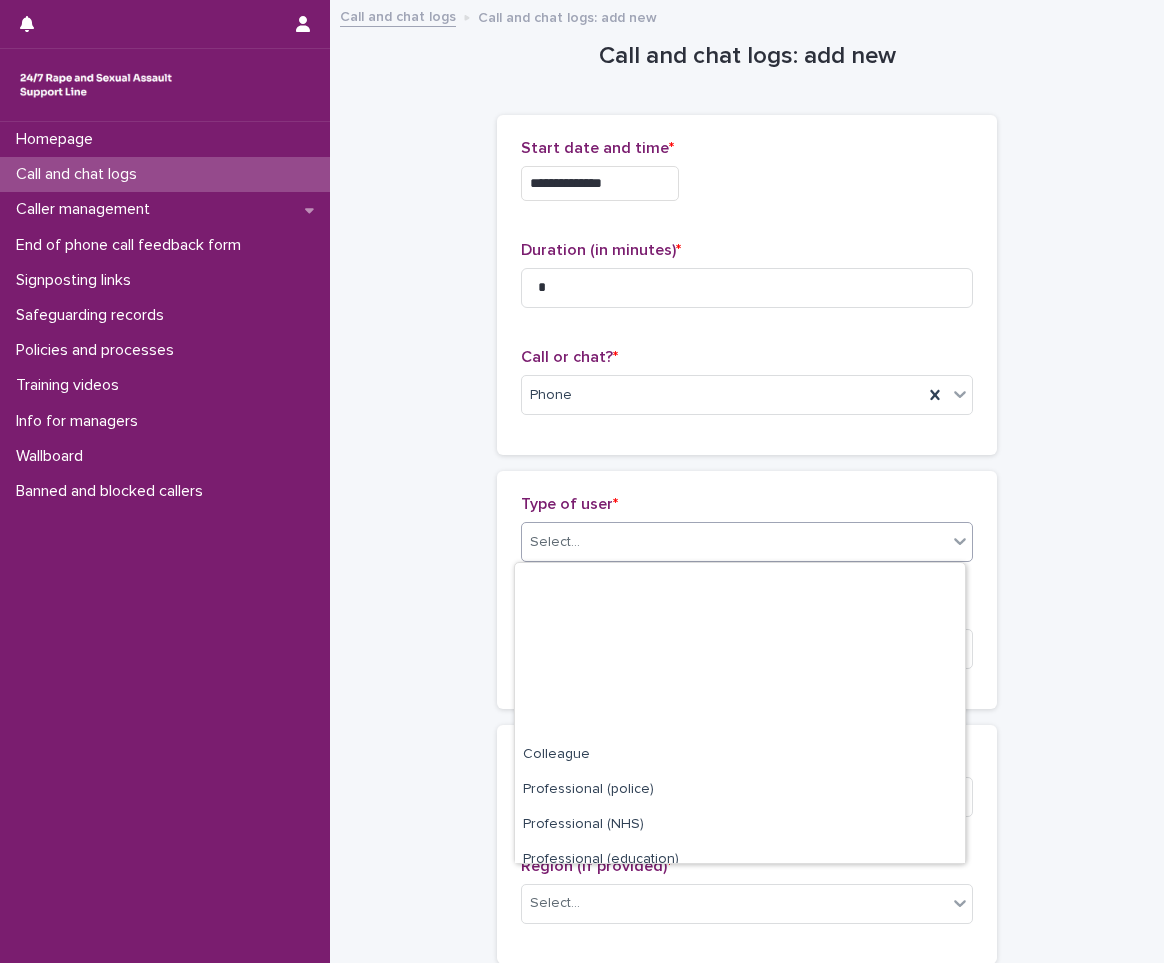 scroll, scrollTop: 225, scrollLeft: 0, axis: vertical 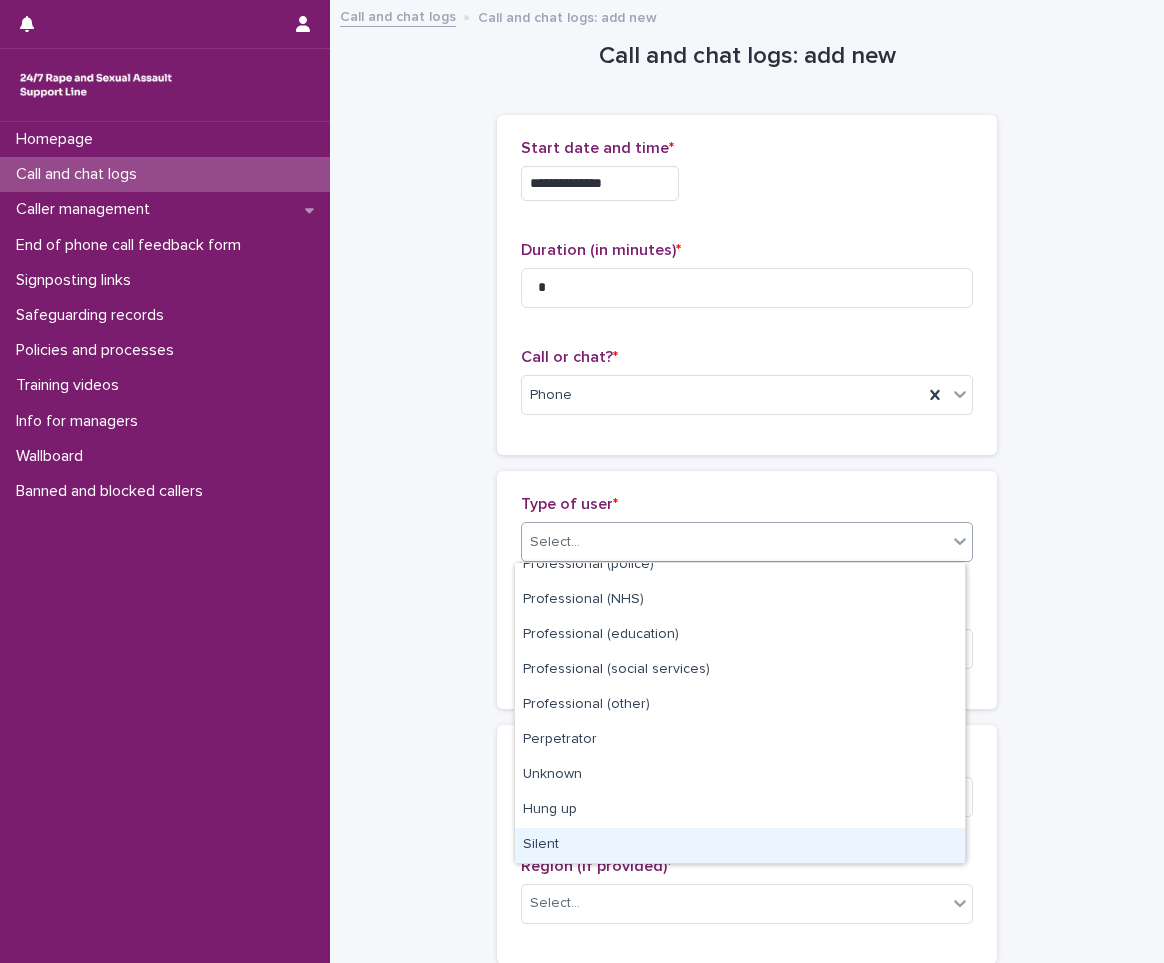 click on "Silent" at bounding box center (740, 845) 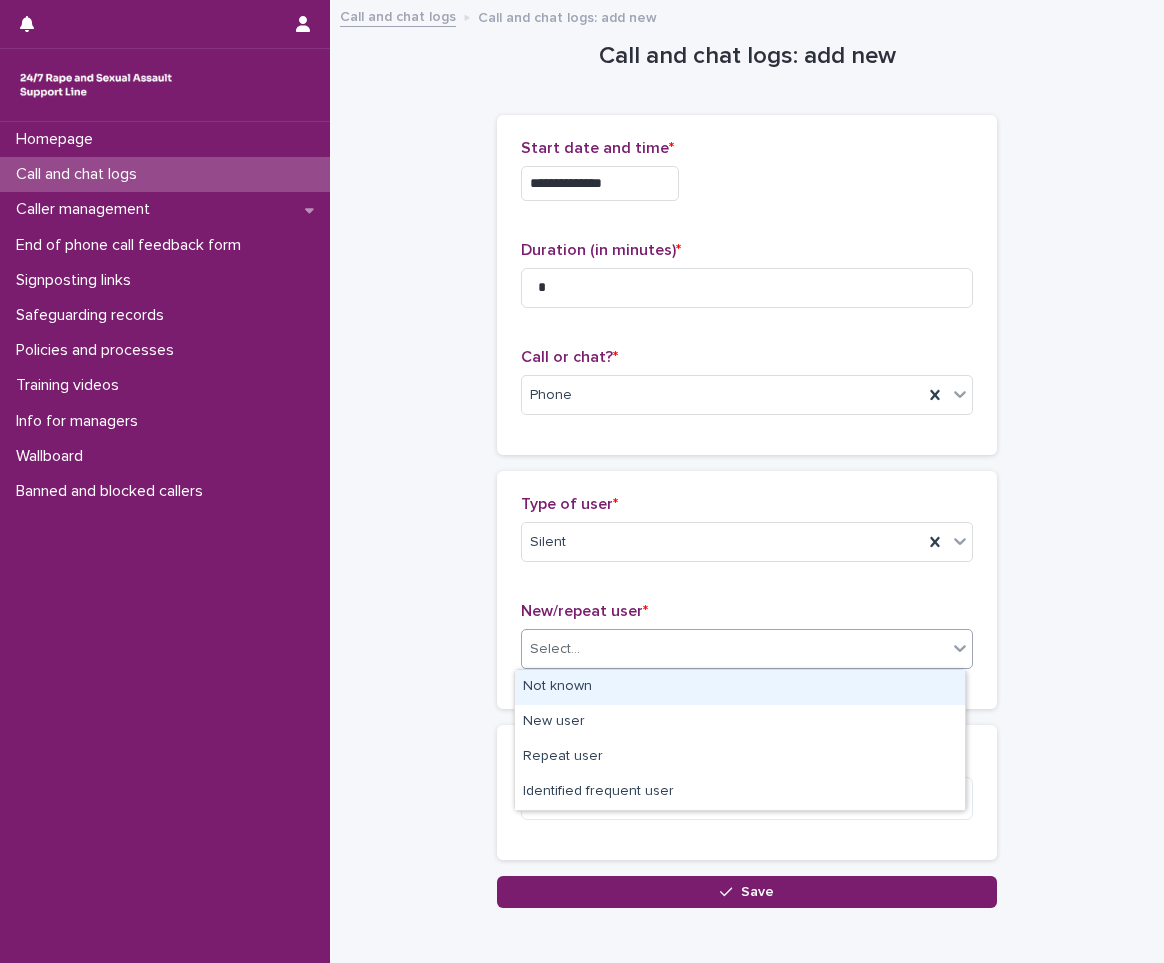 click on "Select..." at bounding box center (734, 649) 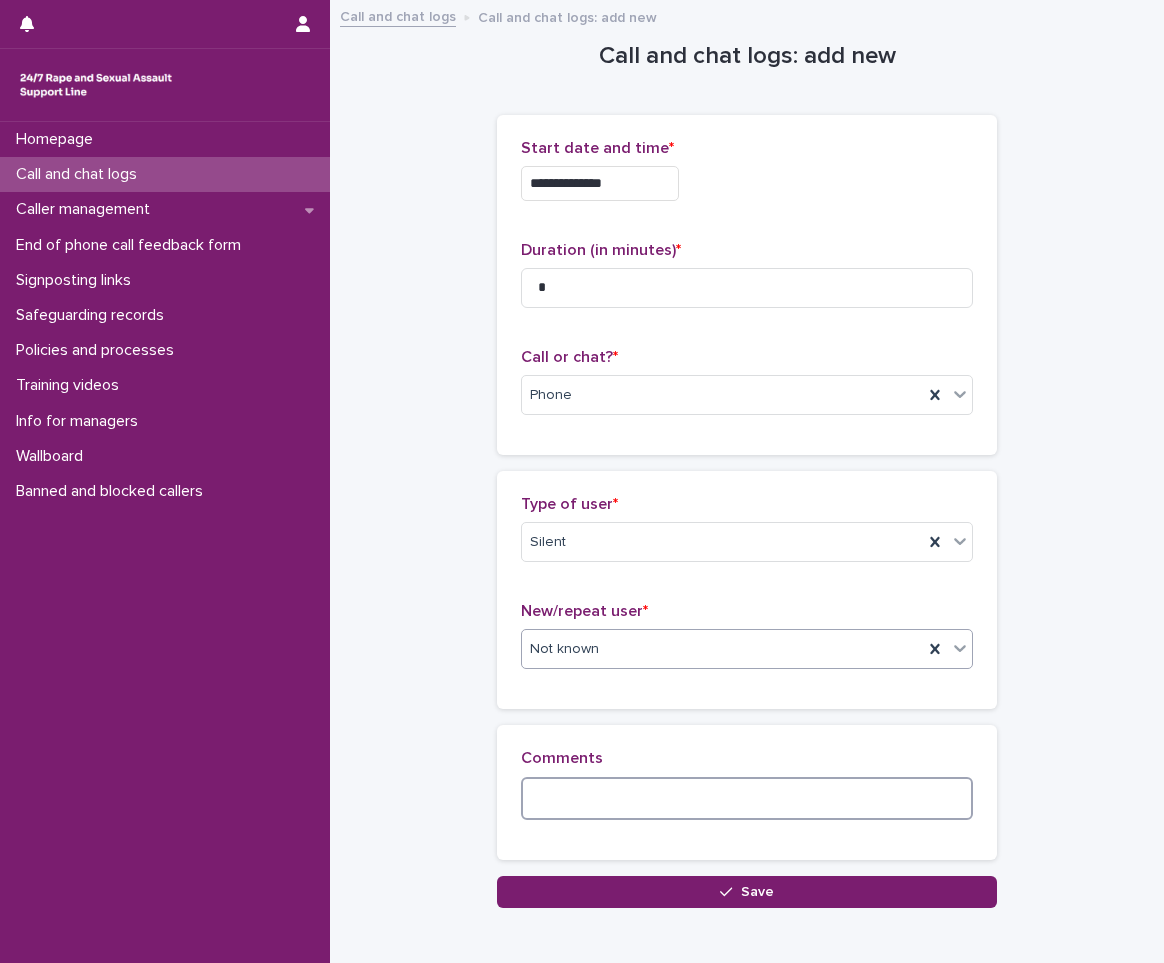click at bounding box center (747, 798) 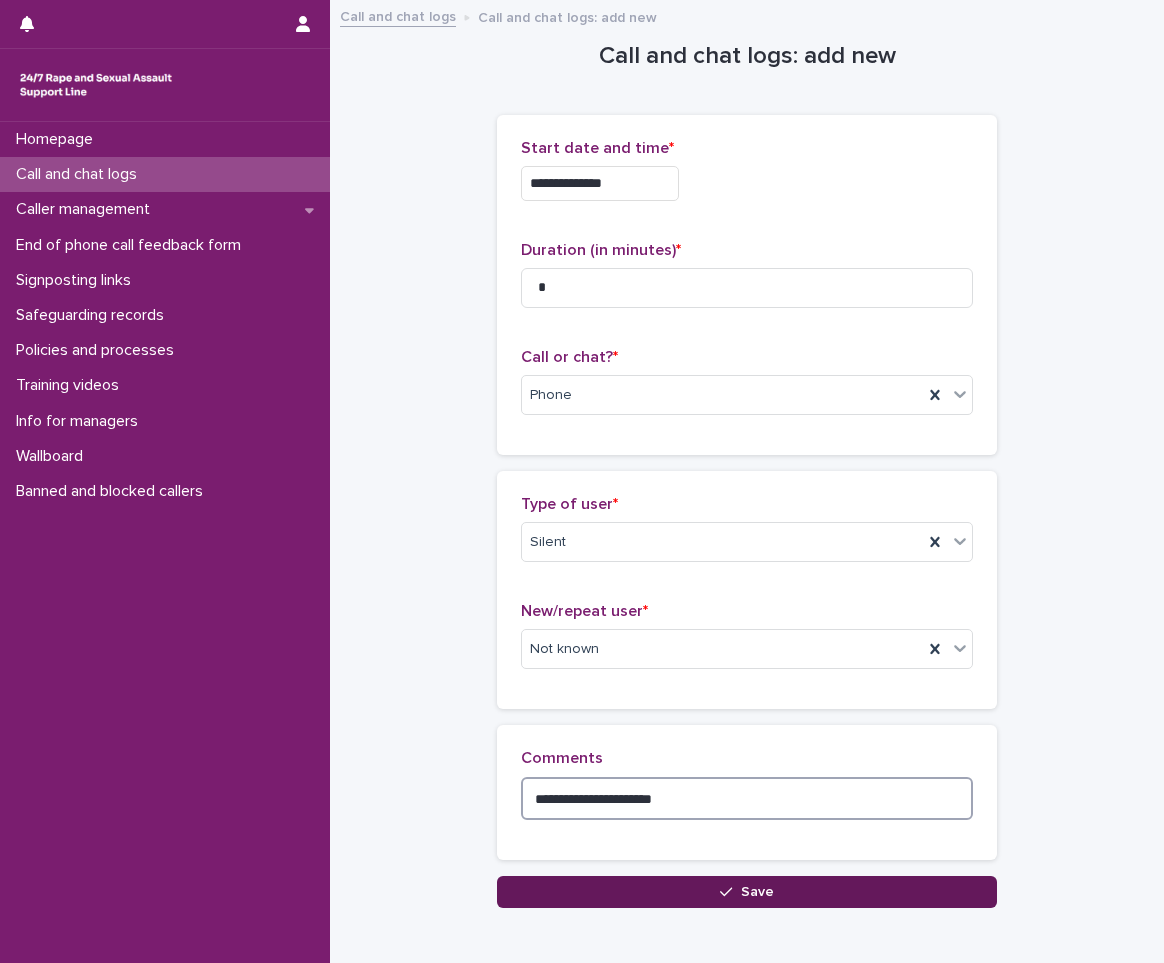type on "**********" 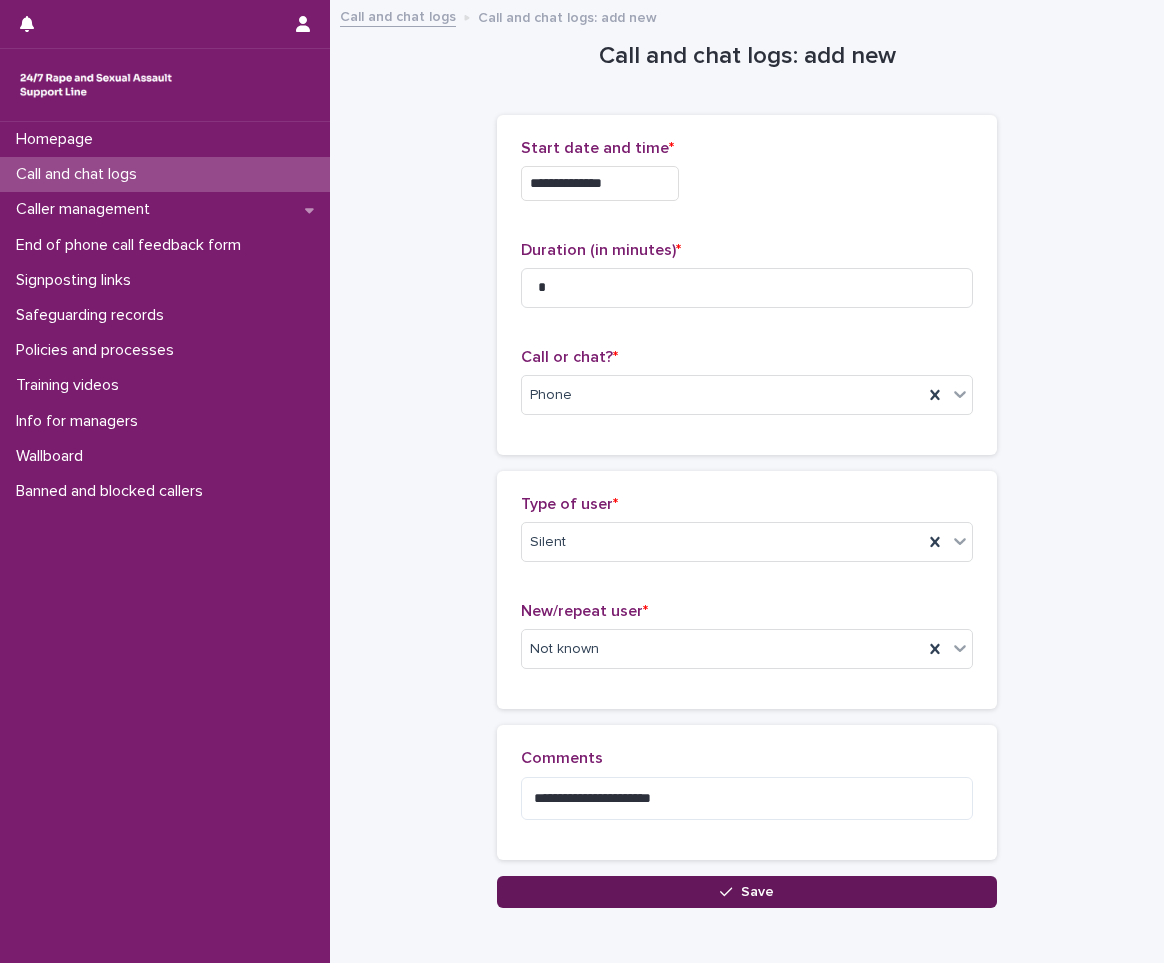 click on "Save" at bounding box center (747, 892) 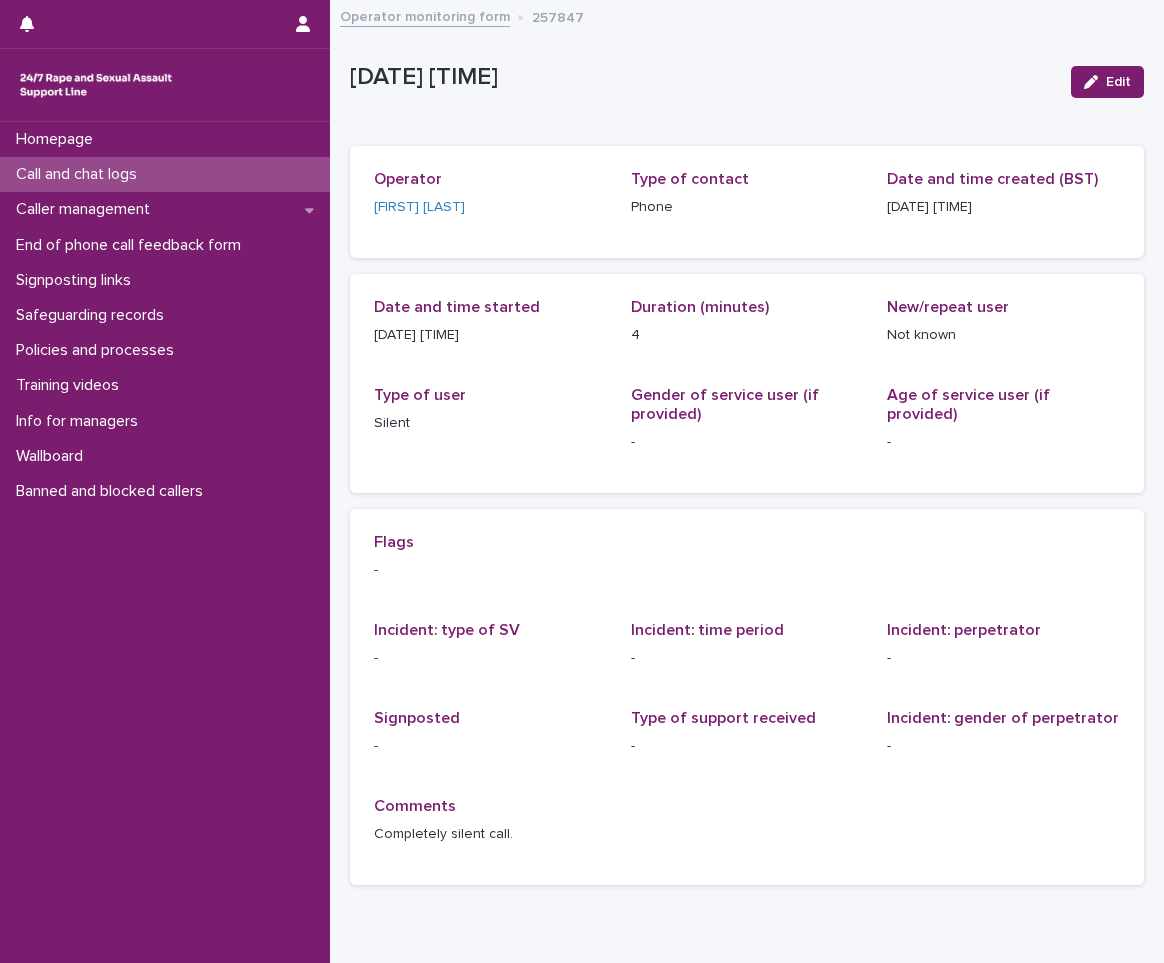 click on "Call and chat logs" at bounding box center [80, 174] 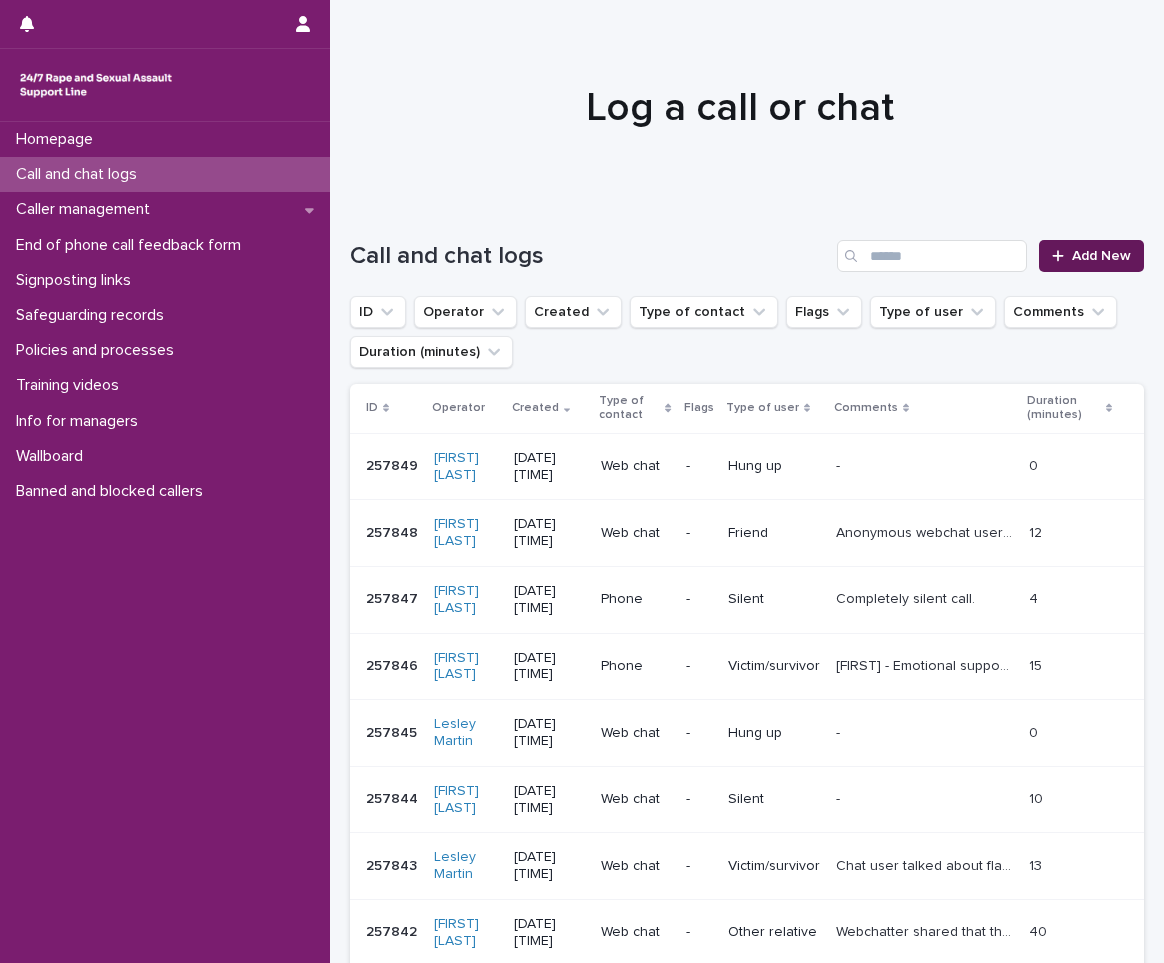 click on "Add New" at bounding box center [1101, 256] 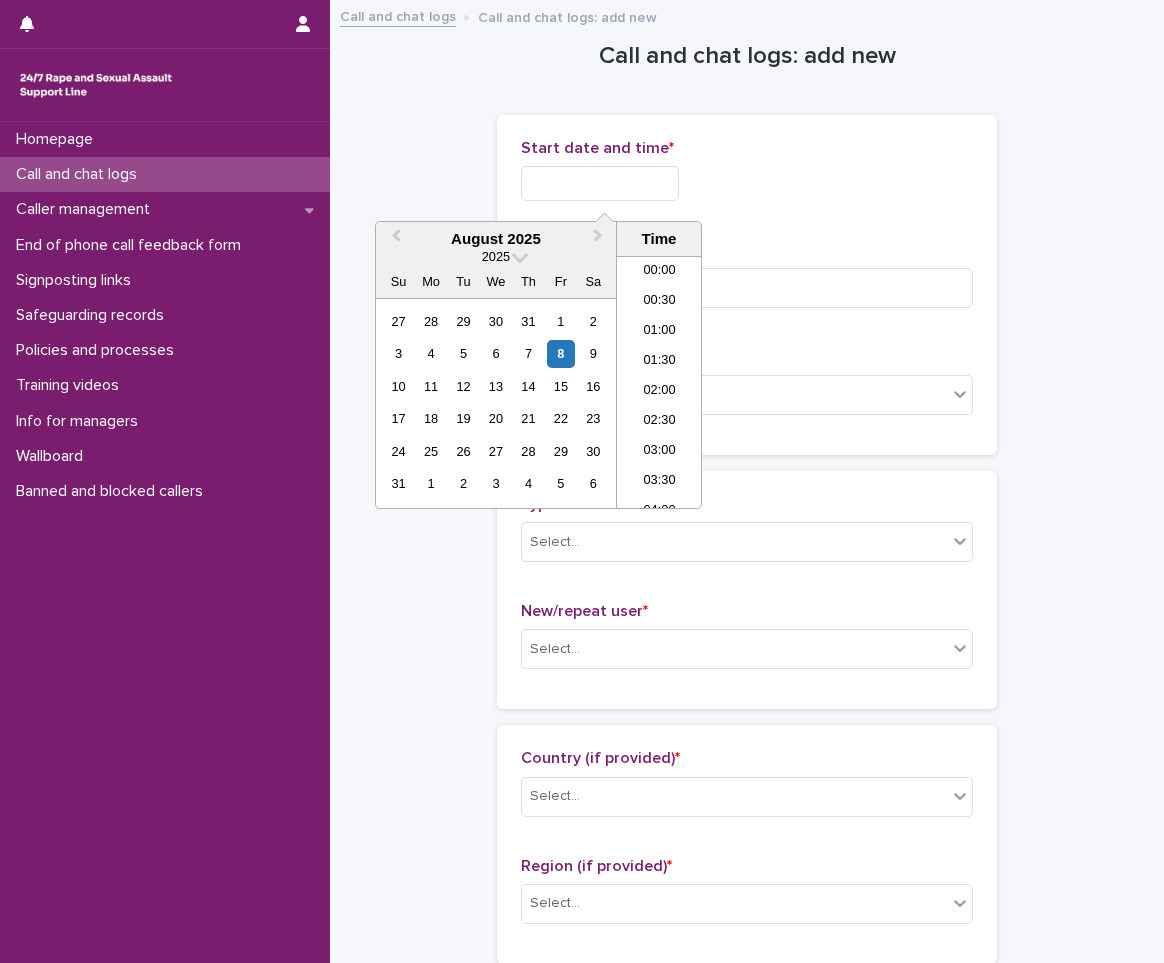 click at bounding box center [600, 183] 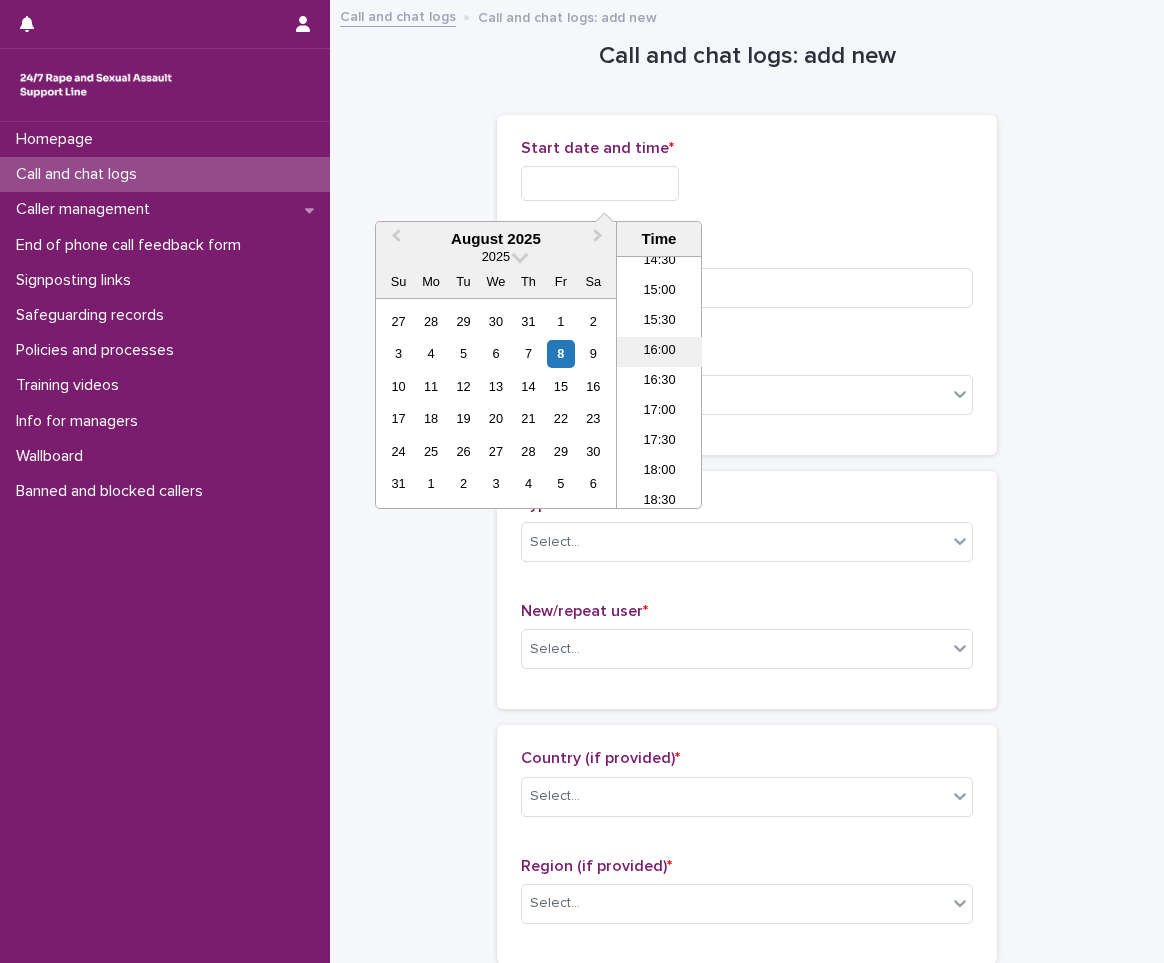 click on "16:00" at bounding box center [659, 352] 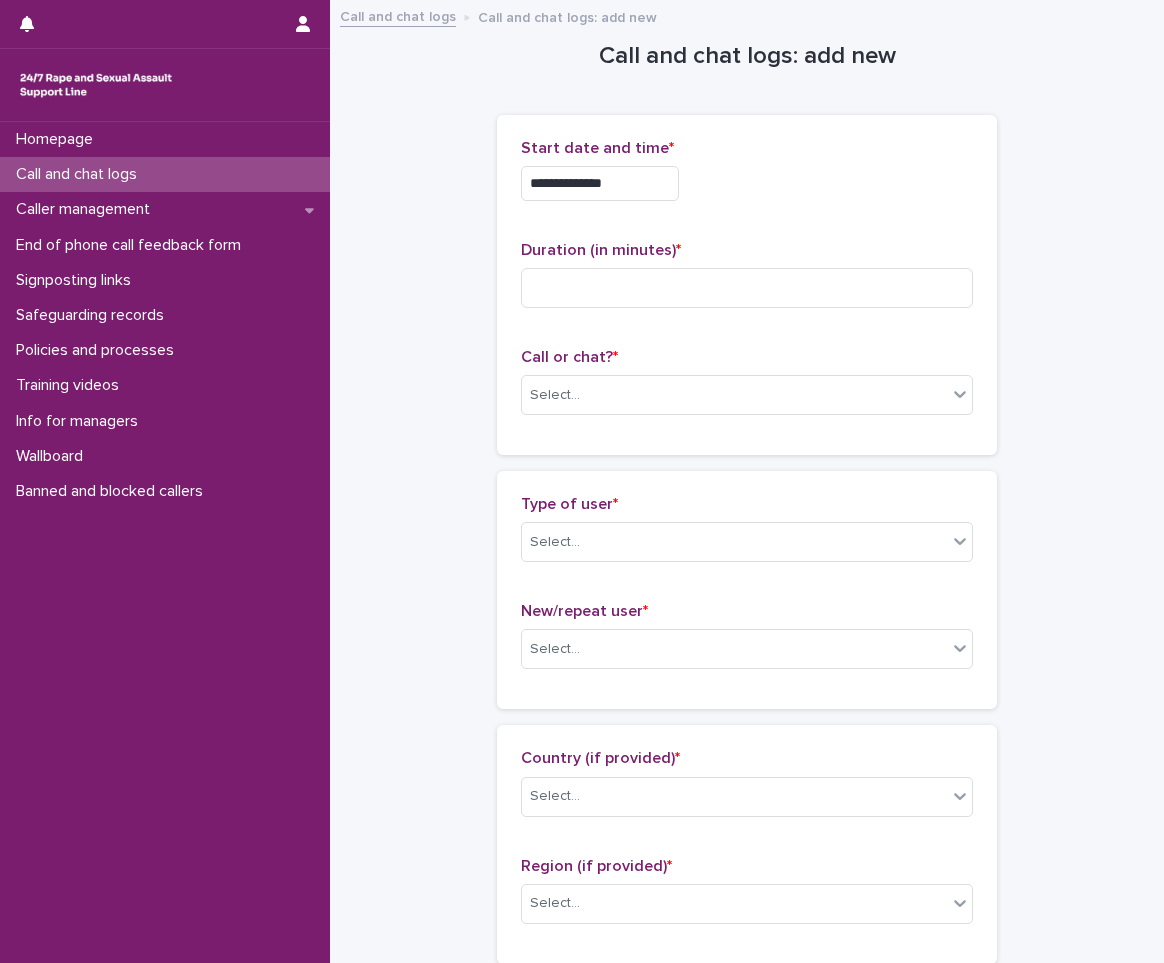 click on "**********" at bounding box center [600, 183] 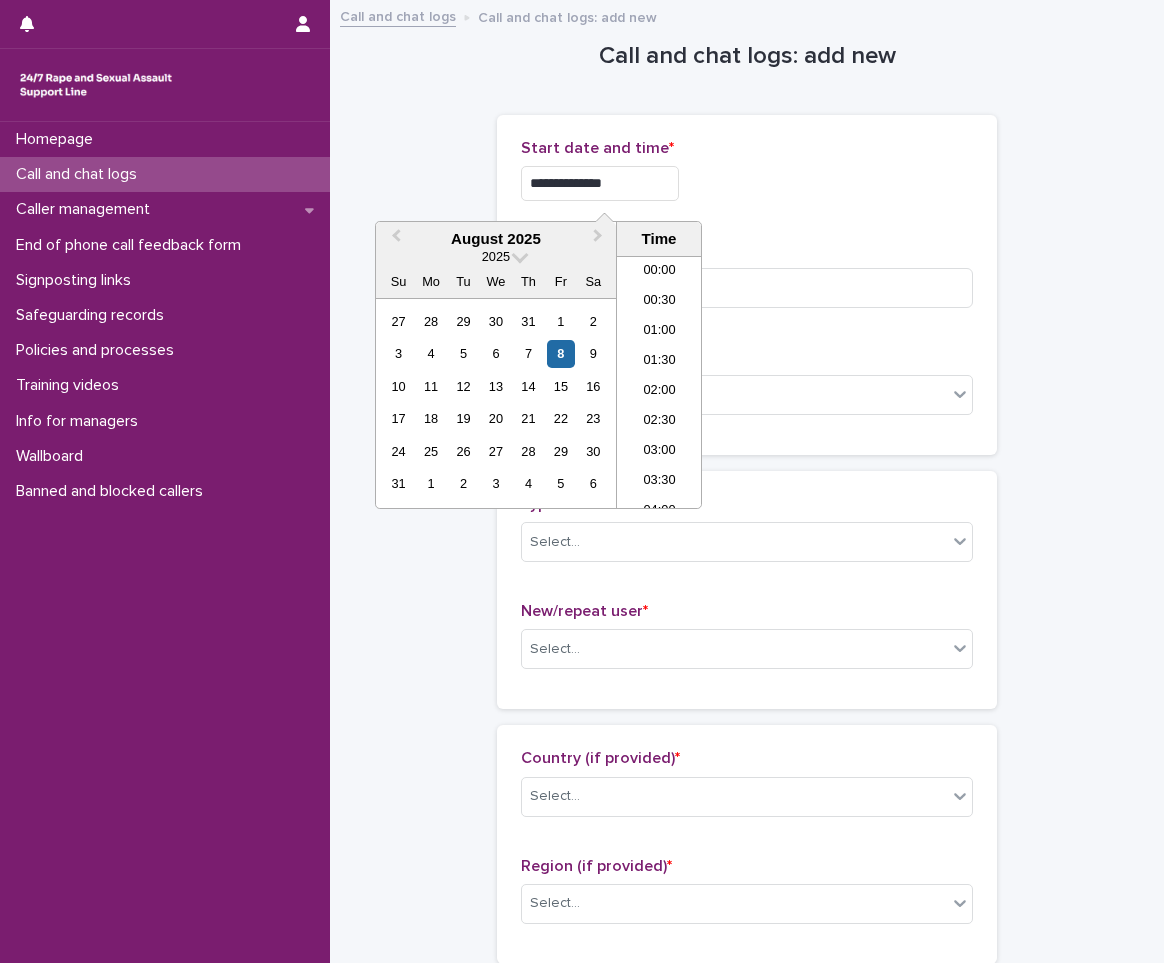 scroll, scrollTop: 850, scrollLeft: 0, axis: vertical 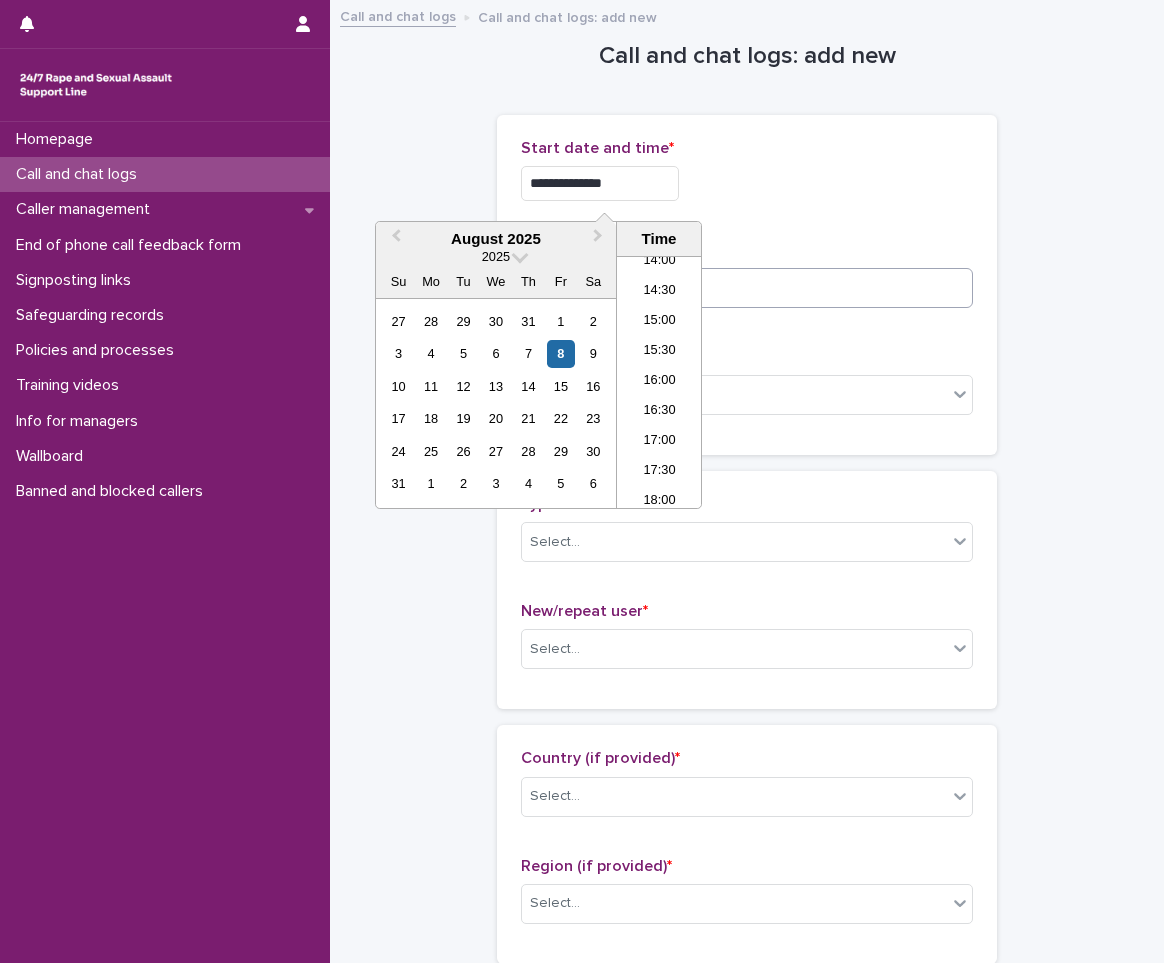 type on "**********" 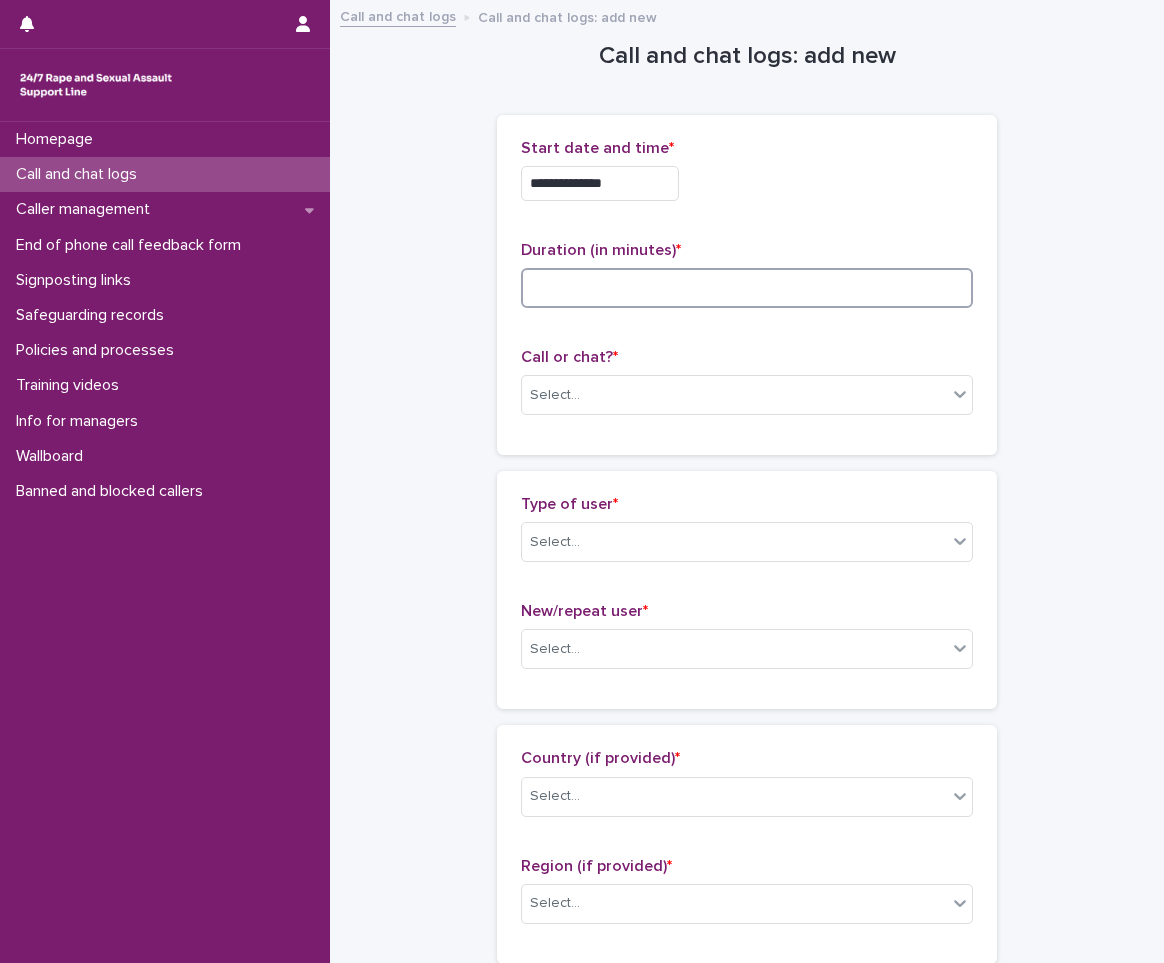 click at bounding box center [747, 288] 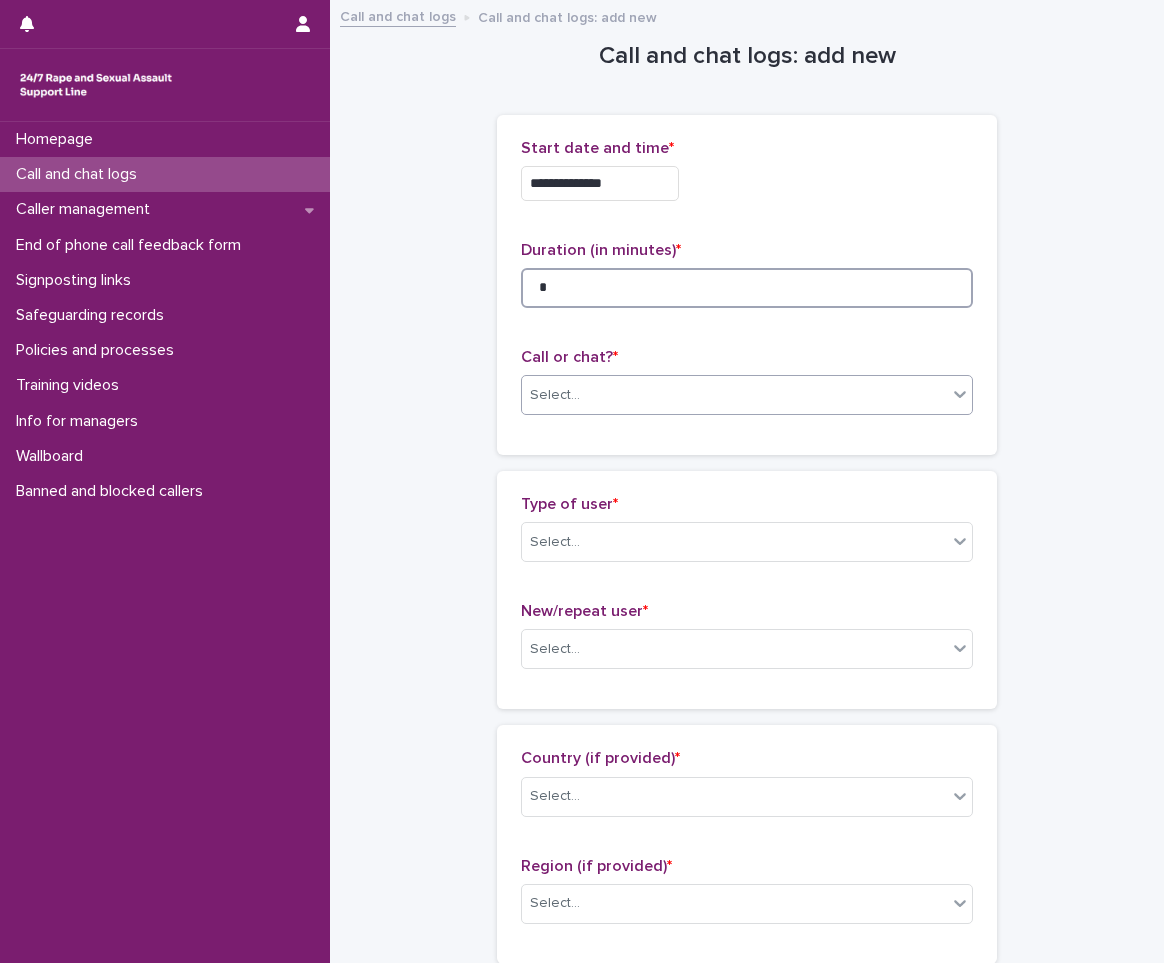 type on "*" 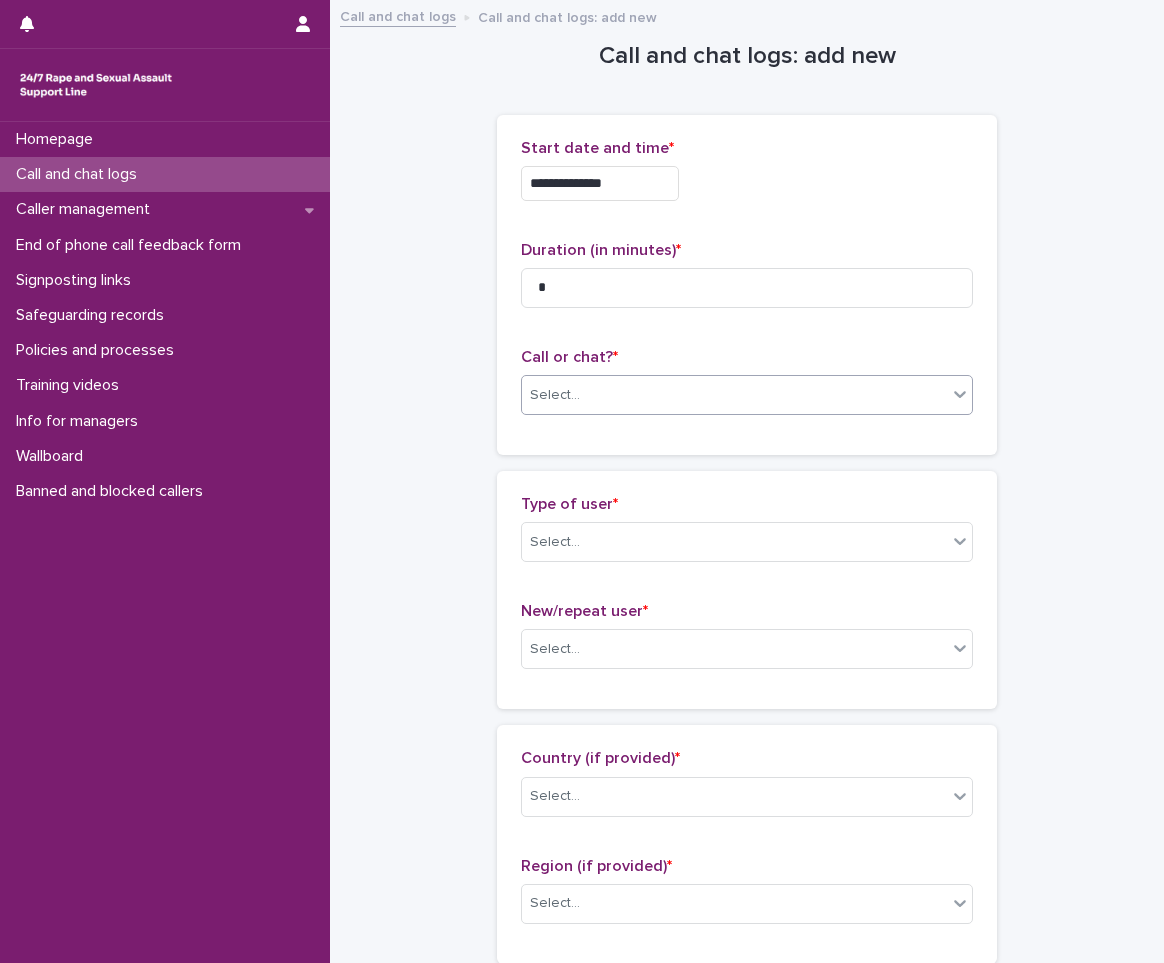 click on "Select..." at bounding box center [734, 395] 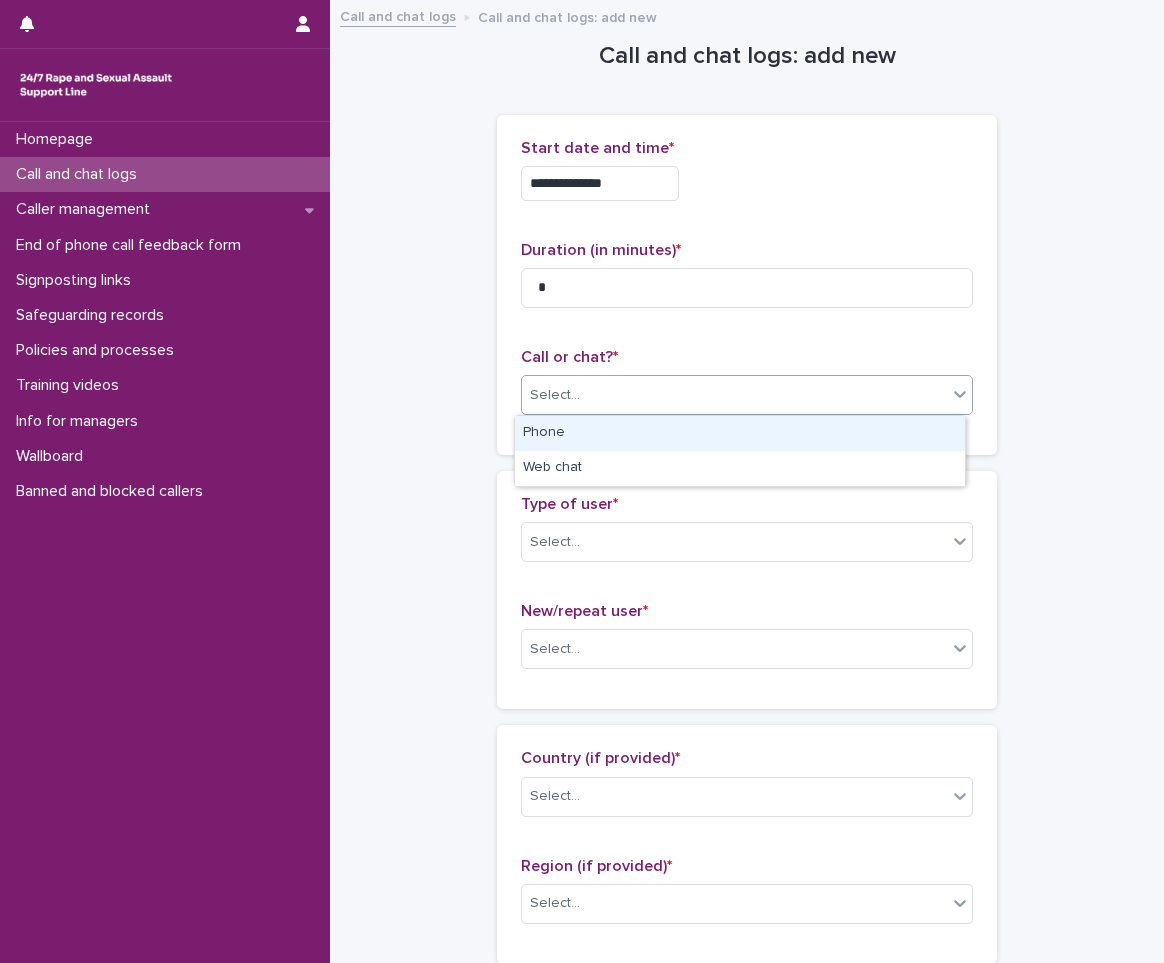 click on "Phone" at bounding box center (740, 433) 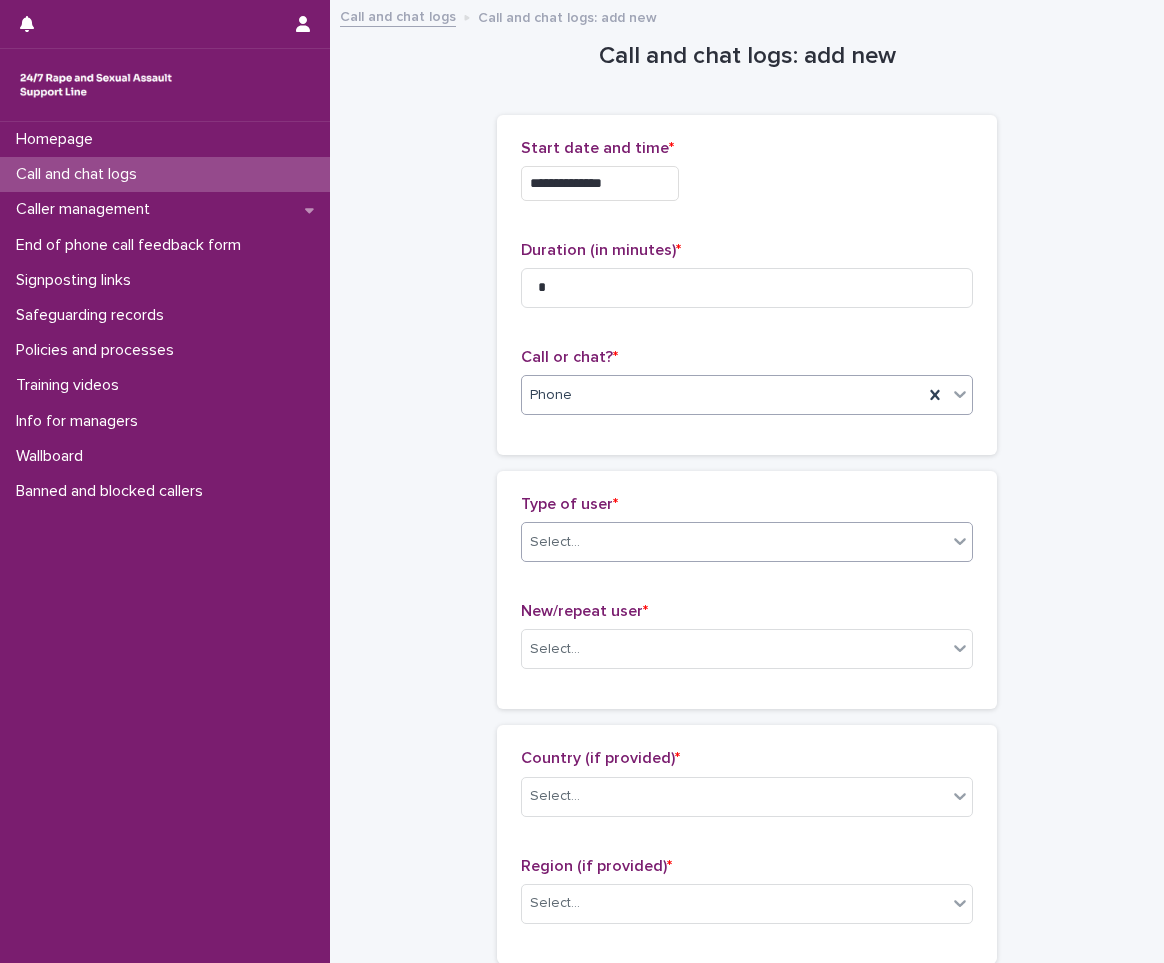 click on "Select..." at bounding box center [734, 542] 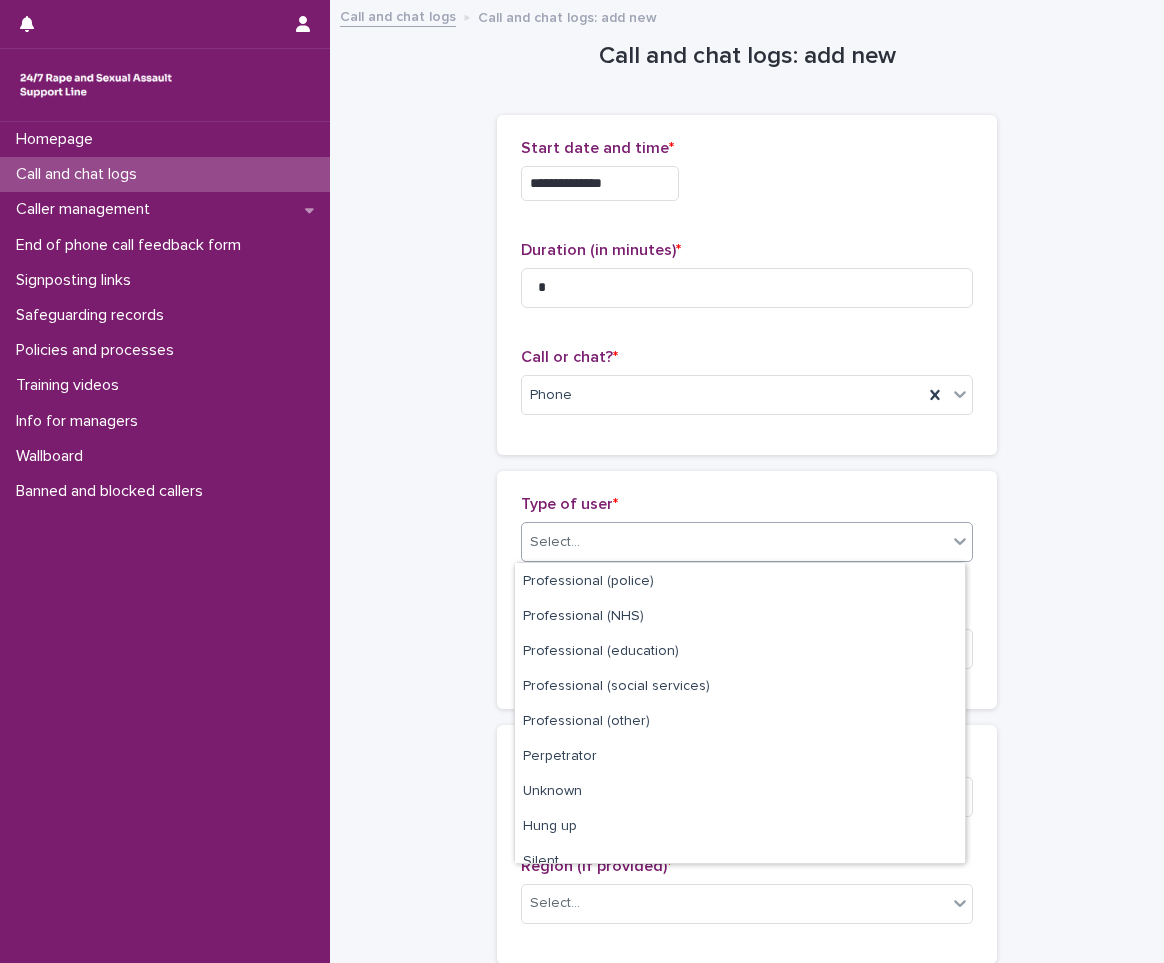 scroll, scrollTop: 225, scrollLeft: 0, axis: vertical 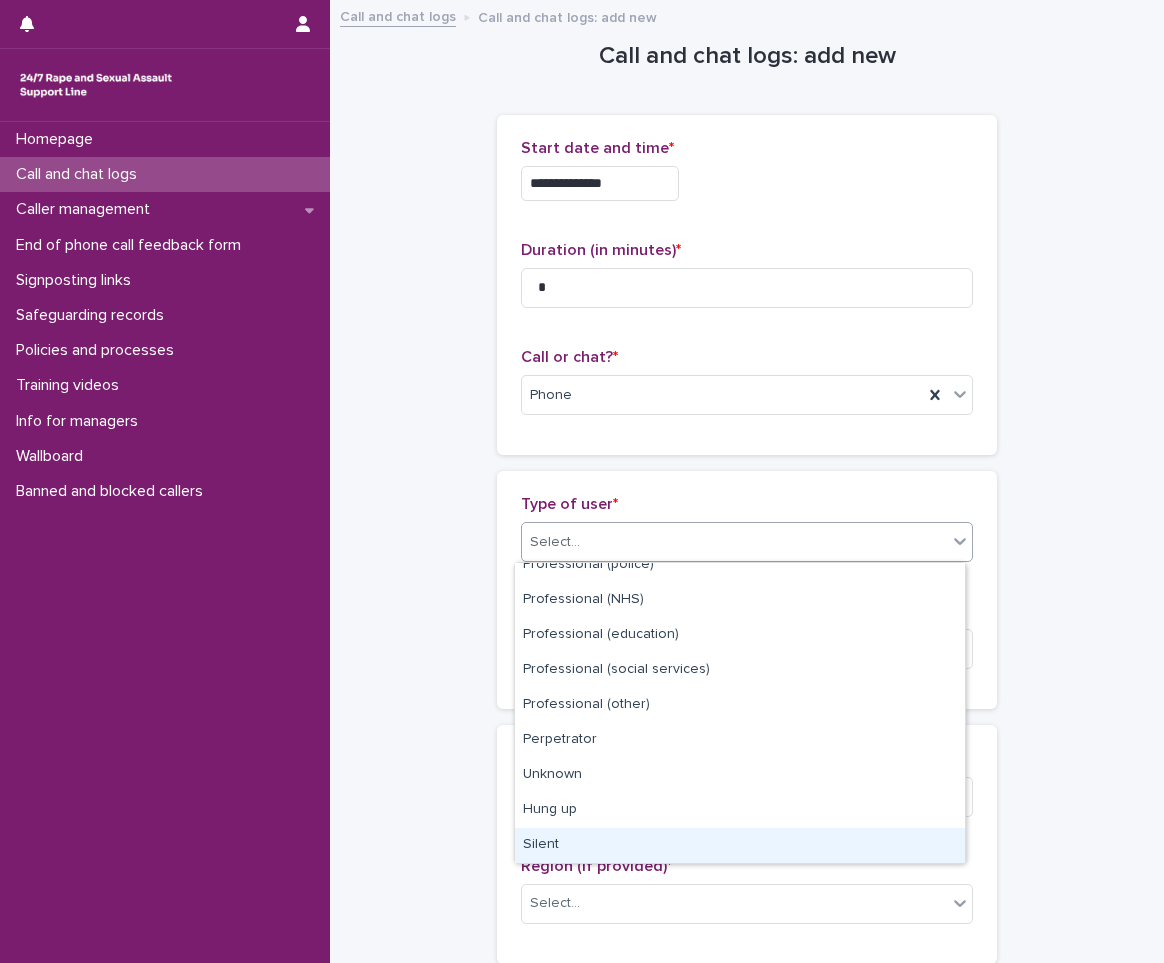 click on "Silent" at bounding box center [740, 845] 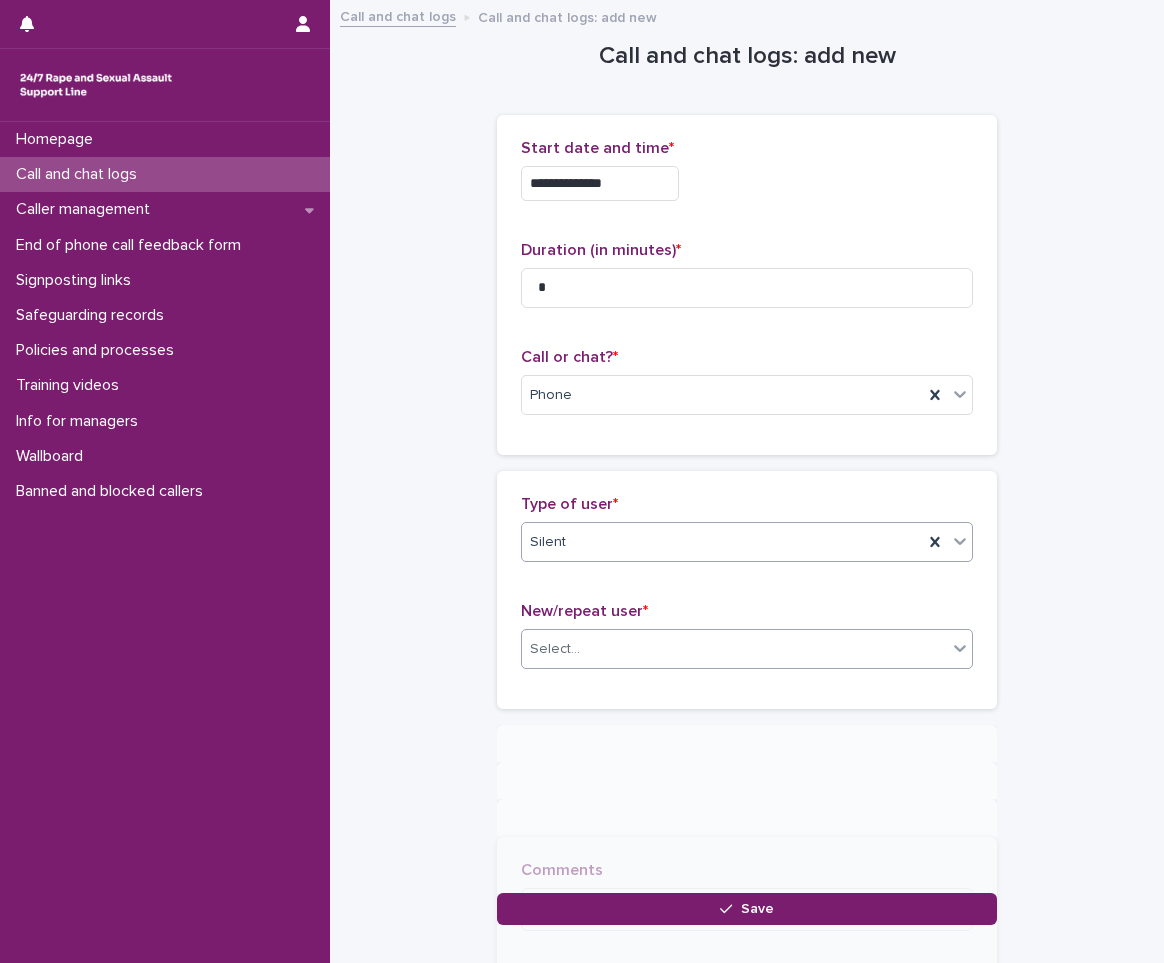 click on "Select..." at bounding box center [747, 649] 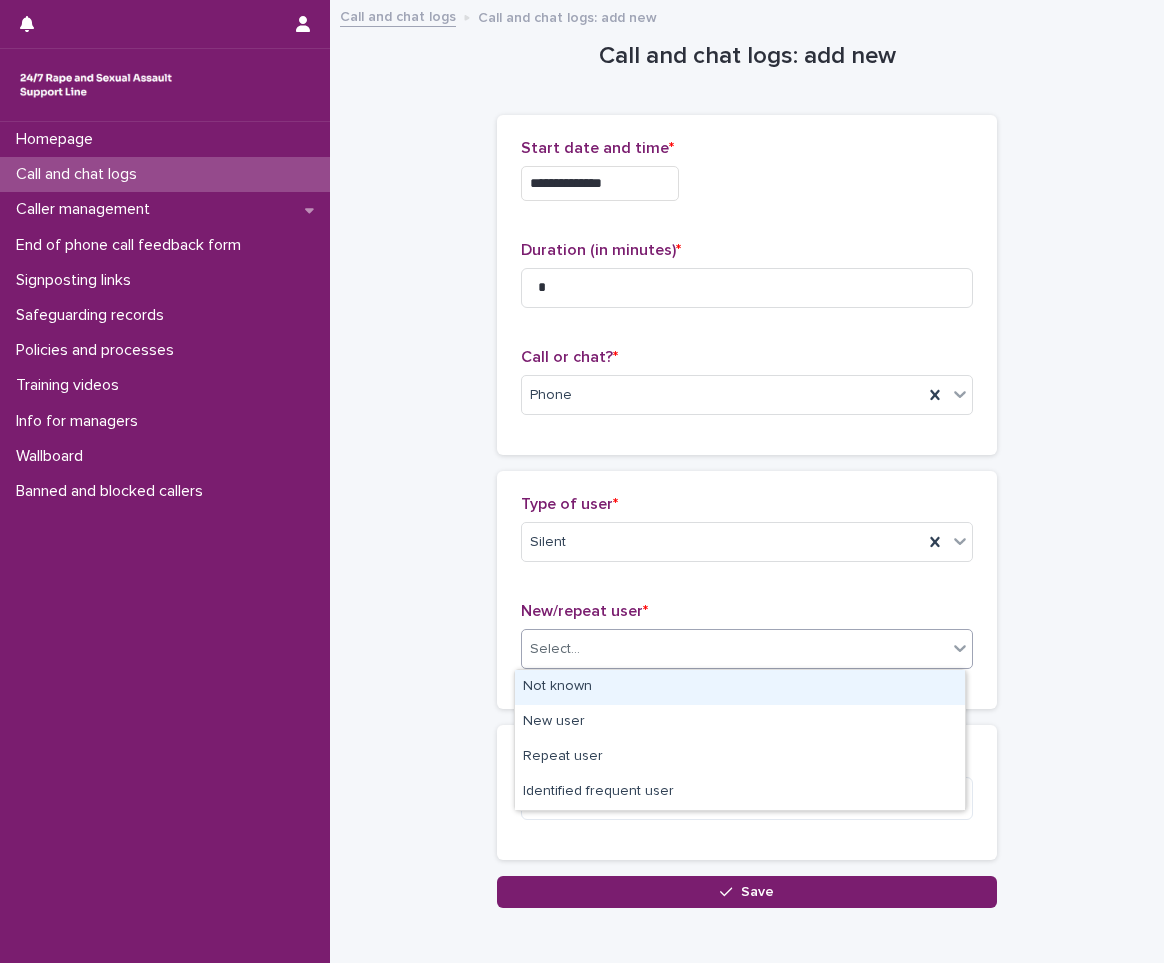 click on "Not known" at bounding box center [740, 687] 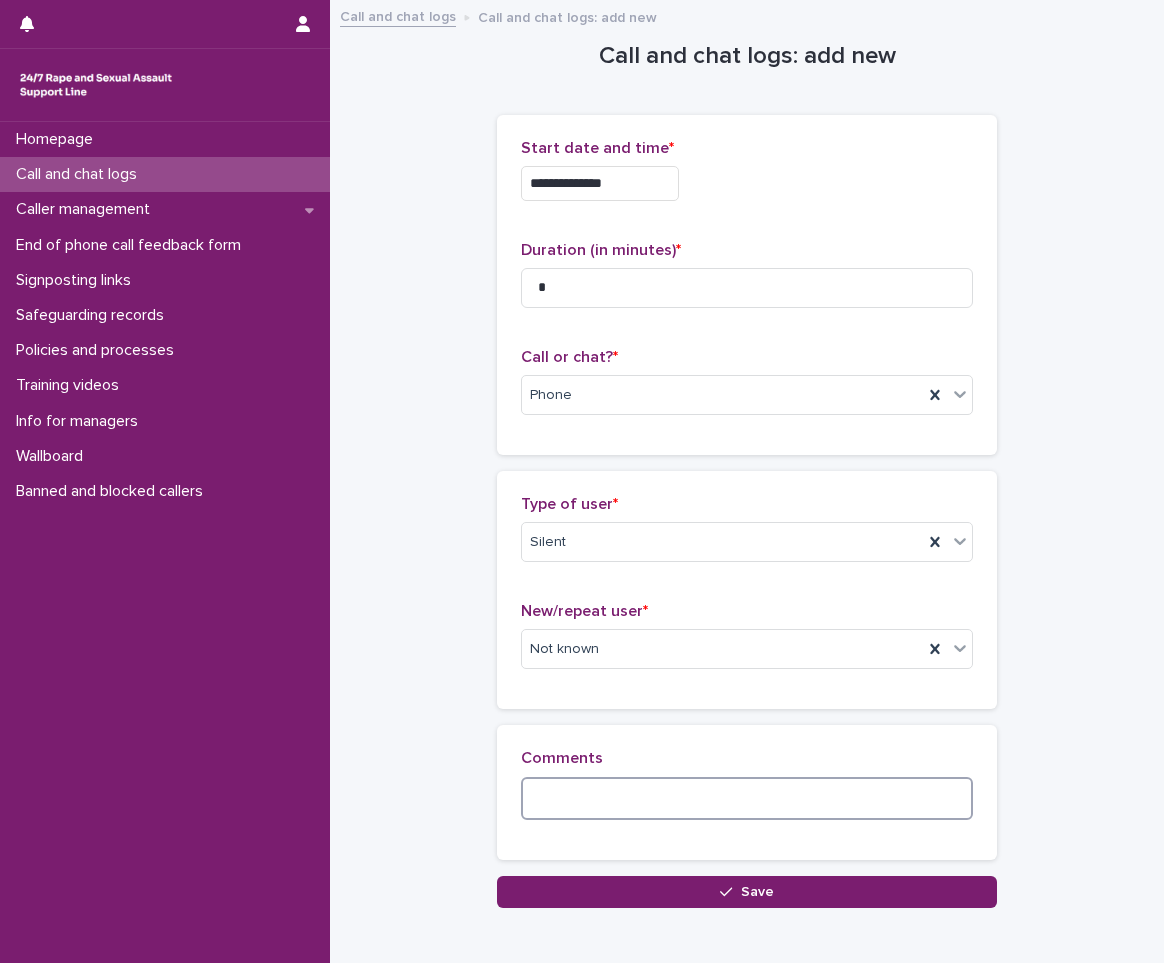 drag, startPoint x: 588, startPoint y: 813, endPoint x: 595, endPoint y: 756, distance: 57.428215 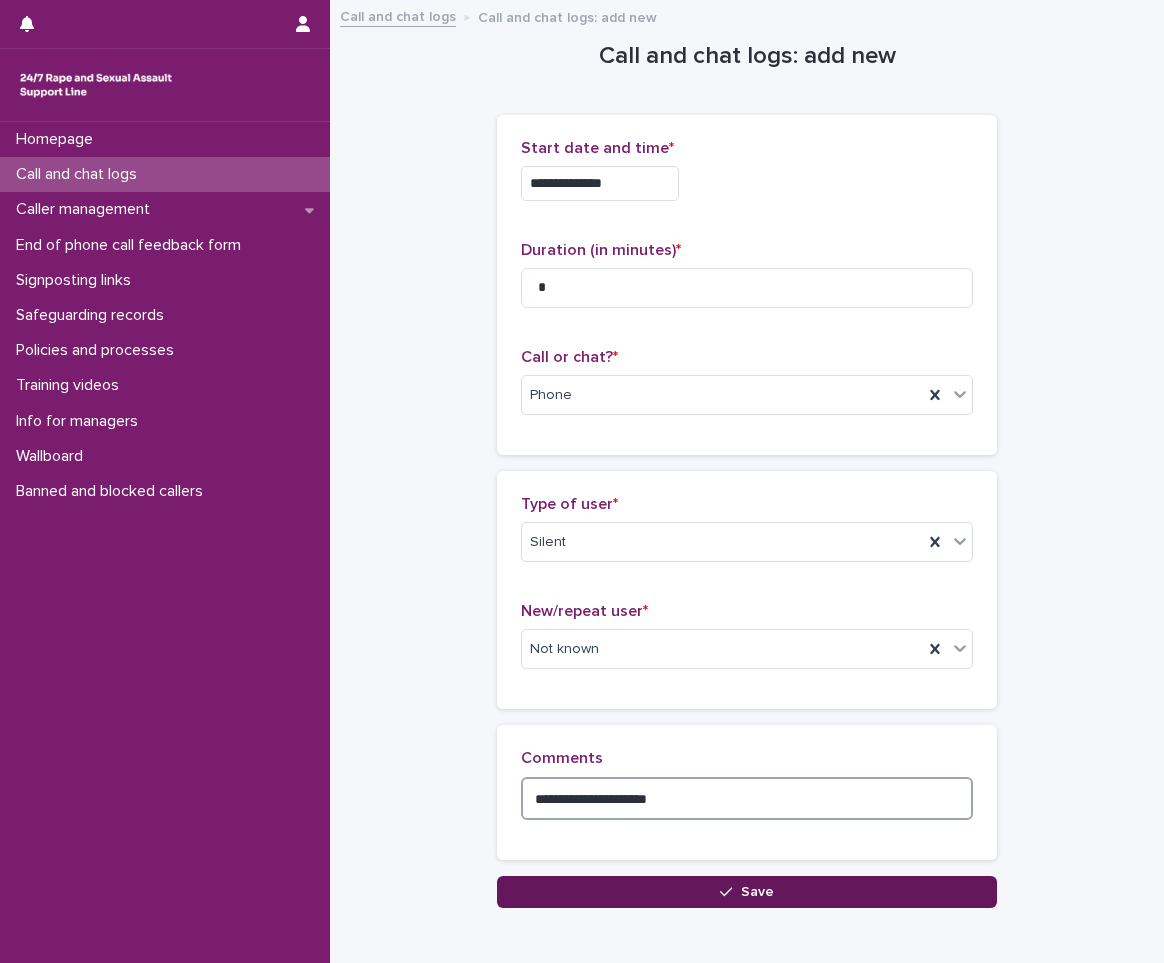 type on "**********" 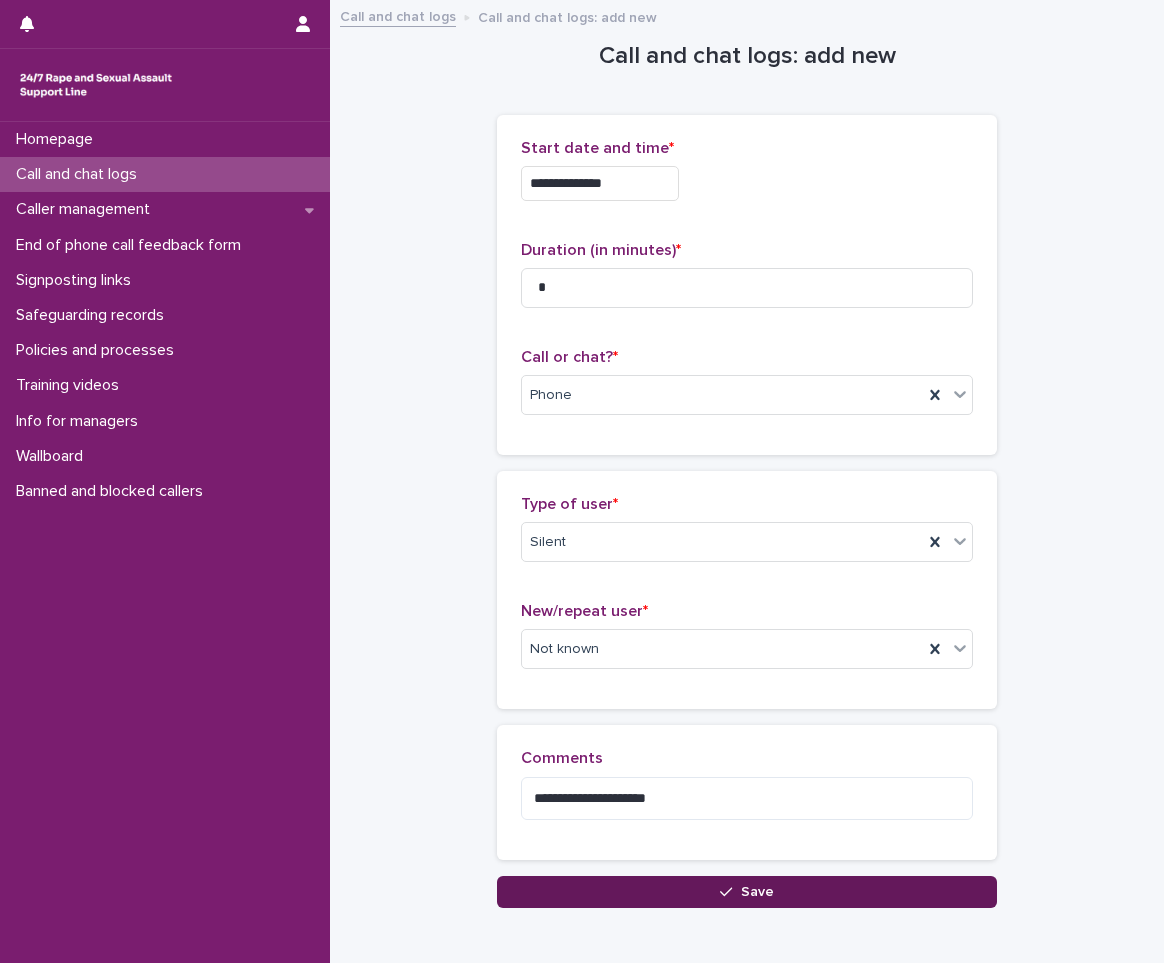 click on "Save" at bounding box center (757, 892) 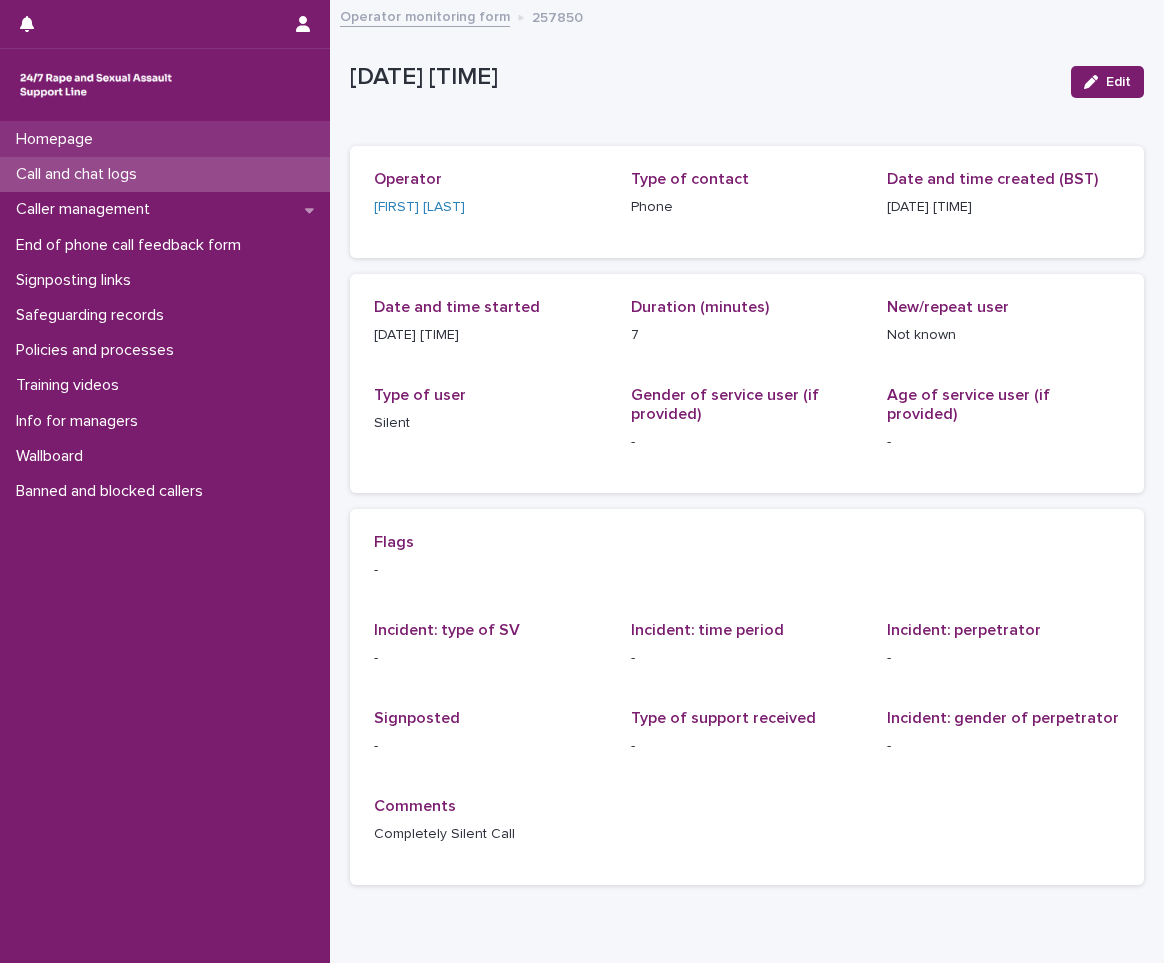 click on "Homepage" at bounding box center [165, 139] 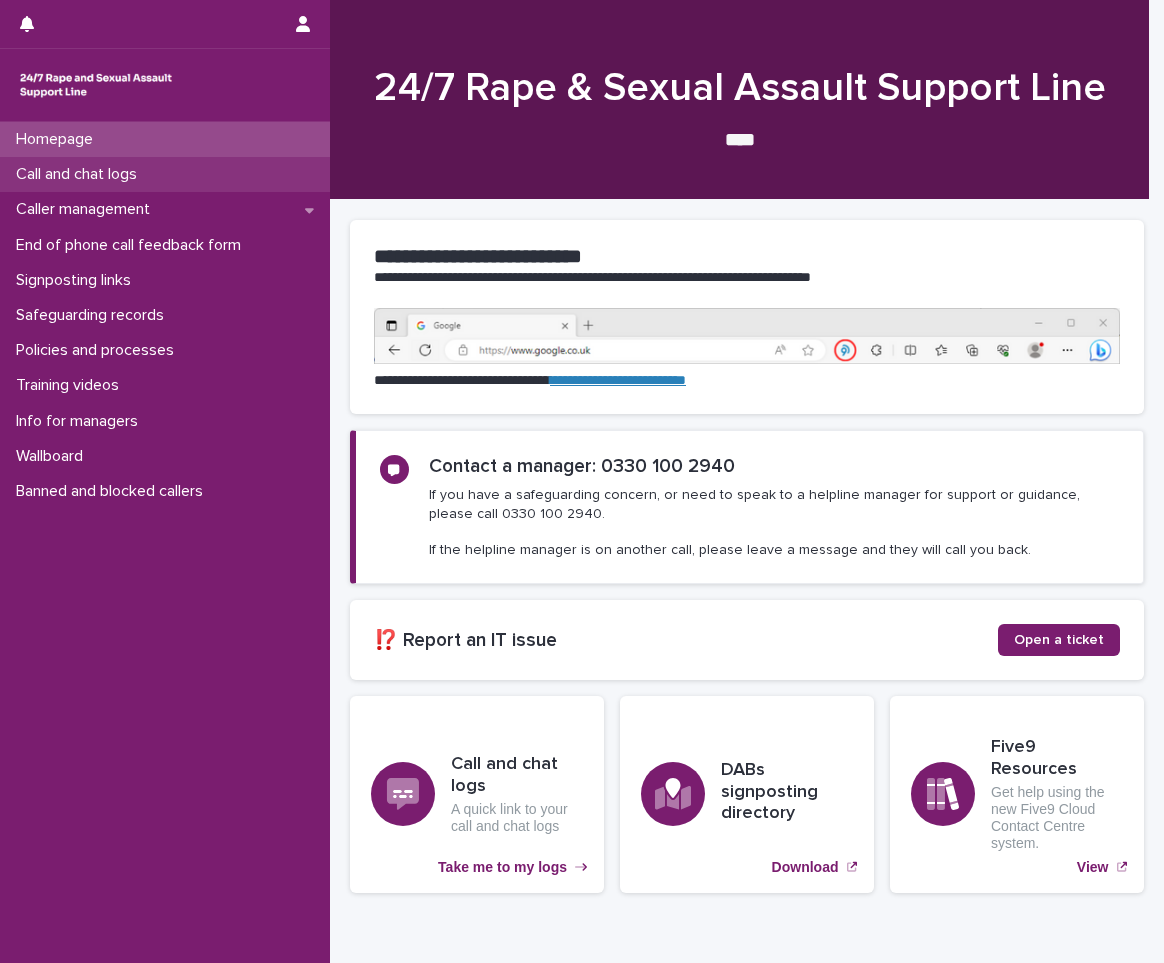 click on "Call and chat logs" at bounding box center [80, 174] 